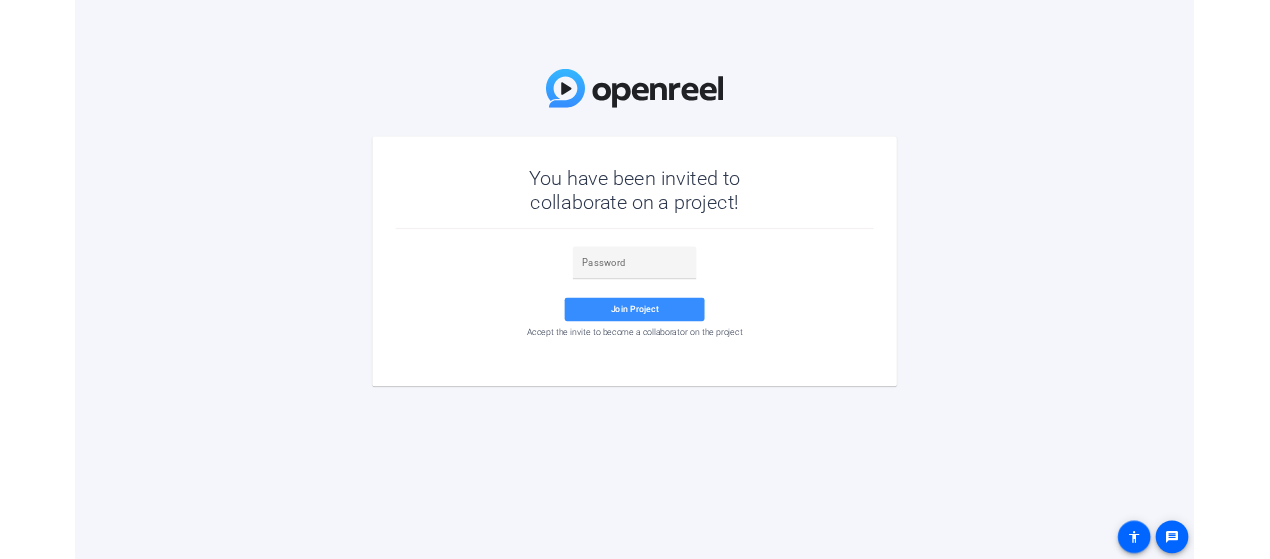 scroll, scrollTop: 0, scrollLeft: 0, axis: both 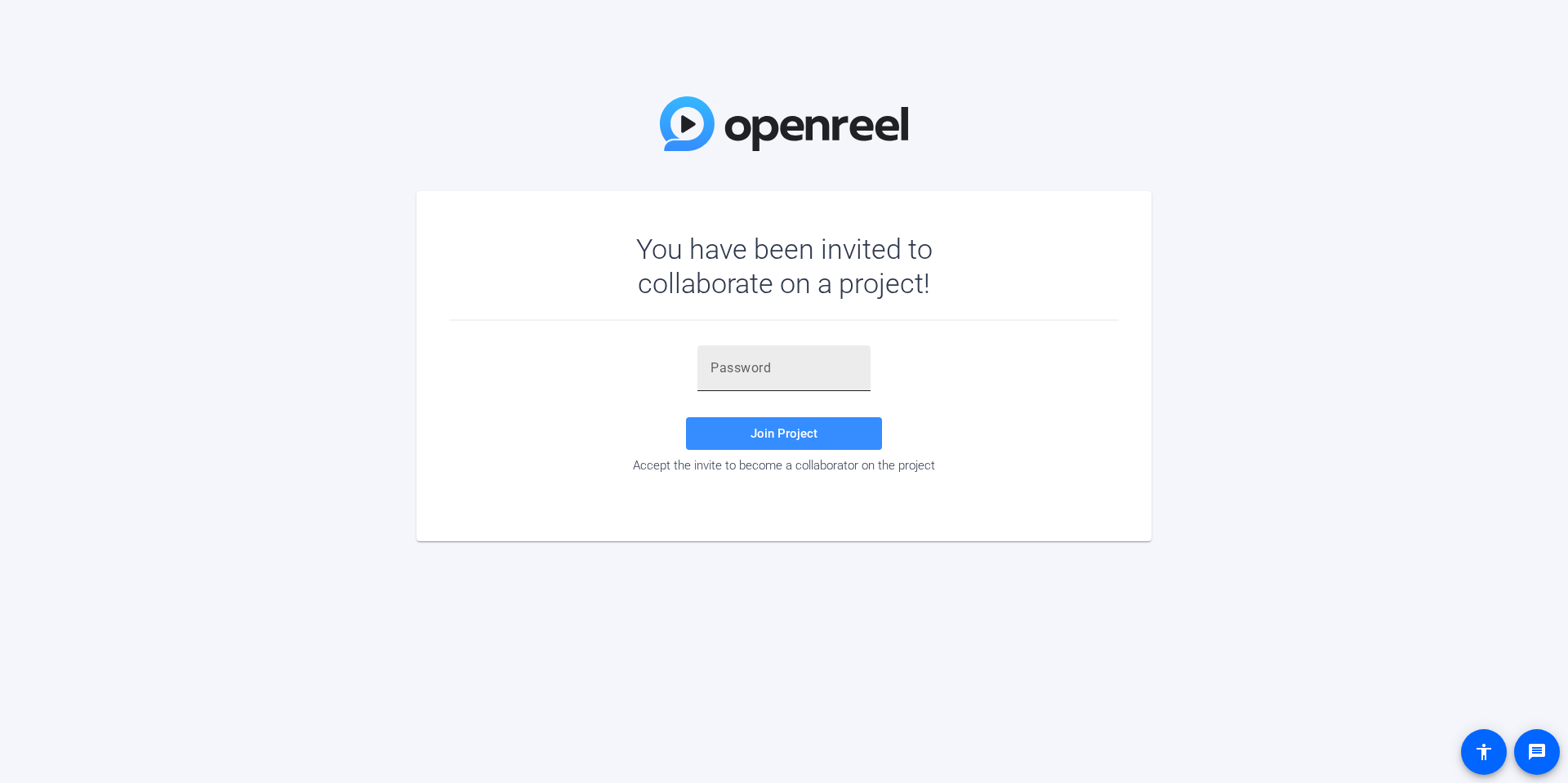 click at bounding box center [784, 368] 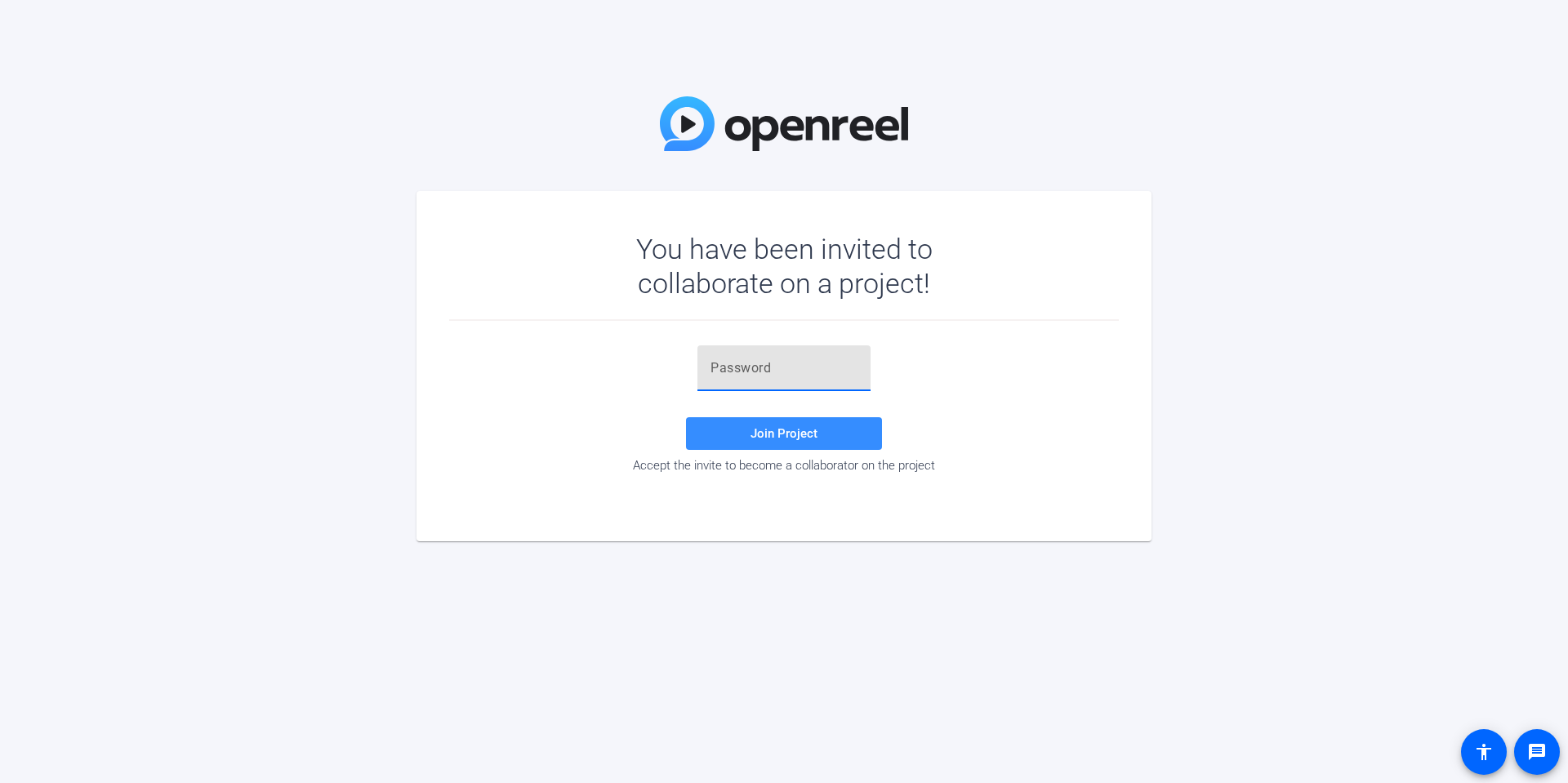 paste on "WHIot8" 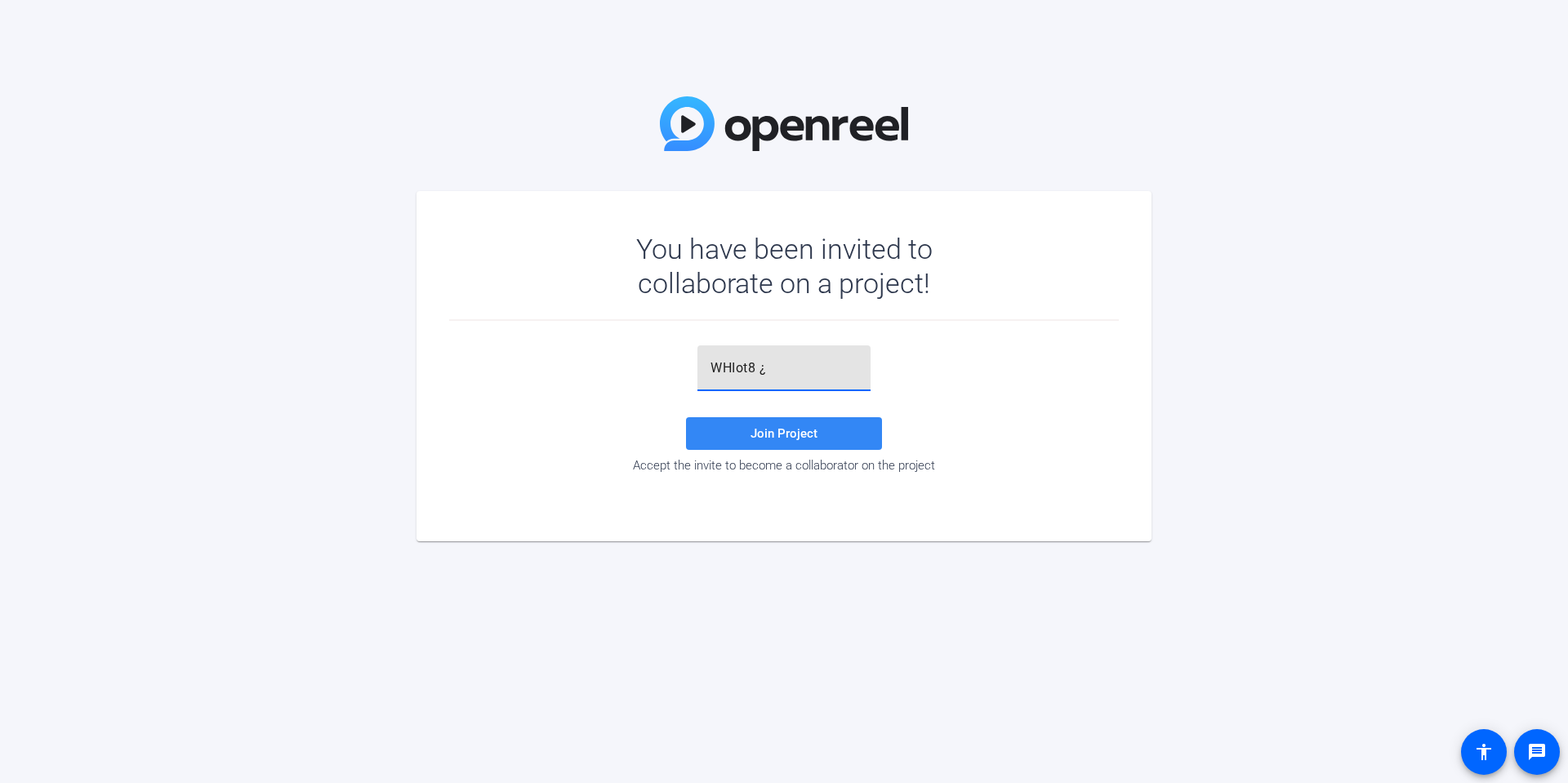 click on "Join Project" 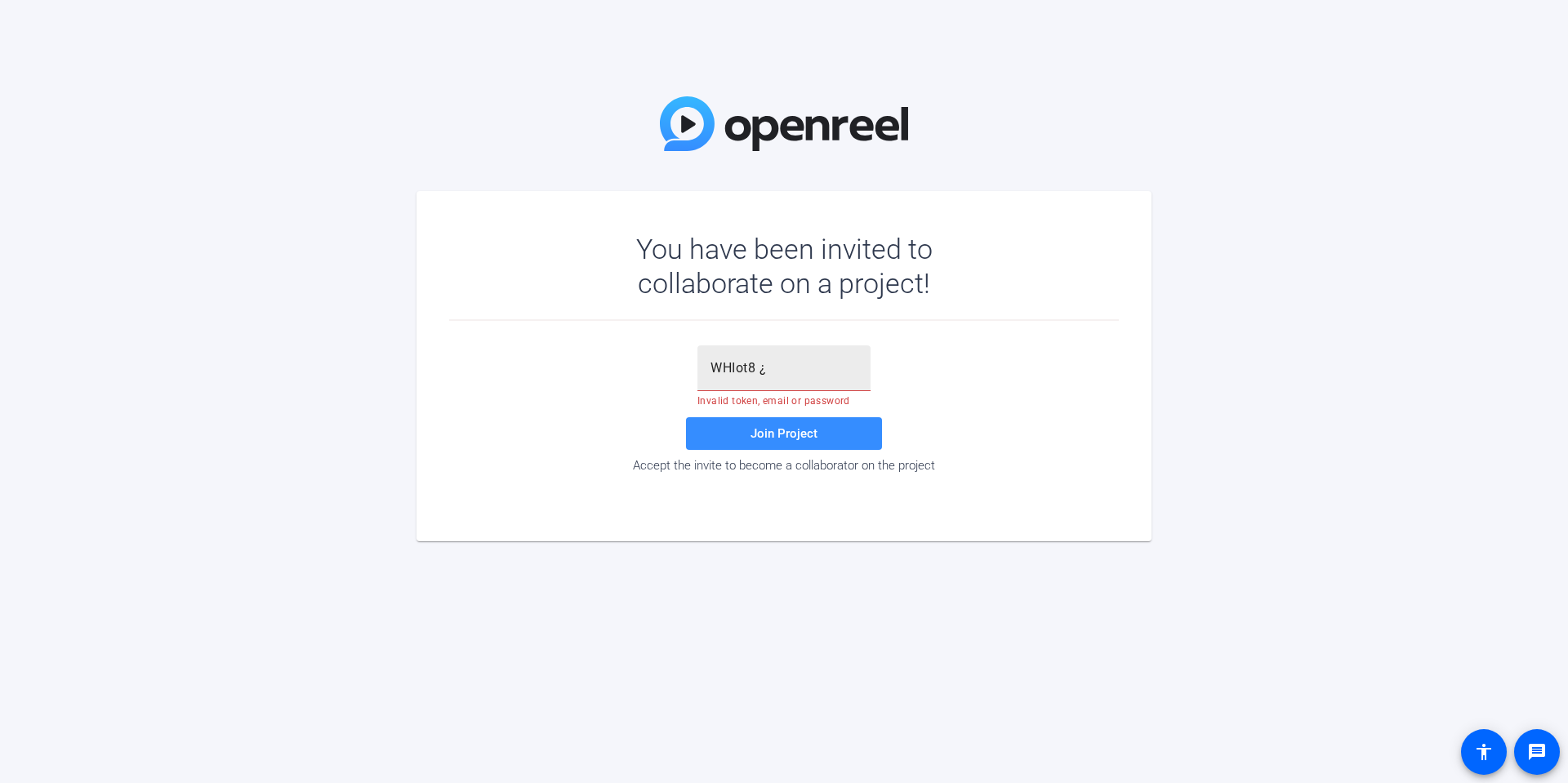 click on "WHIot8 ¿" at bounding box center (784, 368) 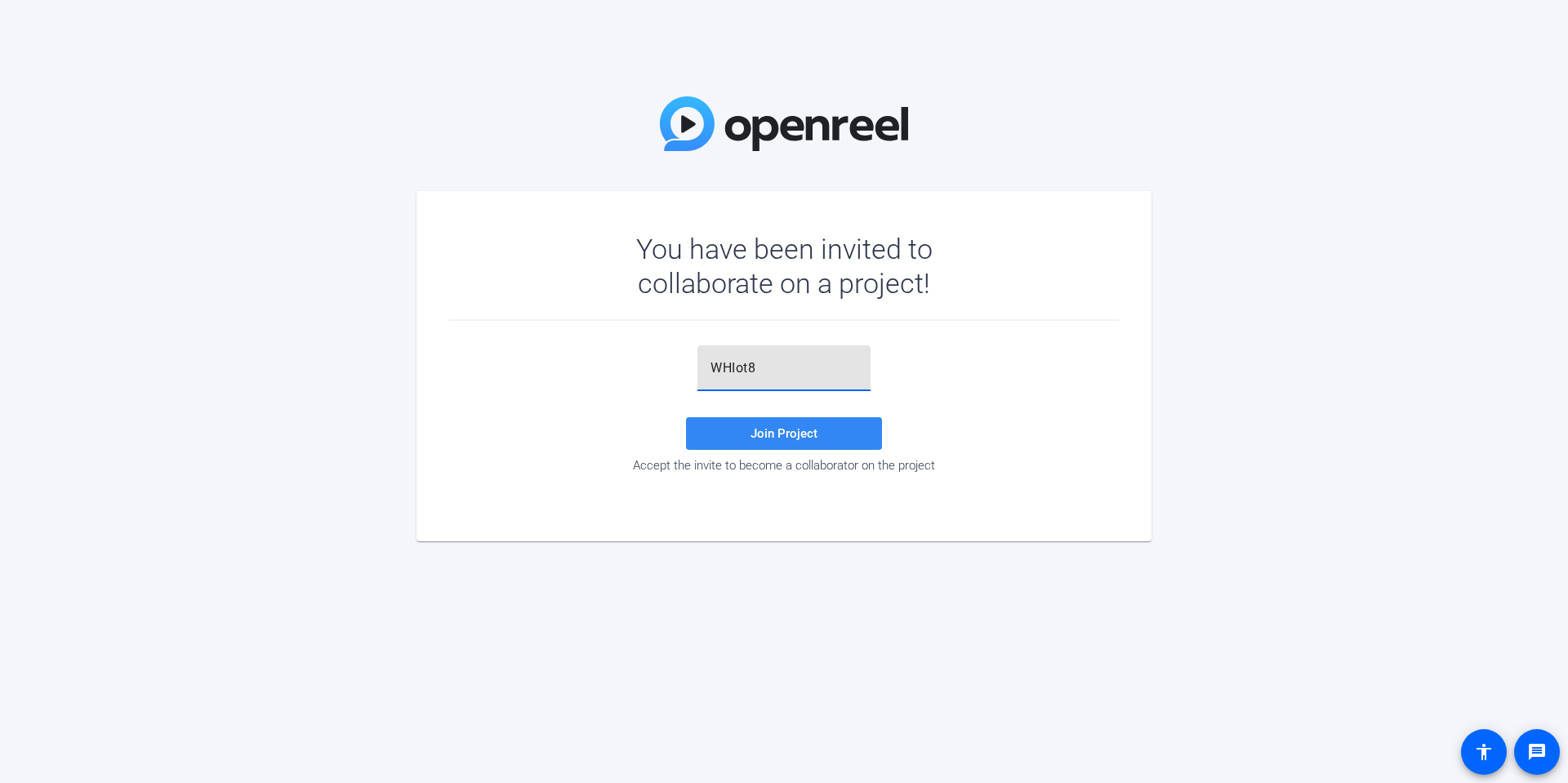 type on "WHIot8" 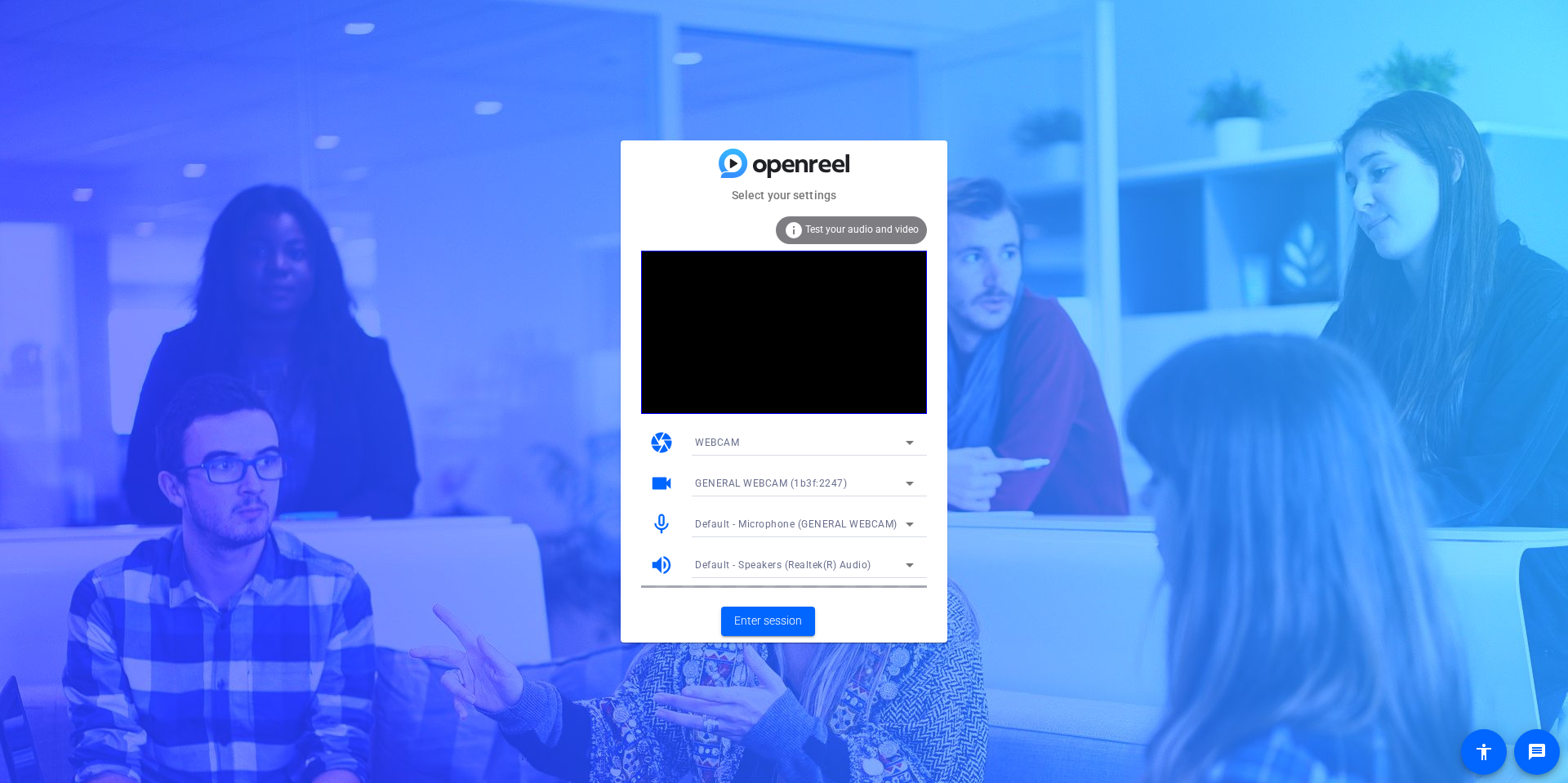 click on "WEBCAM" at bounding box center [800, 442] 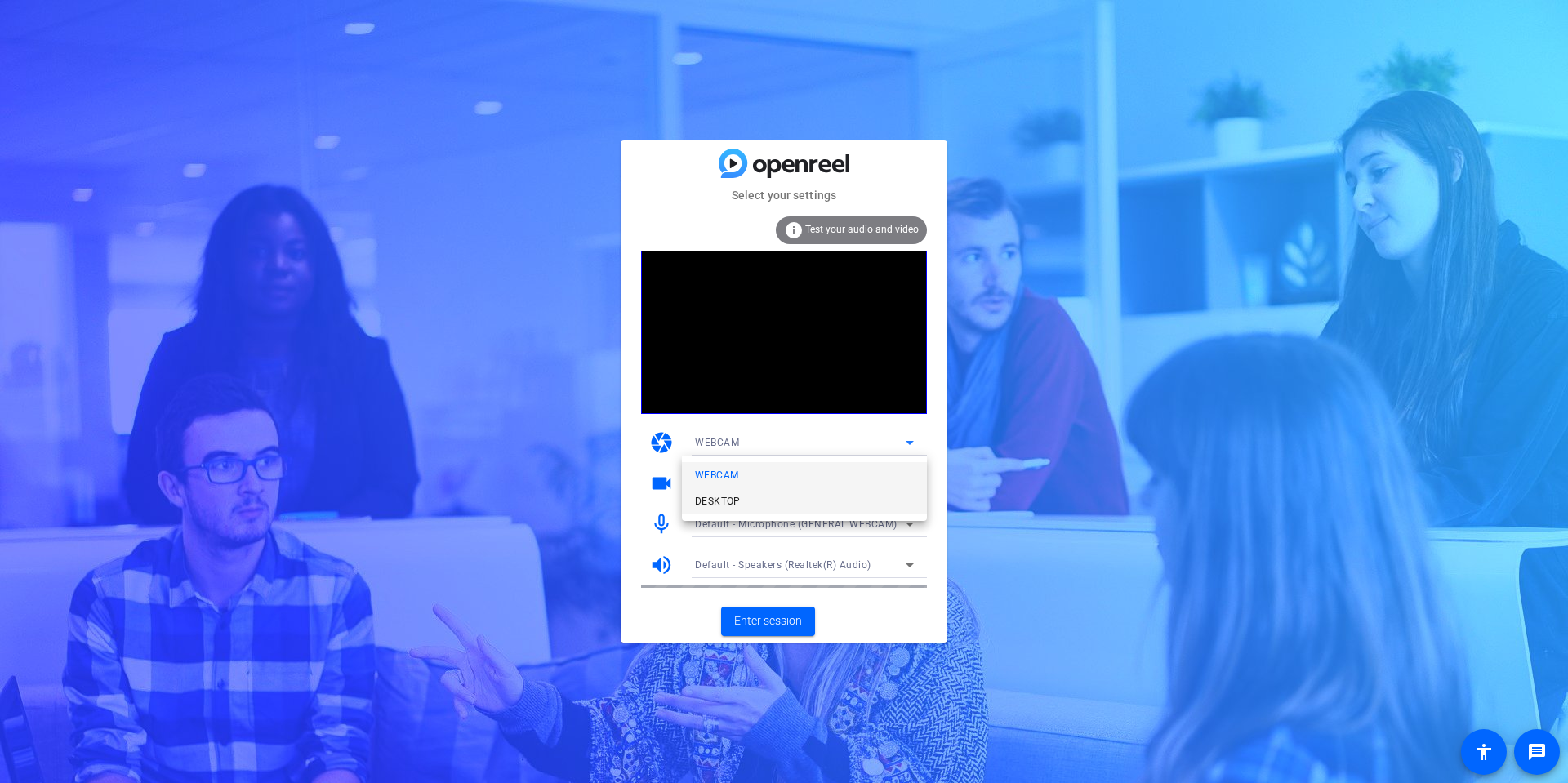 click on "DESKTOP" at bounding box center [804, 501] 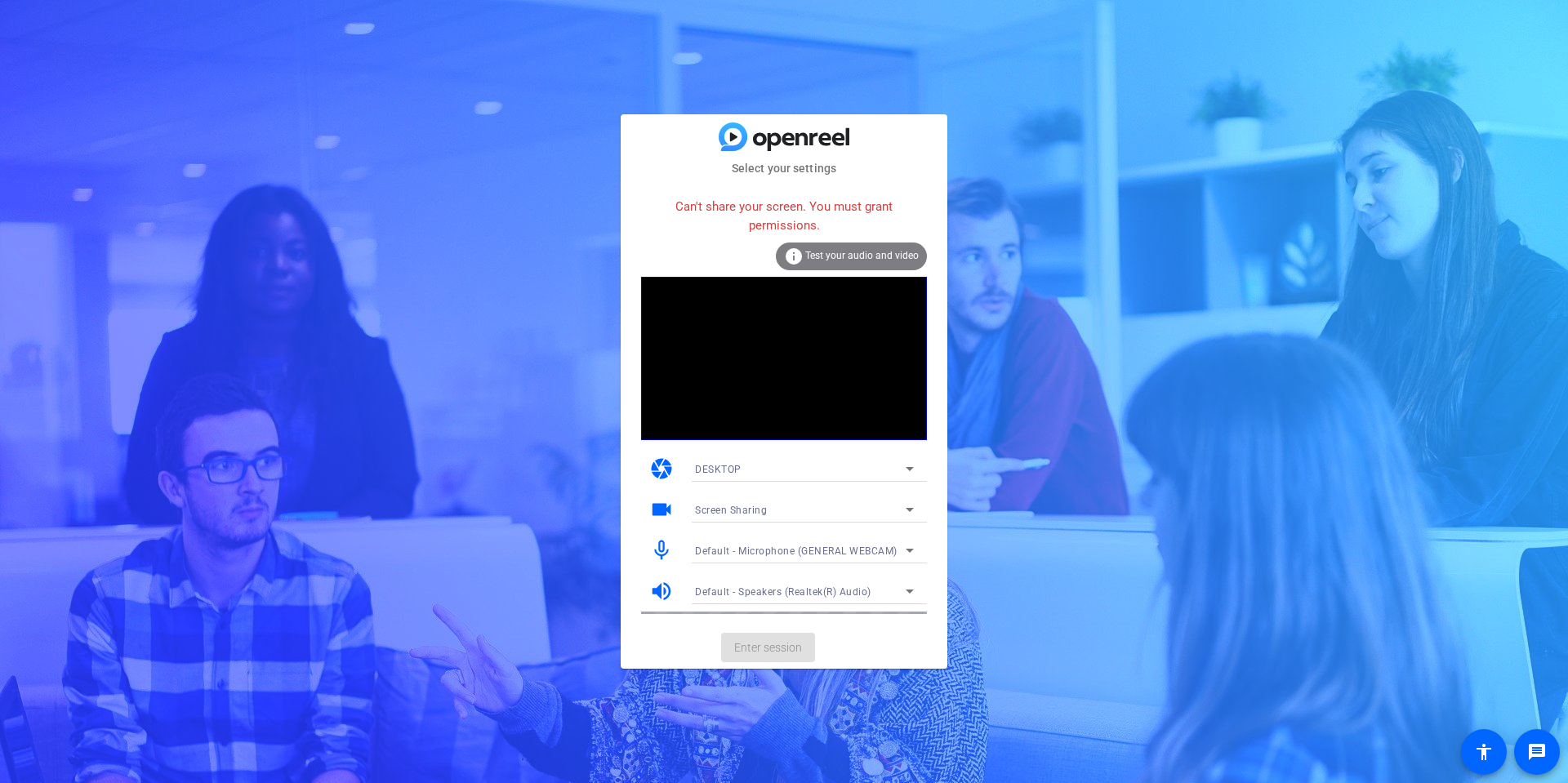 click 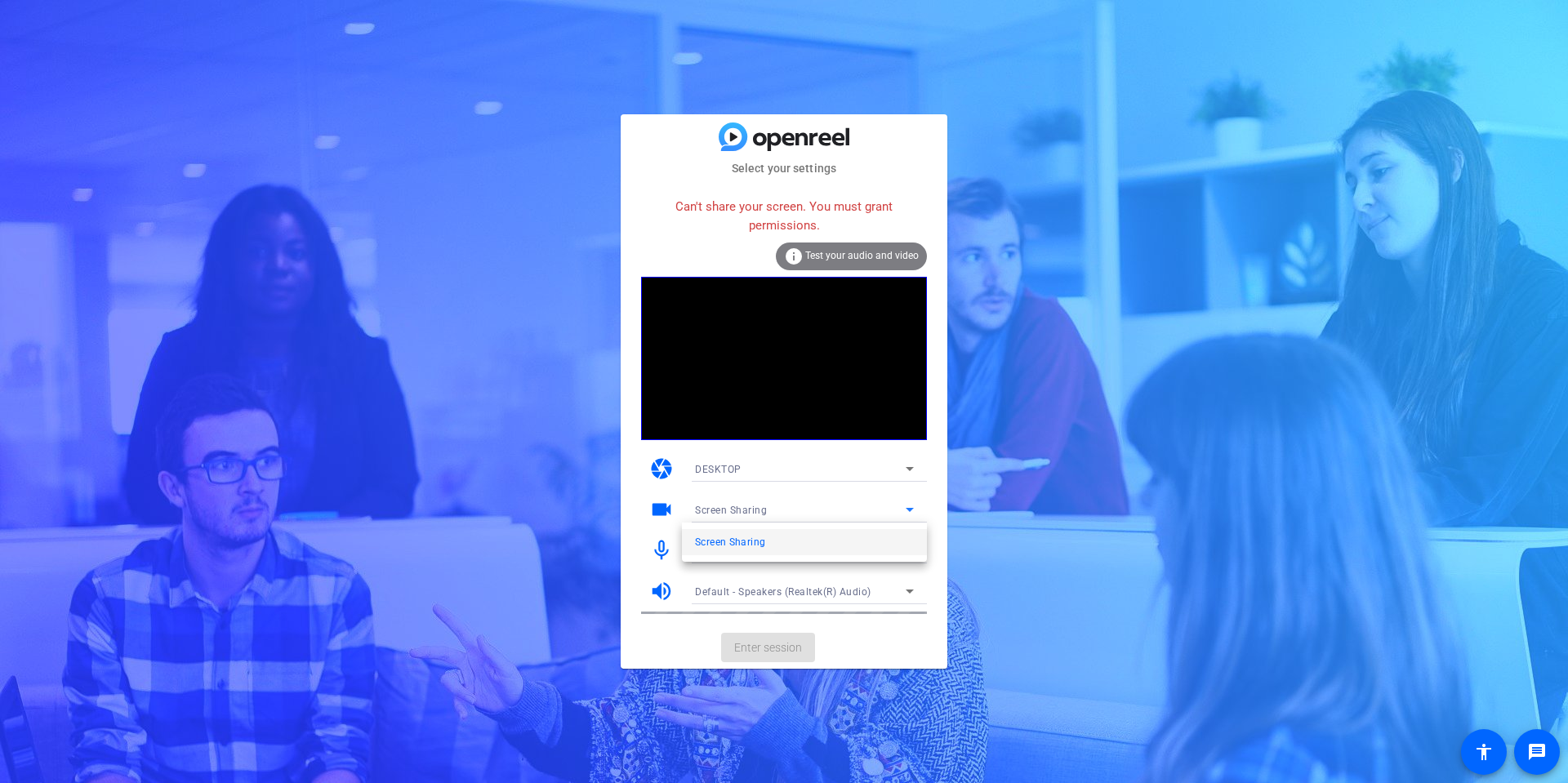 click at bounding box center (784, 391) 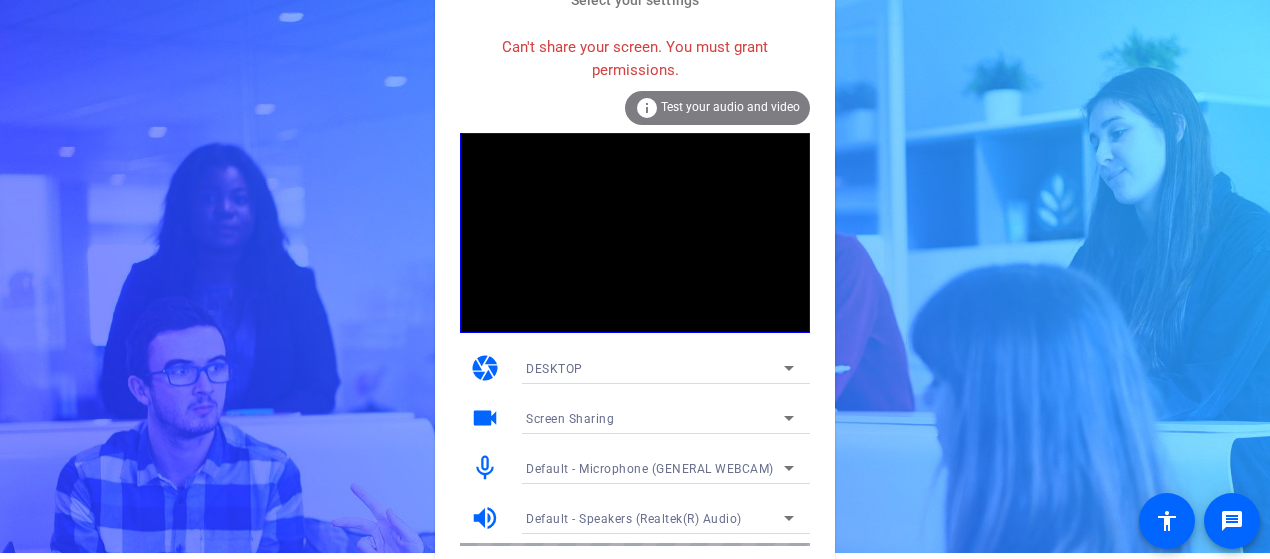 scroll, scrollTop: 0, scrollLeft: 0, axis: both 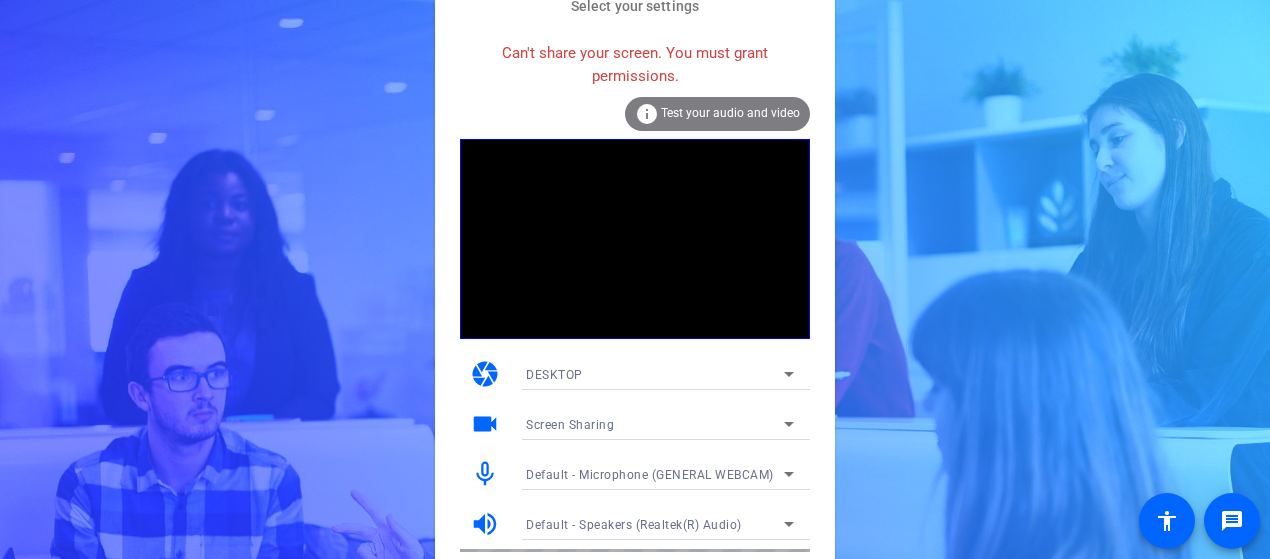 click on "Test your audio and video" 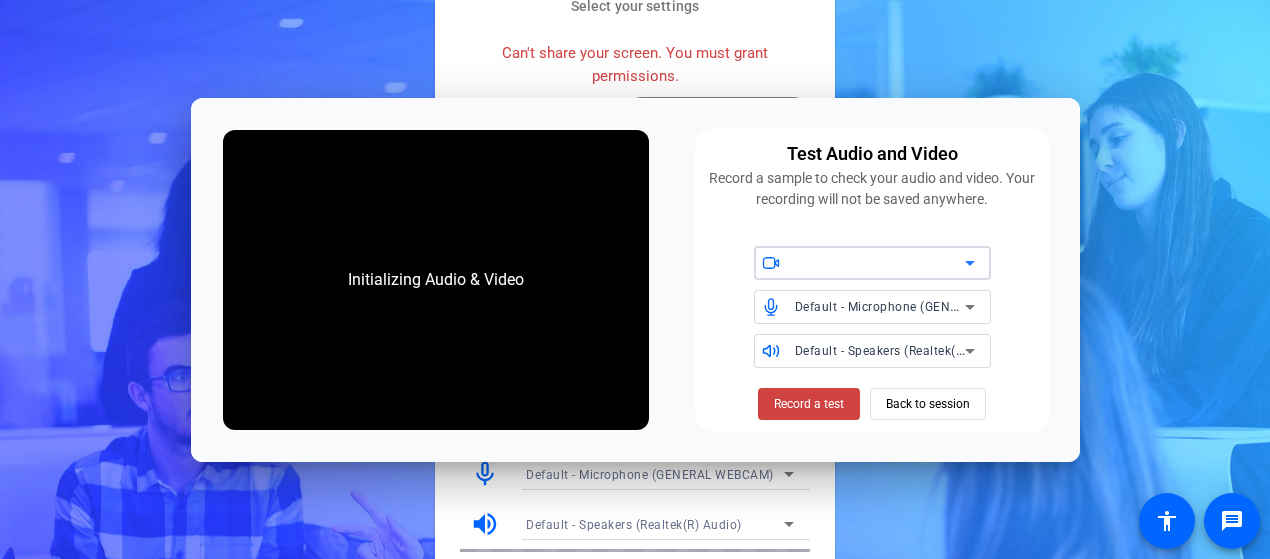 click at bounding box center [880, 263] 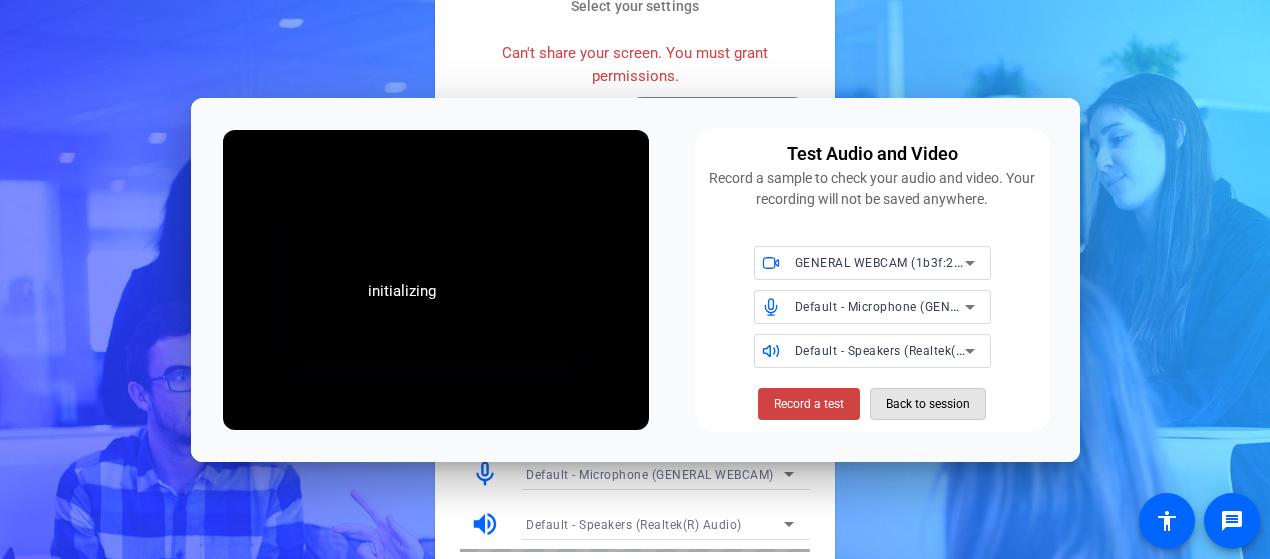 click on "Back to session" at bounding box center [928, 404] 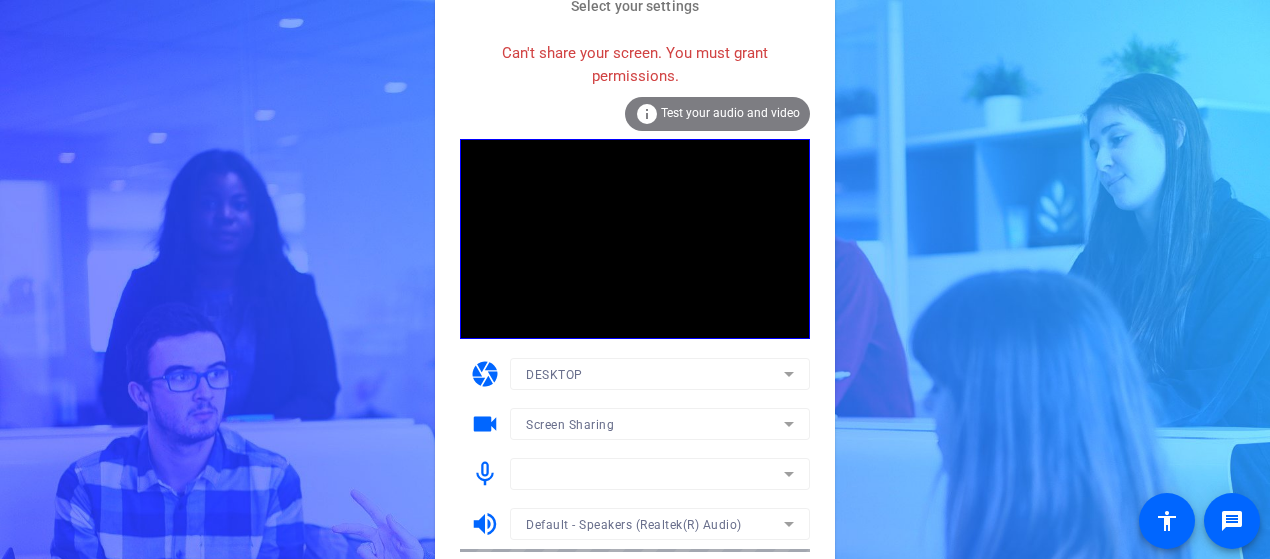 scroll, scrollTop: 60, scrollLeft: 0, axis: vertical 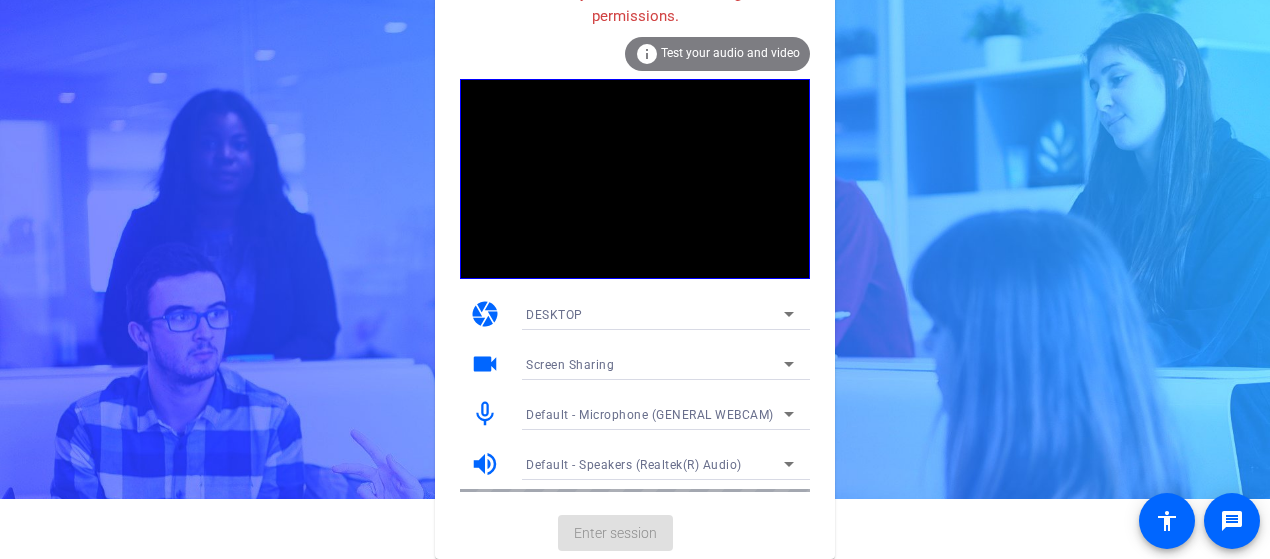 click on "Default - Microphone (GENERAL WEBCAM)" at bounding box center (650, 415) 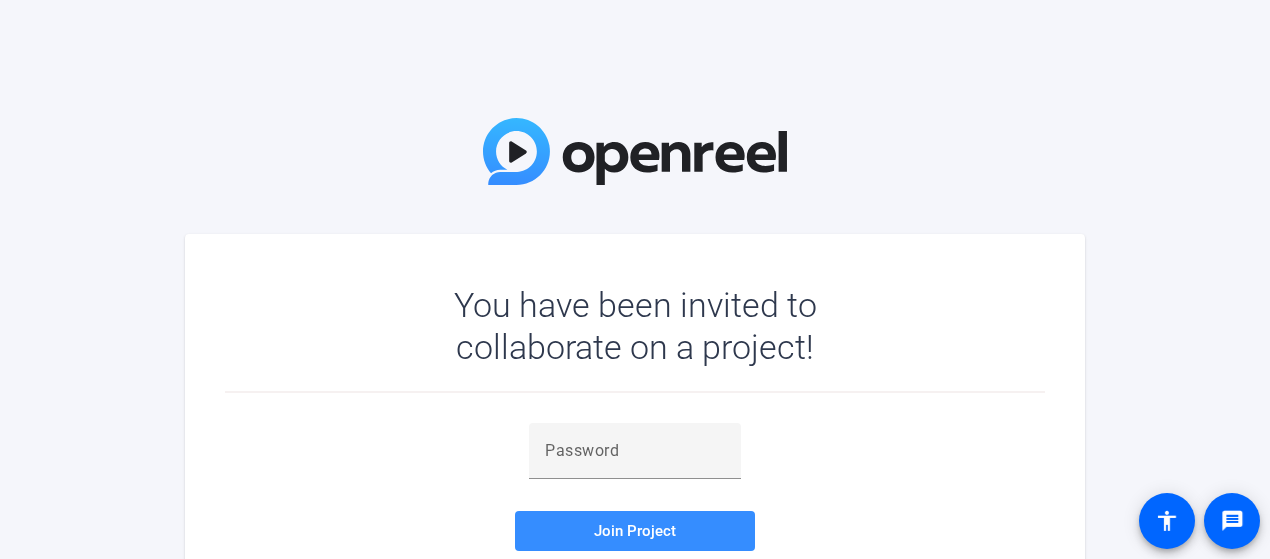 scroll, scrollTop: 0, scrollLeft: 0, axis: both 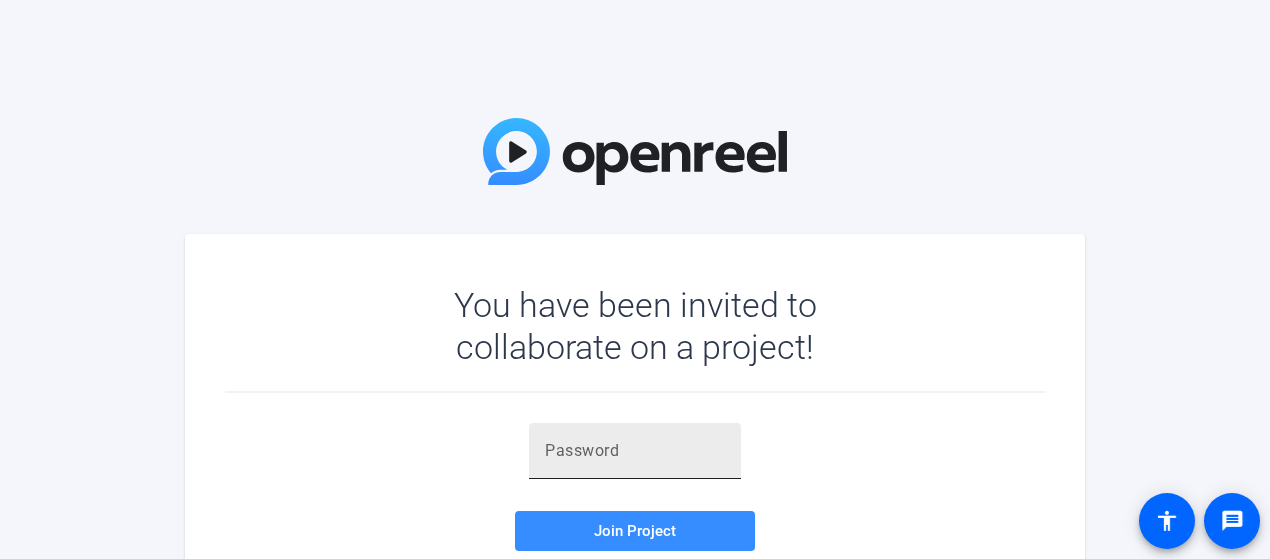 click at bounding box center [635, 451] 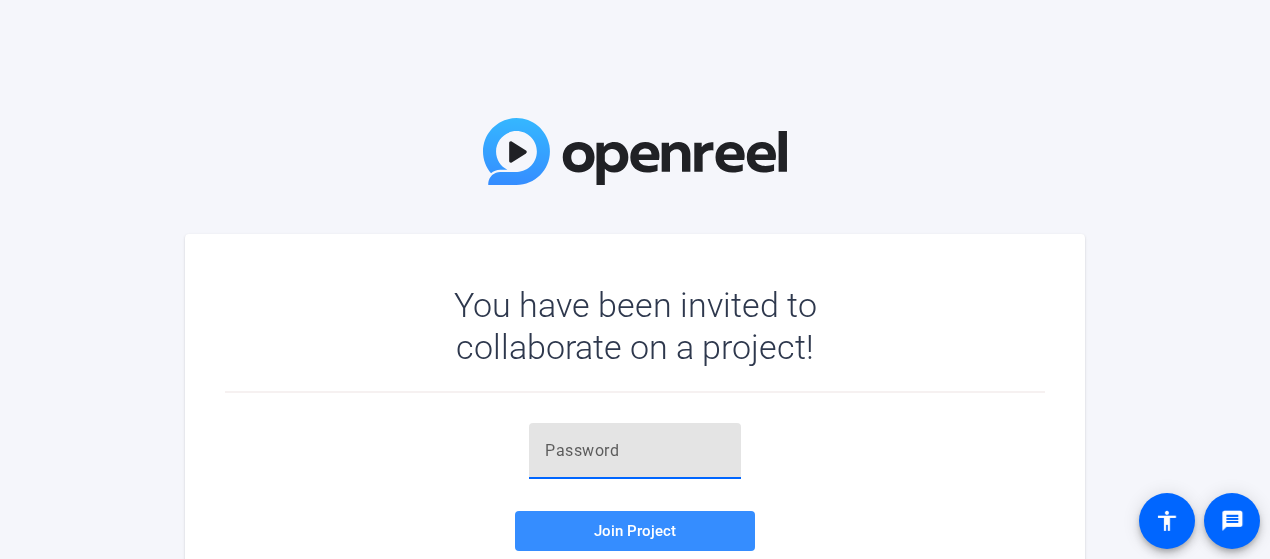 paste on "WHIot8" 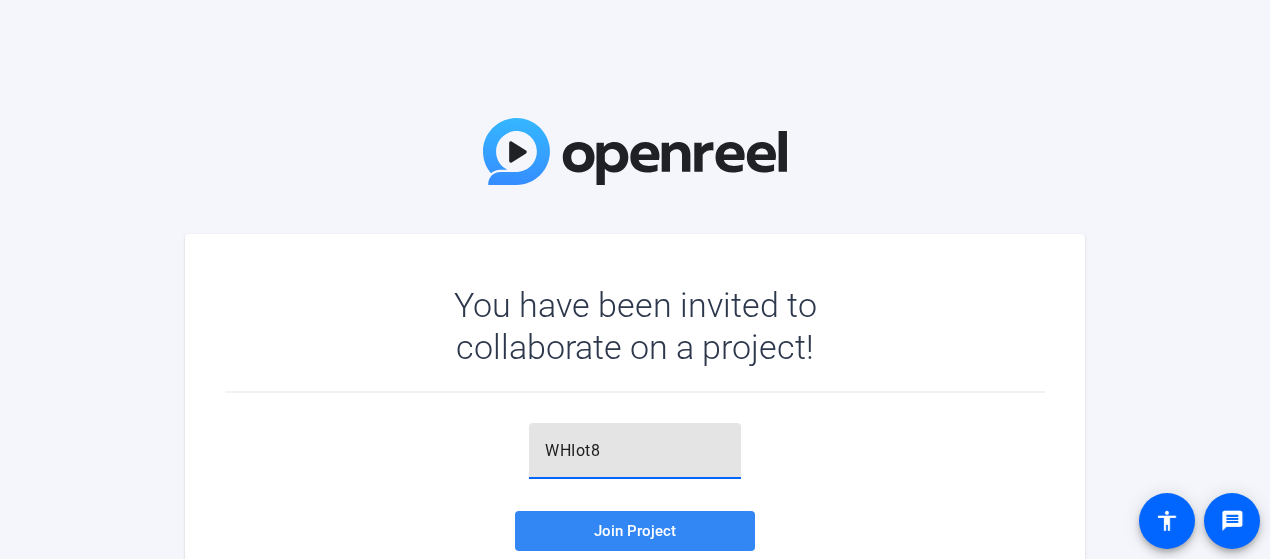 type on "WHIot8" 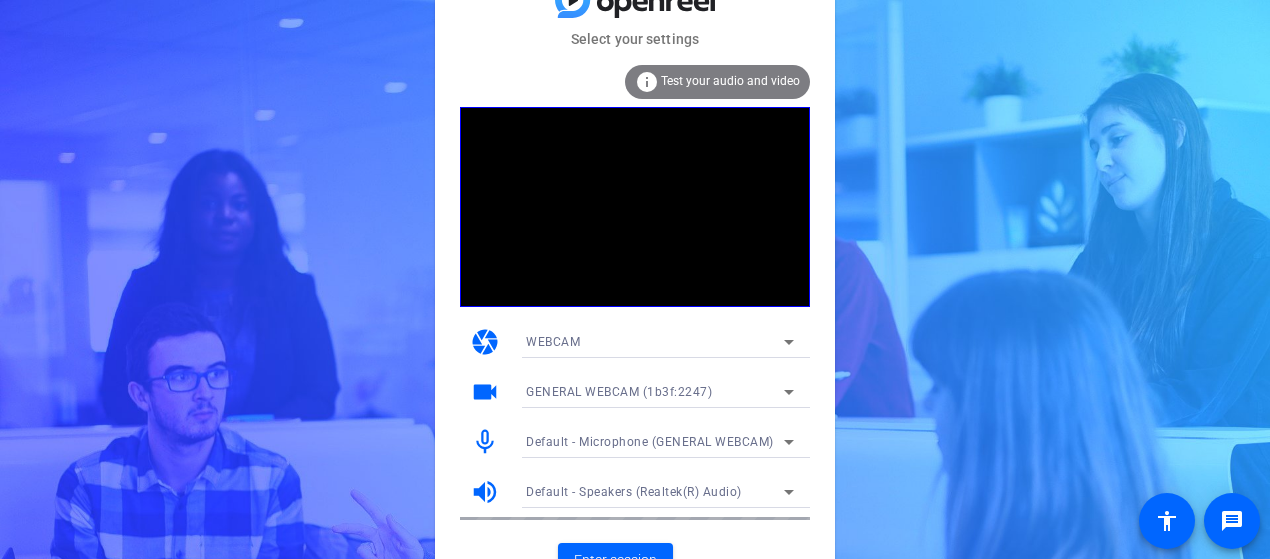 click on "WEBCAM" at bounding box center (655, 341) 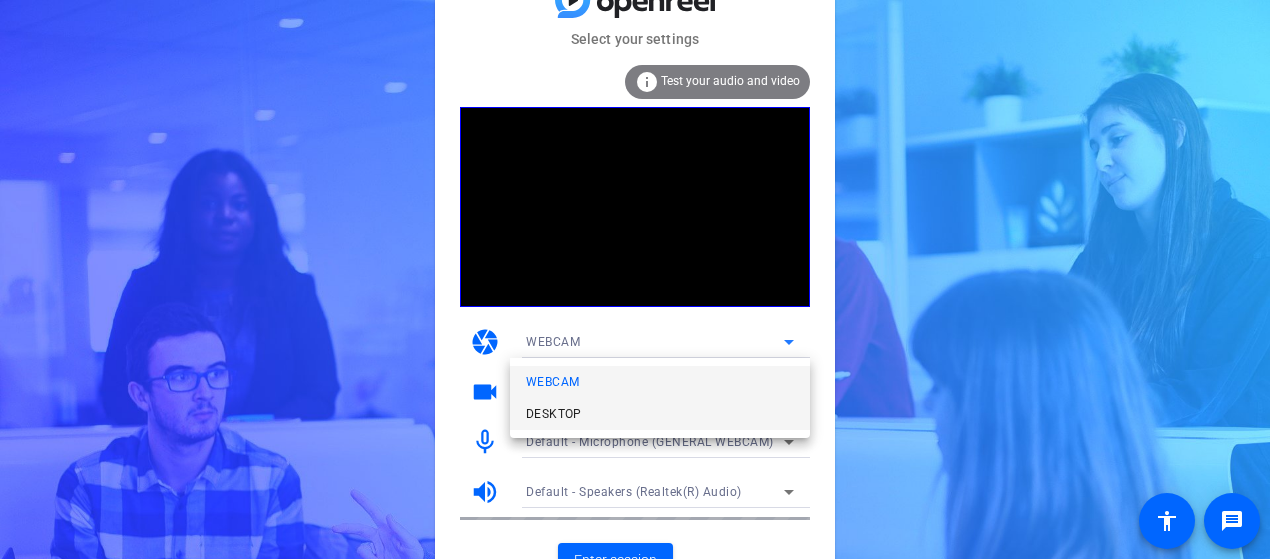 click on "DESKTOP" at bounding box center (660, 414) 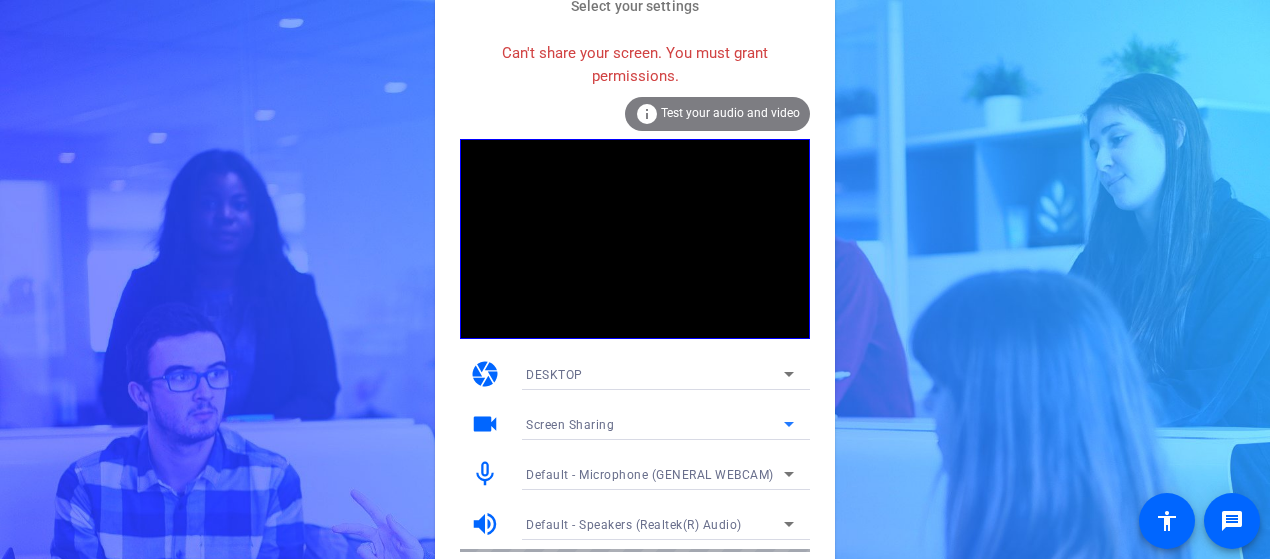 click on "Screen Sharing" at bounding box center [655, 424] 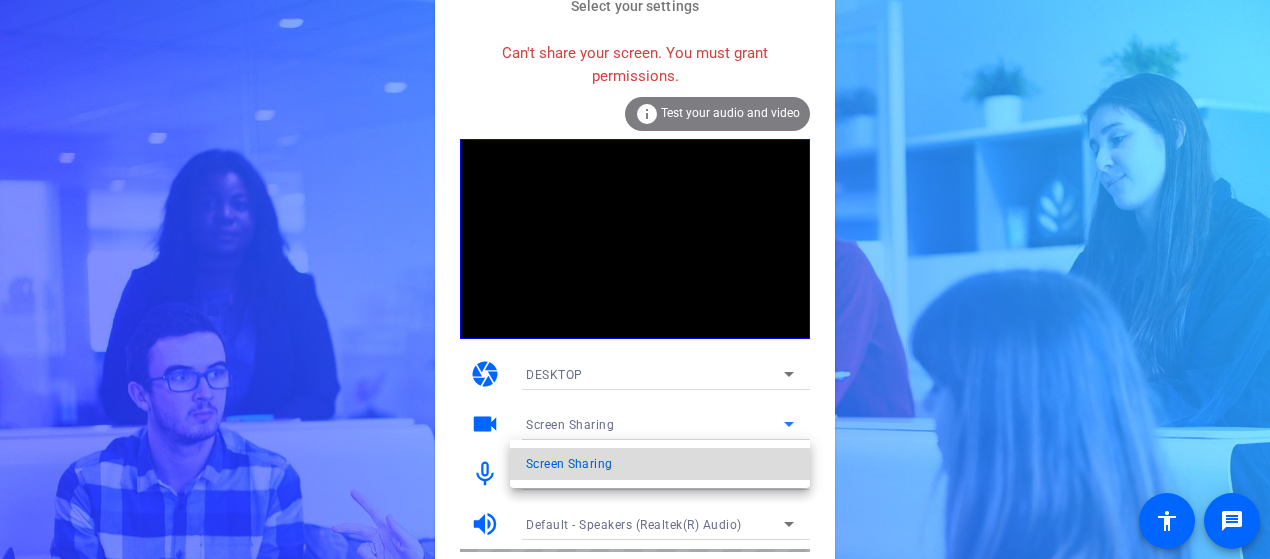 click on "Screen Sharing" at bounding box center (660, 464) 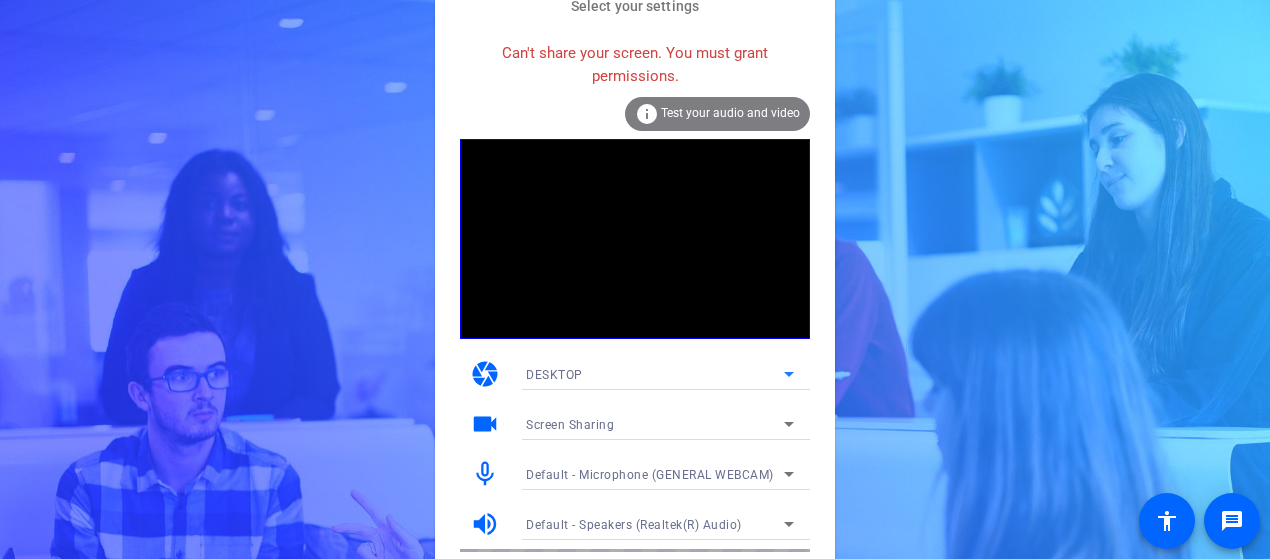 click on "DESKTOP" at bounding box center (655, 374) 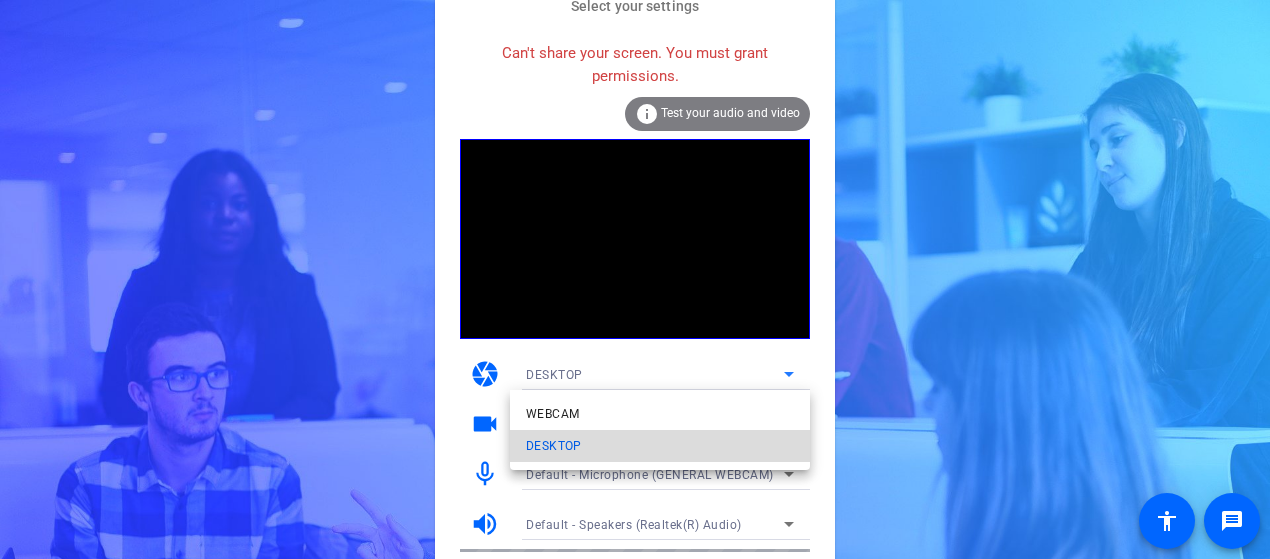 click on "DESKTOP" at bounding box center (660, 446) 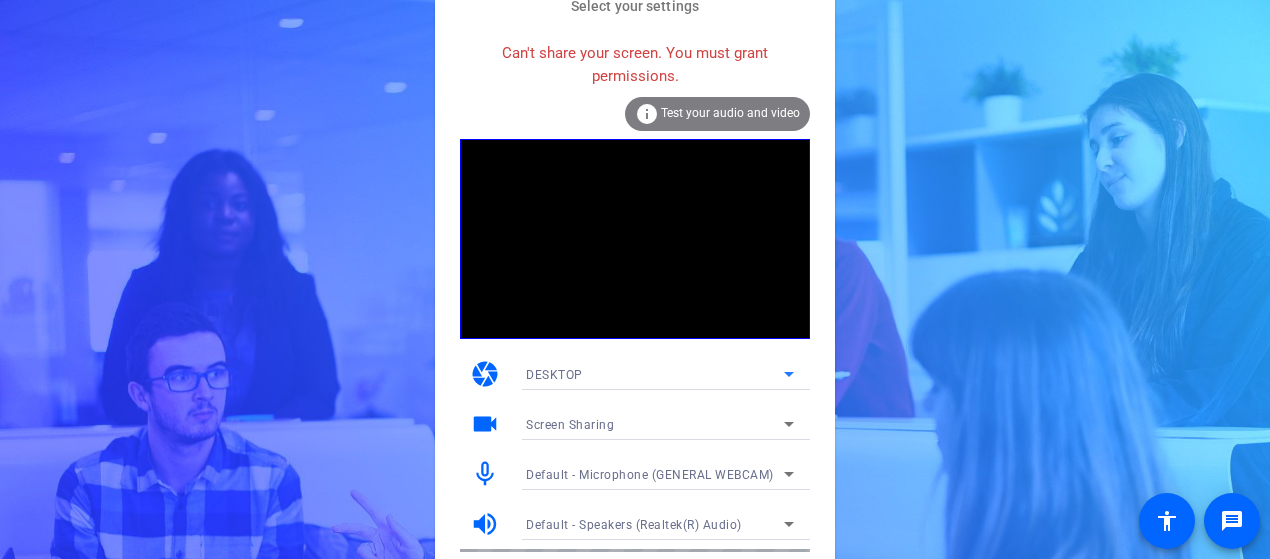scroll, scrollTop: 60, scrollLeft: 0, axis: vertical 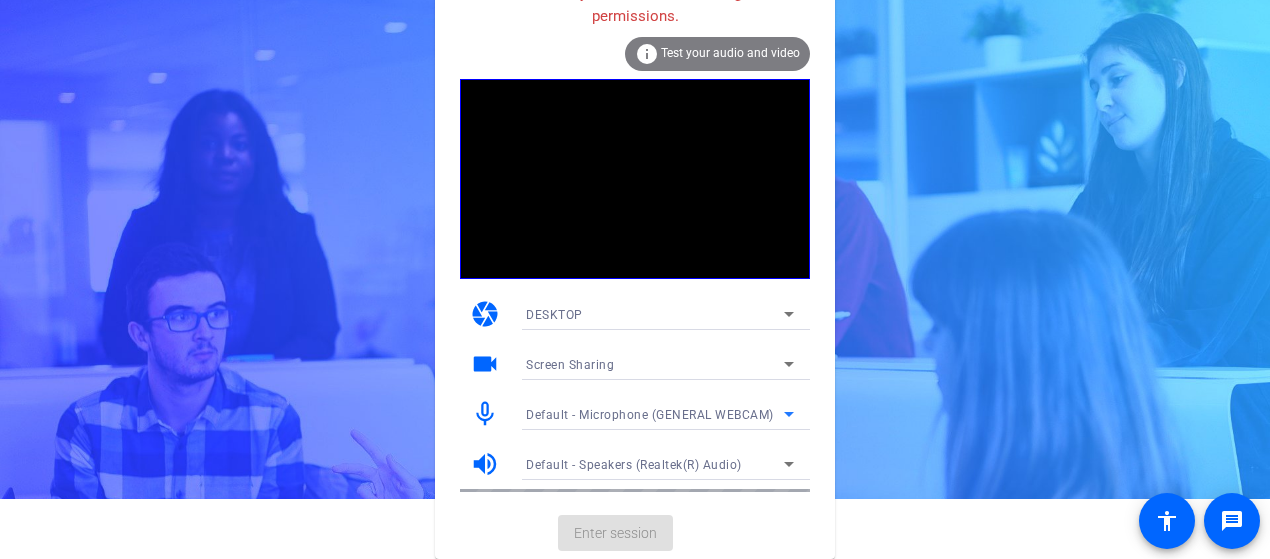 click on "Default - Microphone (GENERAL WEBCAM)" at bounding box center (650, 415) 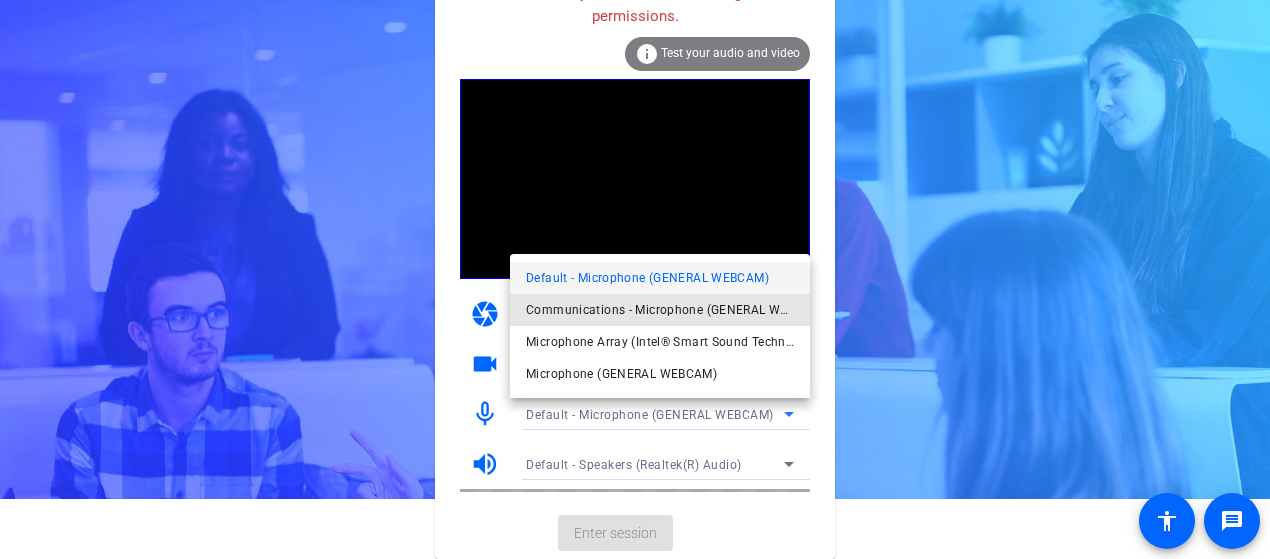 click on "Communications - Microphone (GENERAL WEBCAM)" at bounding box center [660, 310] 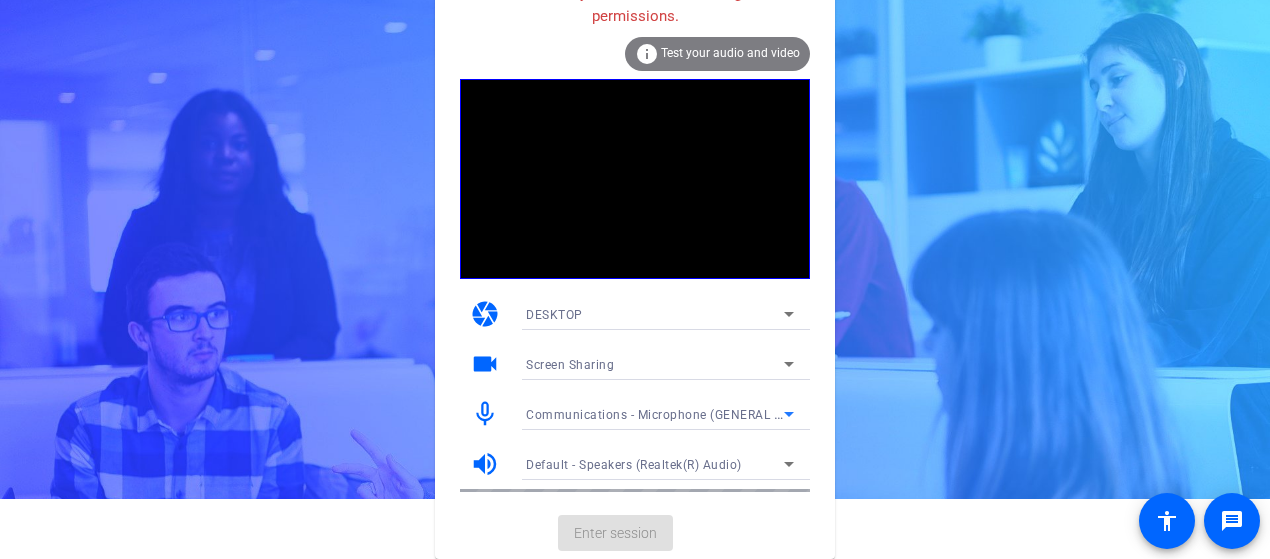 click on "Default - Speakers (Realtek(R) Audio)" at bounding box center [634, 465] 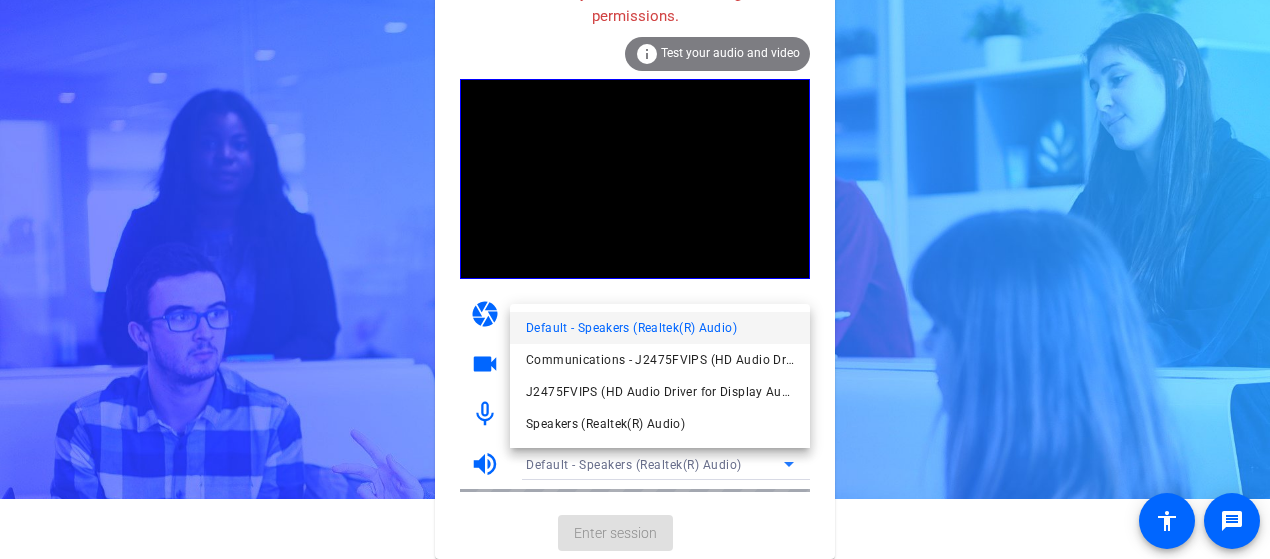 click on "Default - Speakers (Realtek(R) Audio)" at bounding box center [631, 328] 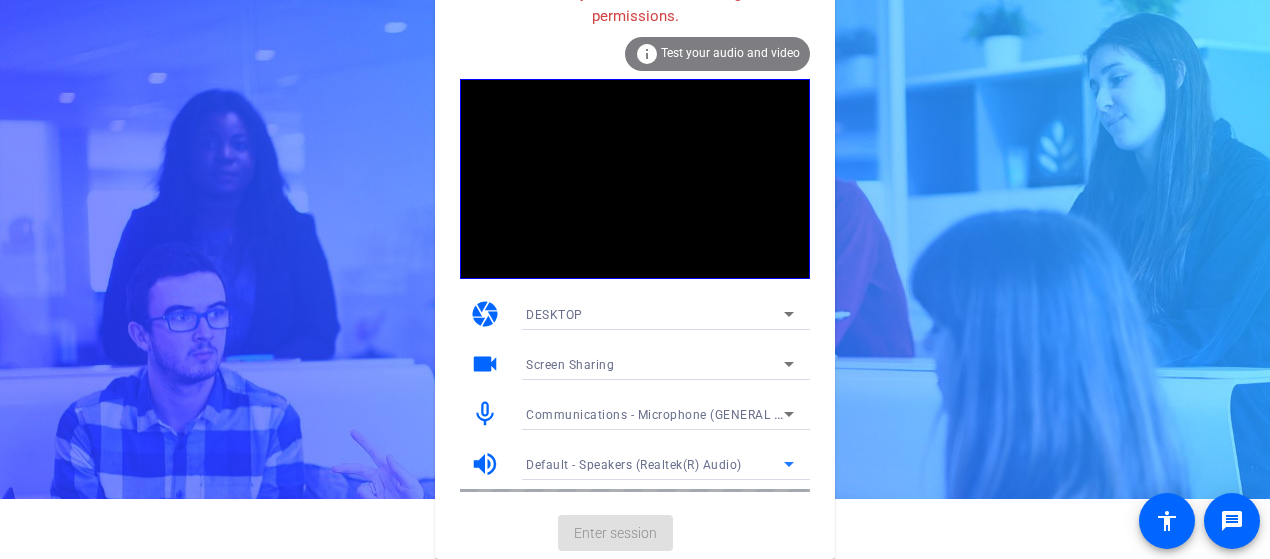 click on "Enter session" 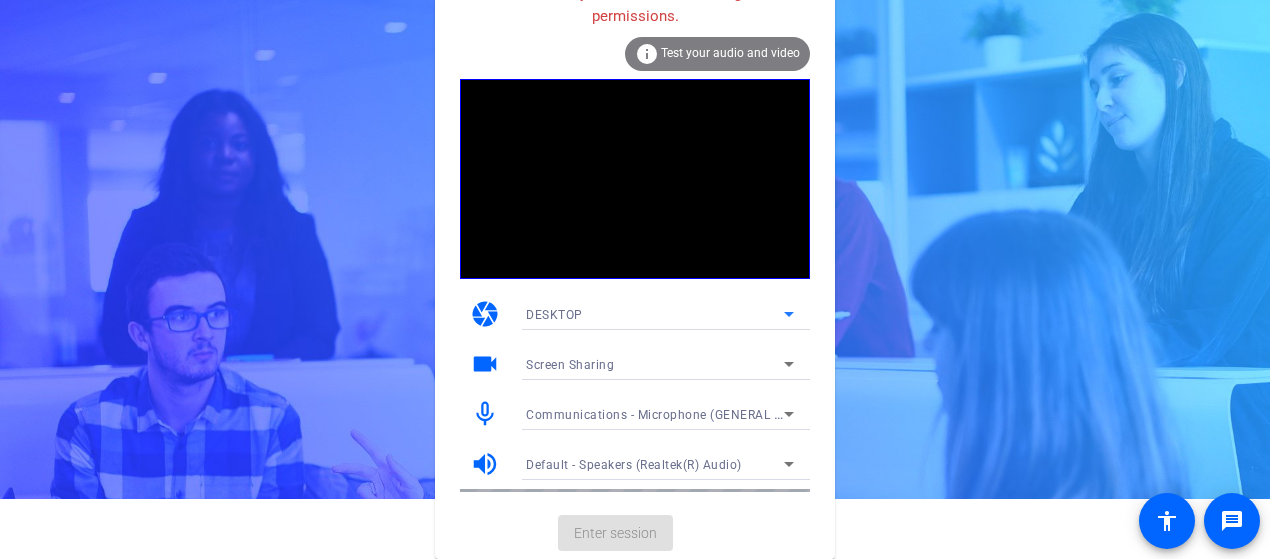 click on "DESKTOP" at bounding box center (655, 314) 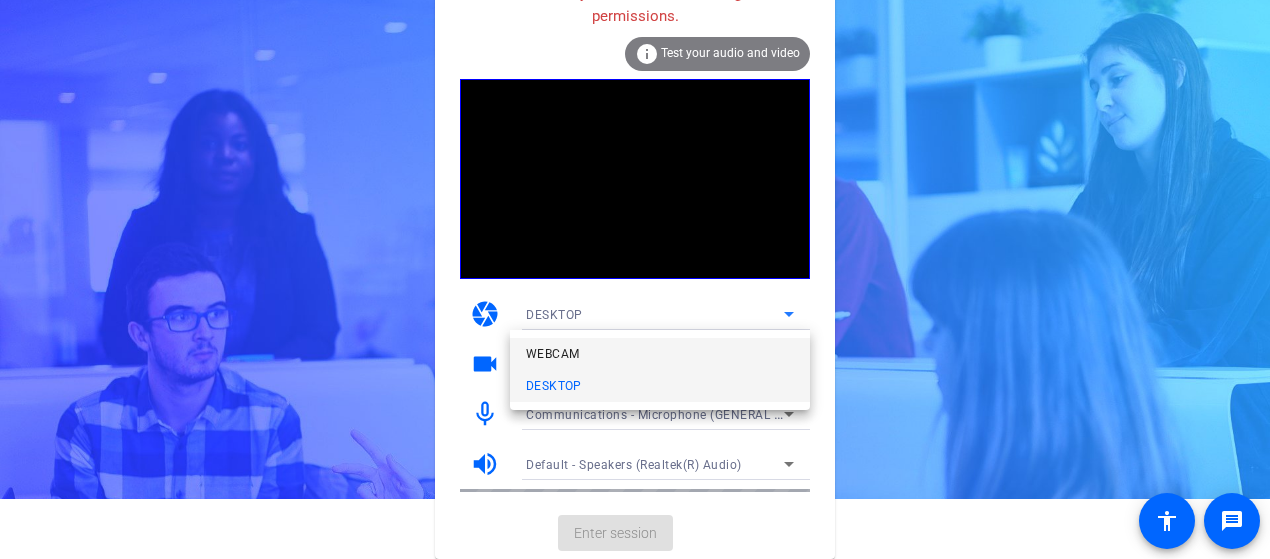 click on "WEBCAM" at bounding box center (660, 354) 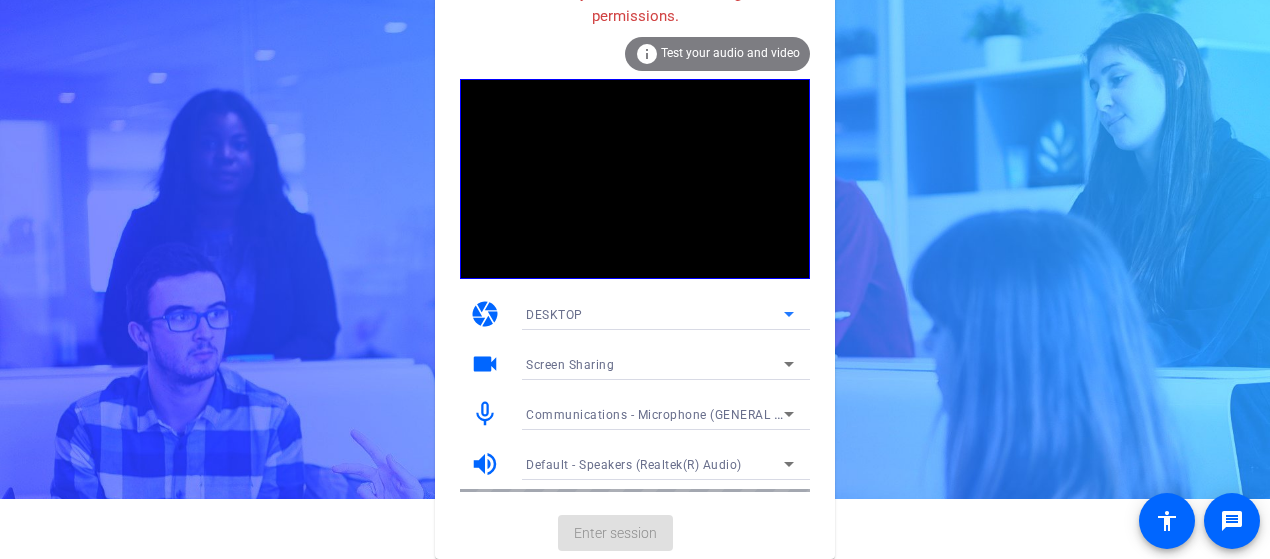 scroll, scrollTop: 27, scrollLeft: 0, axis: vertical 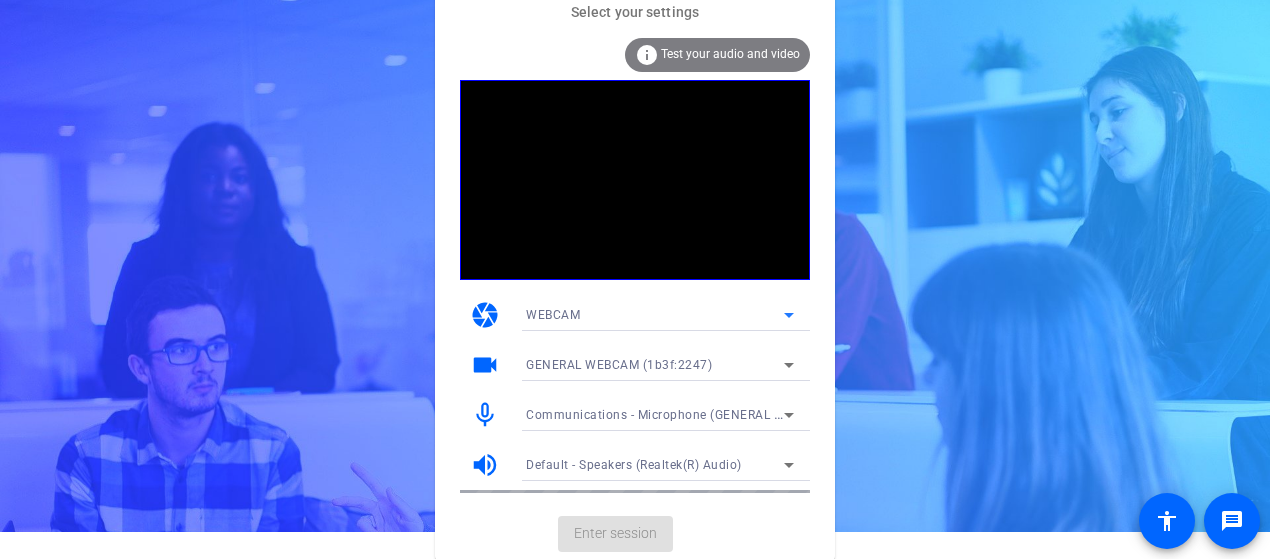 click on "GENERAL WEBCAM (1b3f:2247)" at bounding box center (619, 365) 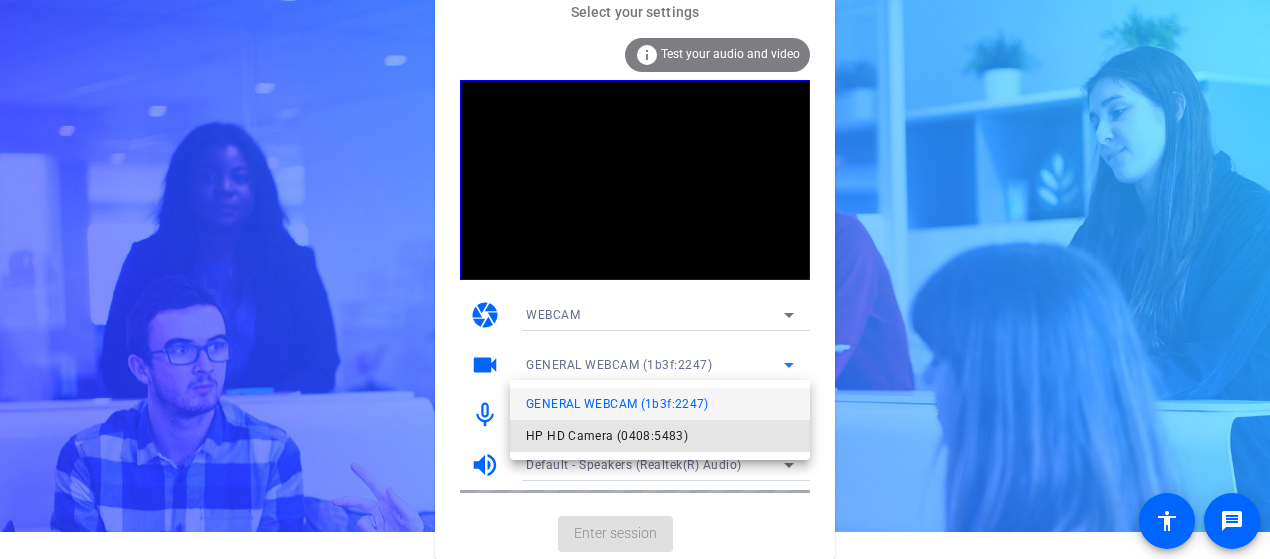 click on "HP HD Camera (0408:5483)" at bounding box center [607, 436] 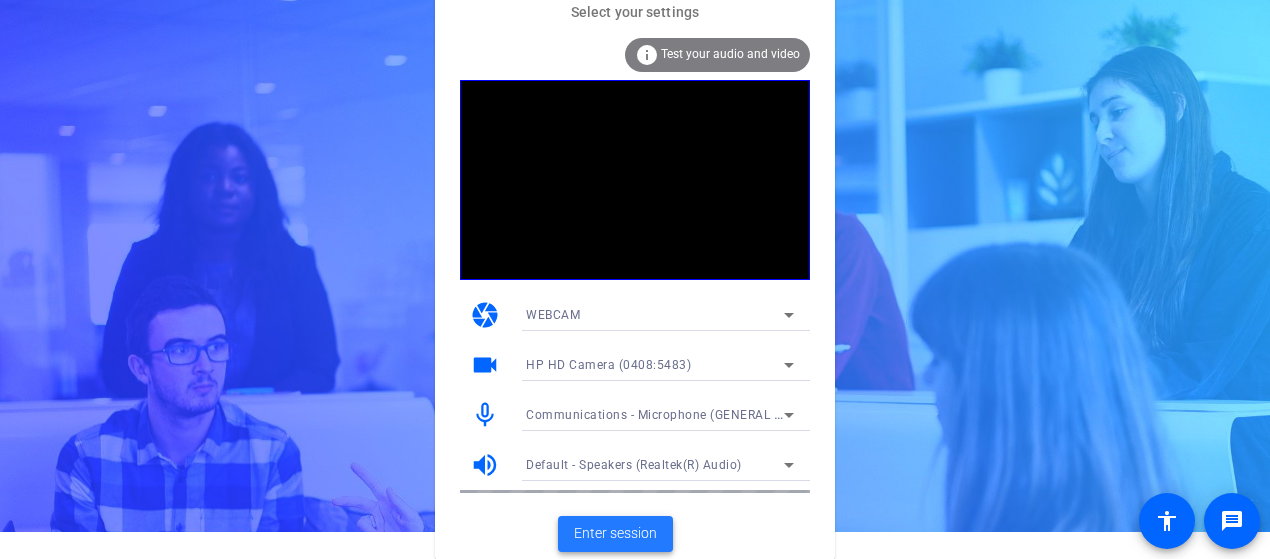 click on "Enter session" 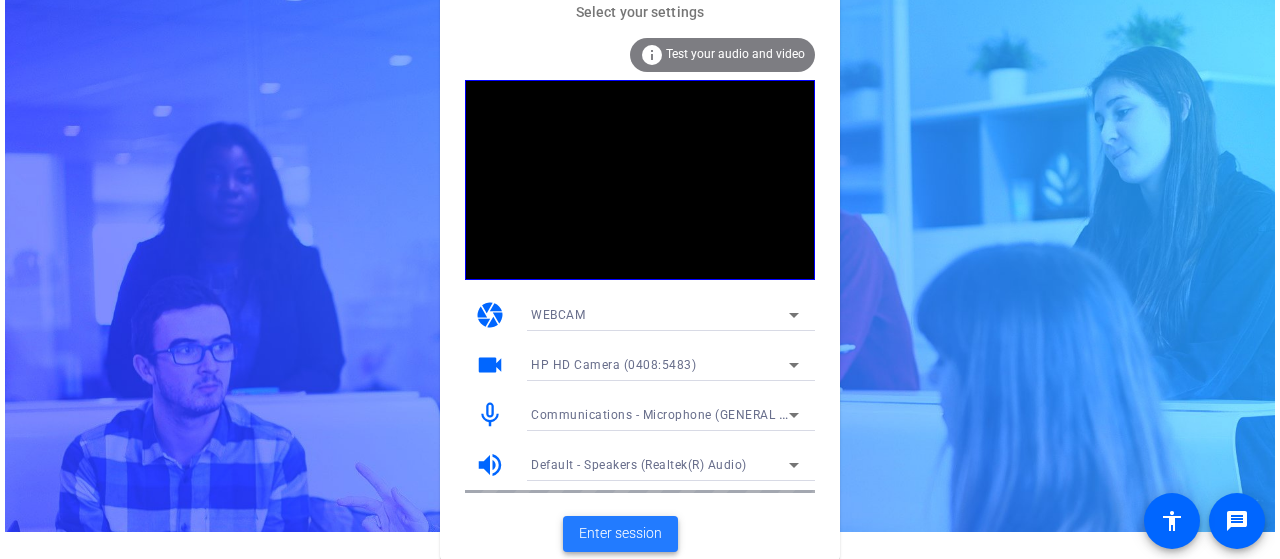 scroll, scrollTop: 0, scrollLeft: 0, axis: both 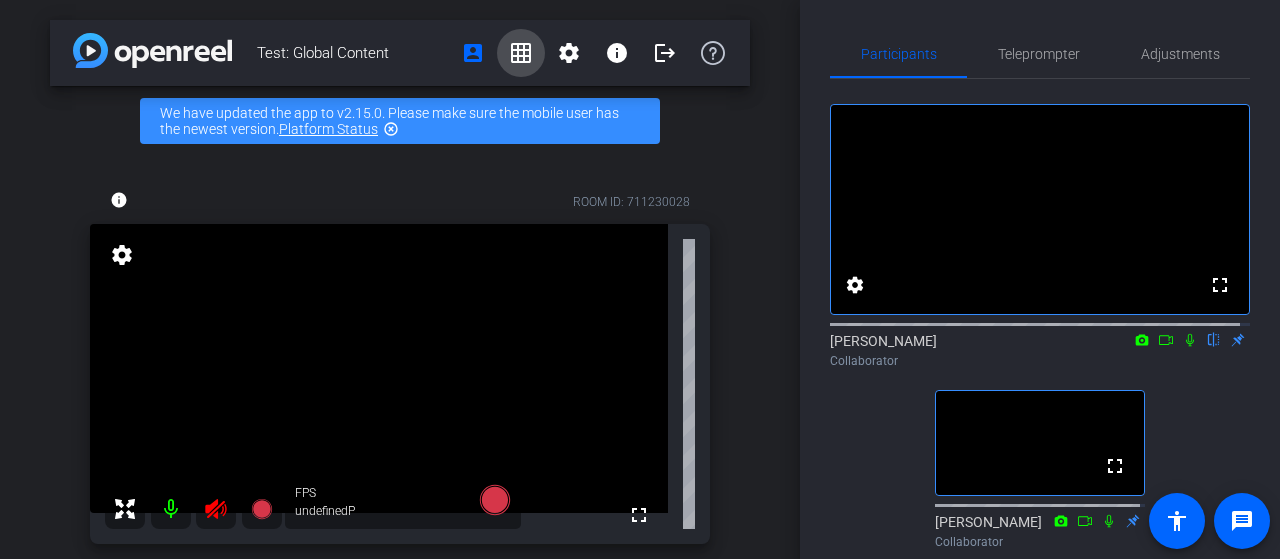 click on "grid_on" at bounding box center (521, 53) 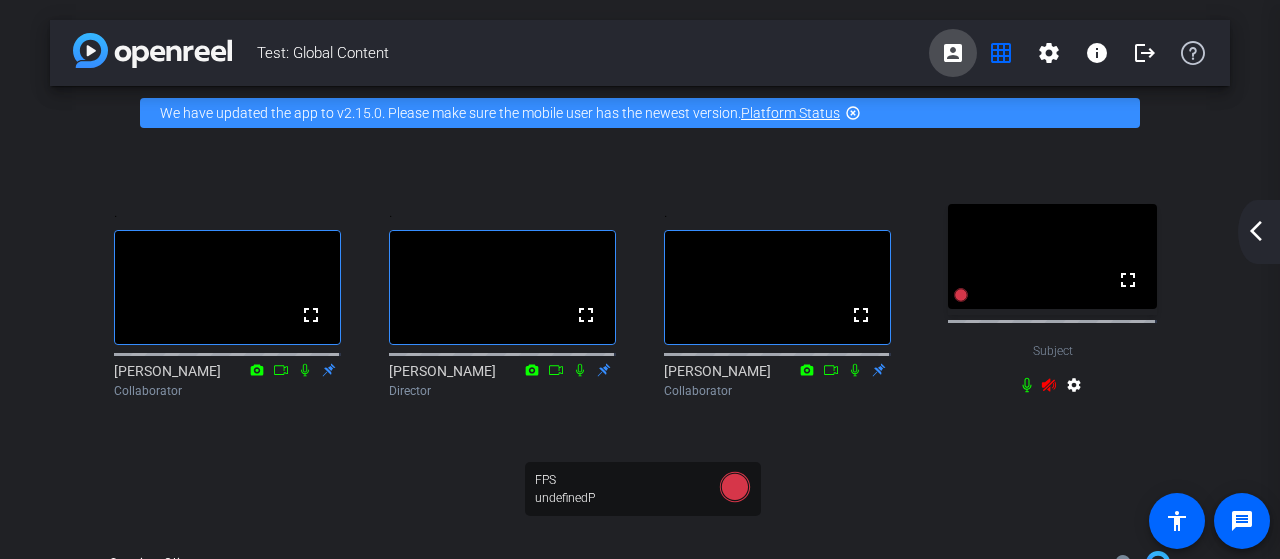 click on "account_box" at bounding box center [953, 53] 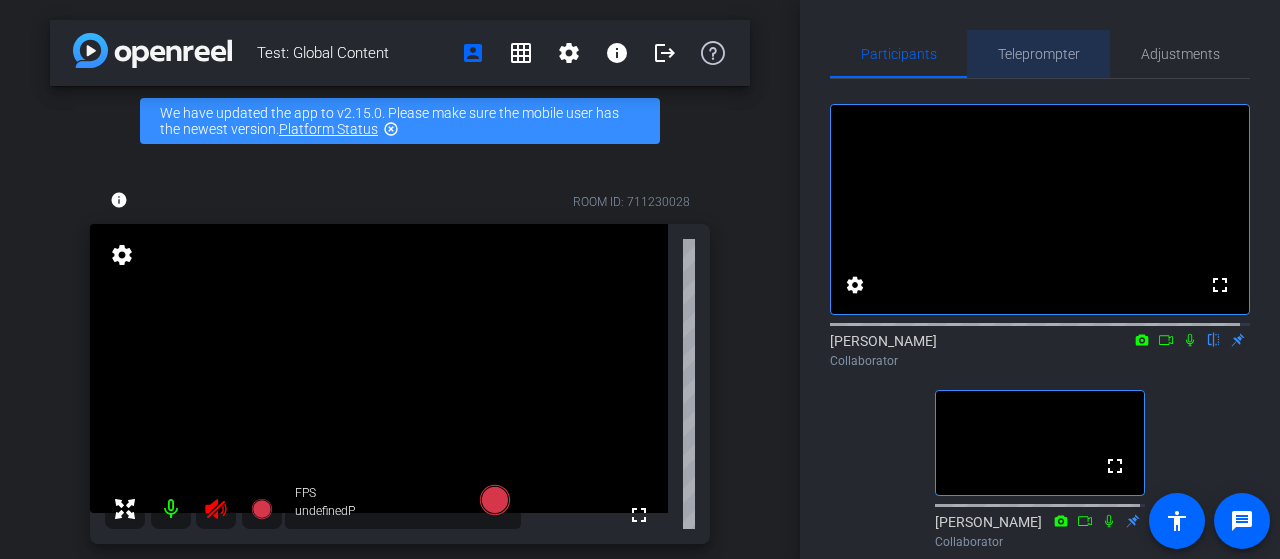 click on "Teleprompter" at bounding box center (1039, 54) 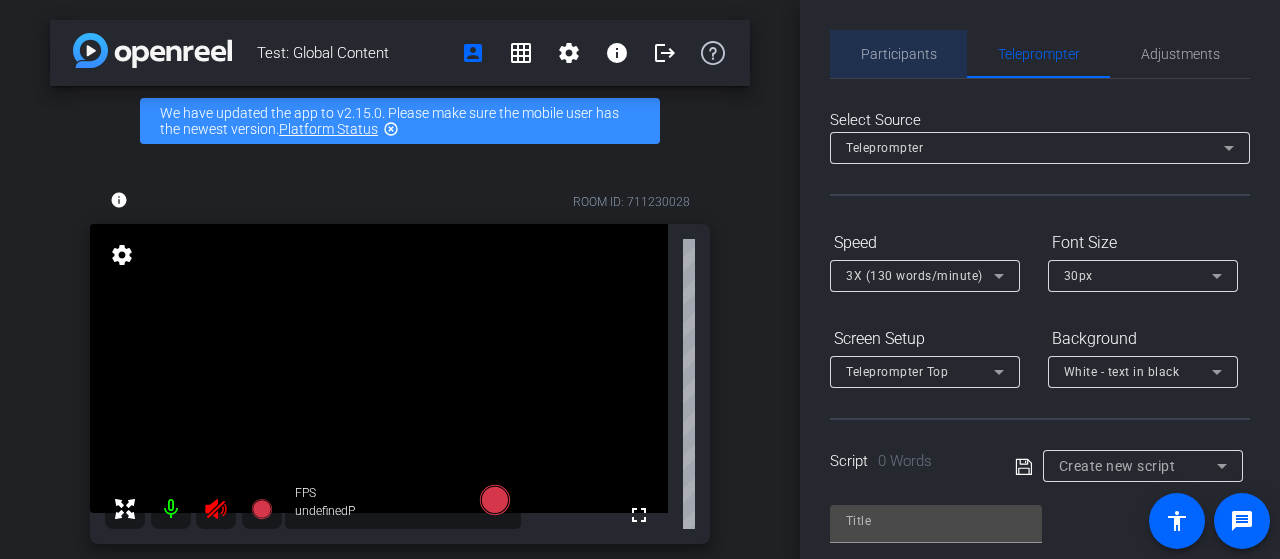 click on "Participants" at bounding box center (899, 54) 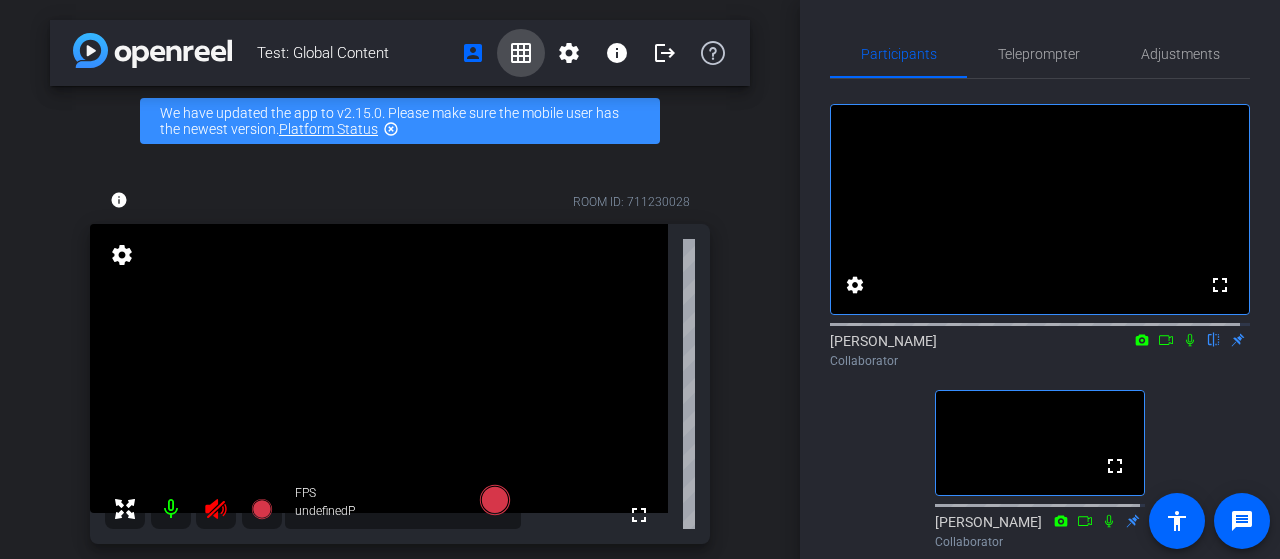 click at bounding box center [521, 53] 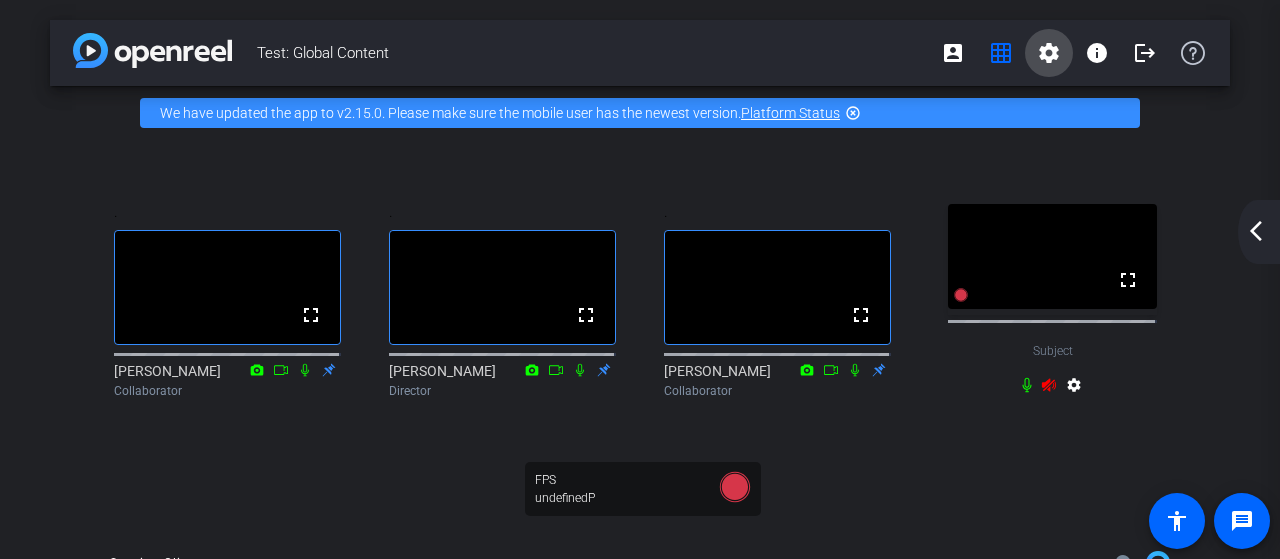 click on "settings" at bounding box center [1049, 53] 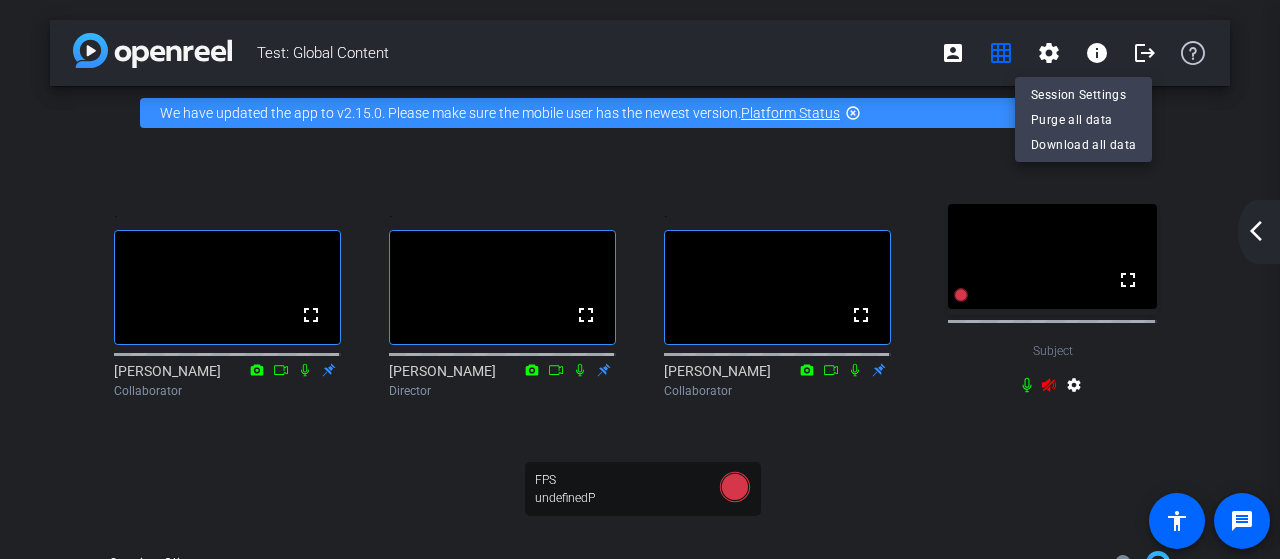 click at bounding box center [640, 279] 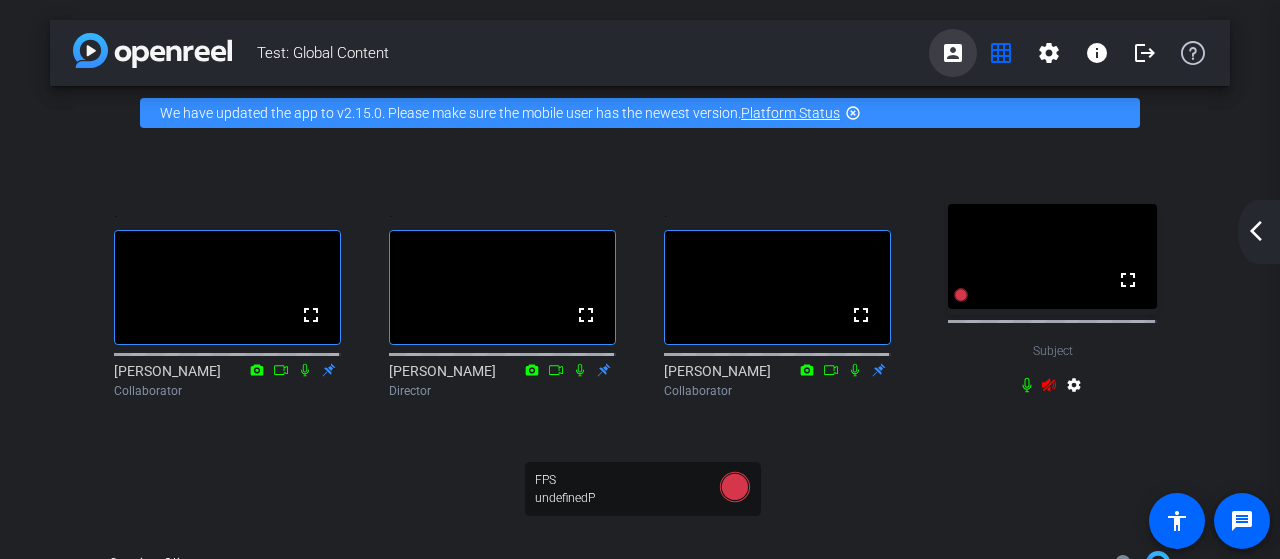 click on "account_box" at bounding box center [953, 53] 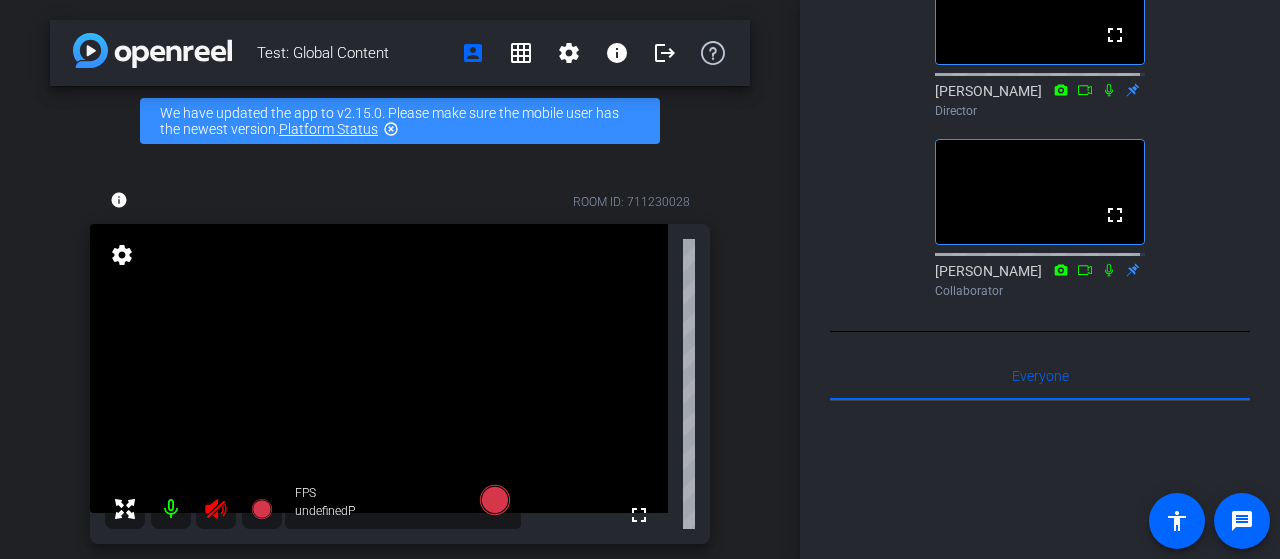 scroll, scrollTop: 0, scrollLeft: 0, axis: both 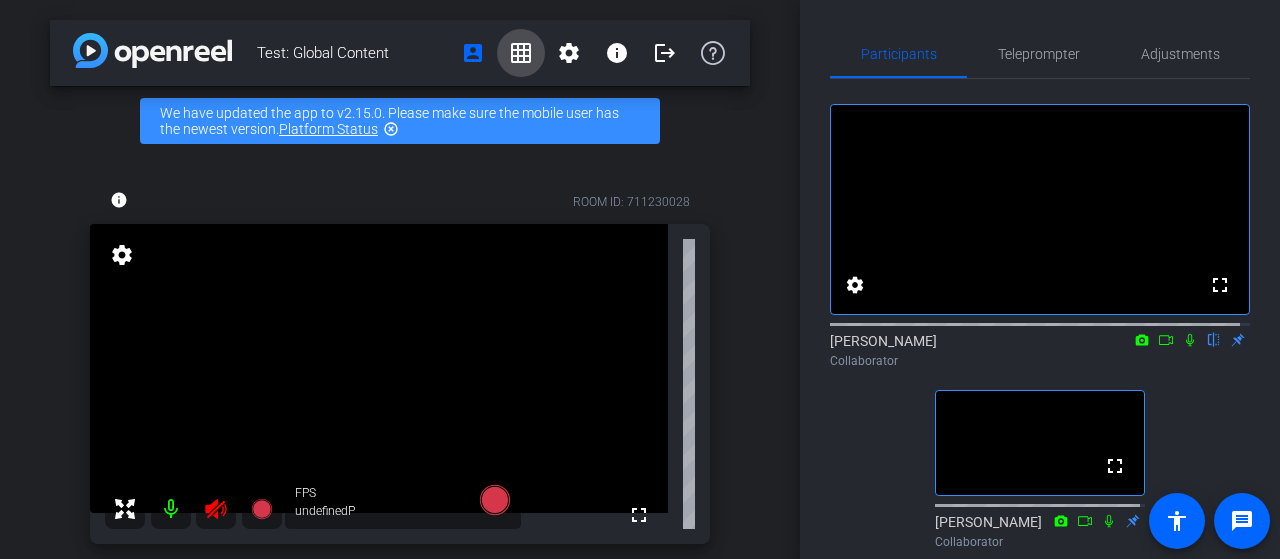 click on "grid_on" at bounding box center [521, 53] 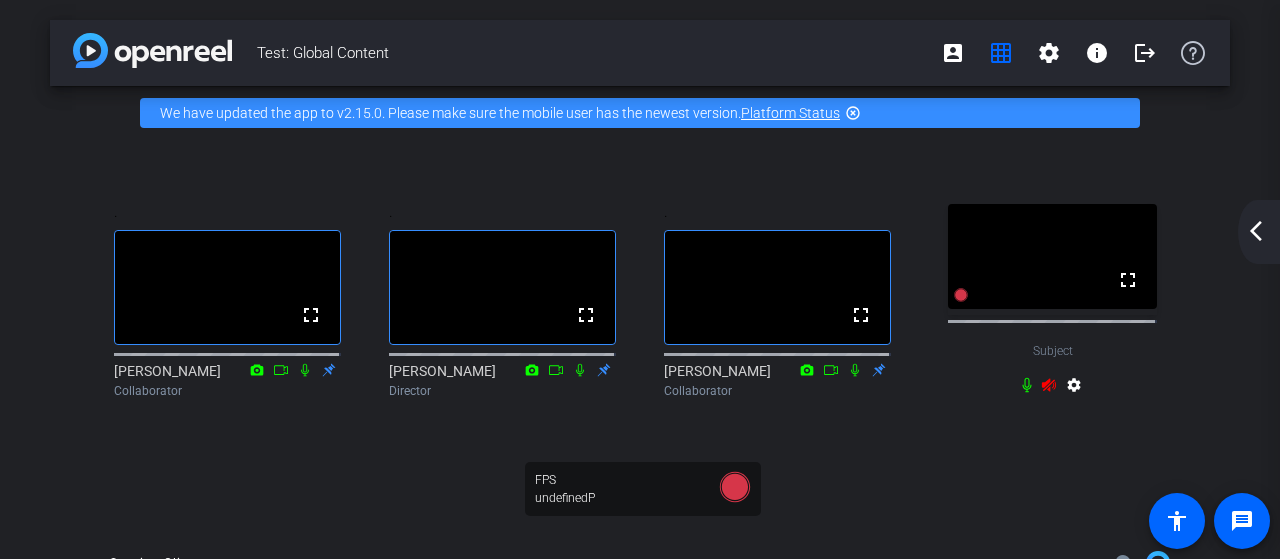 click on "arrow_back_ios_new" 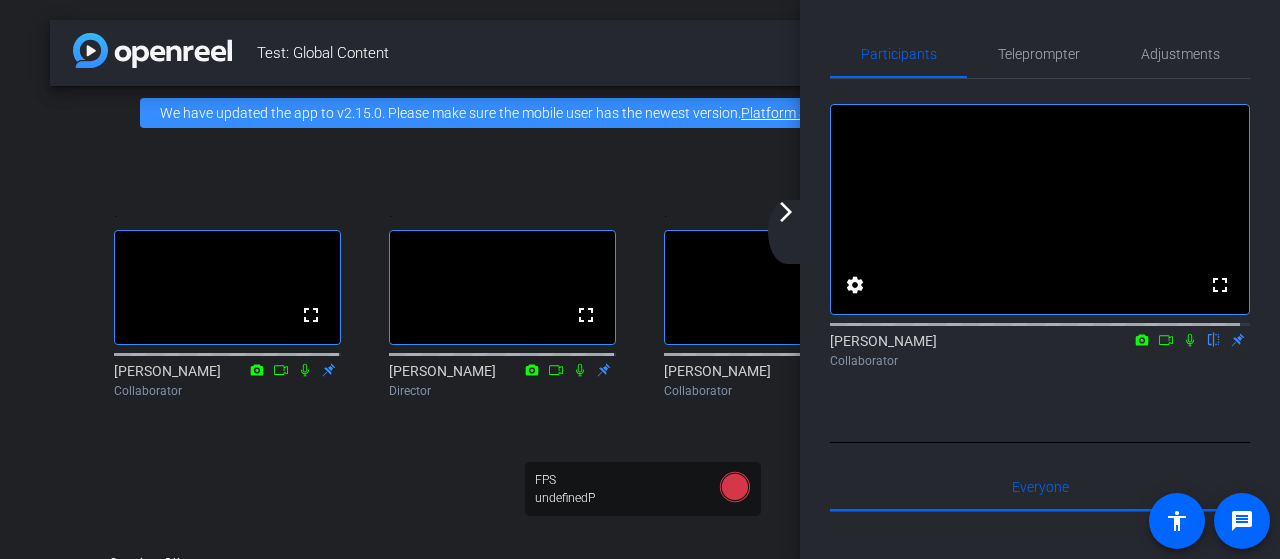click on "flip" 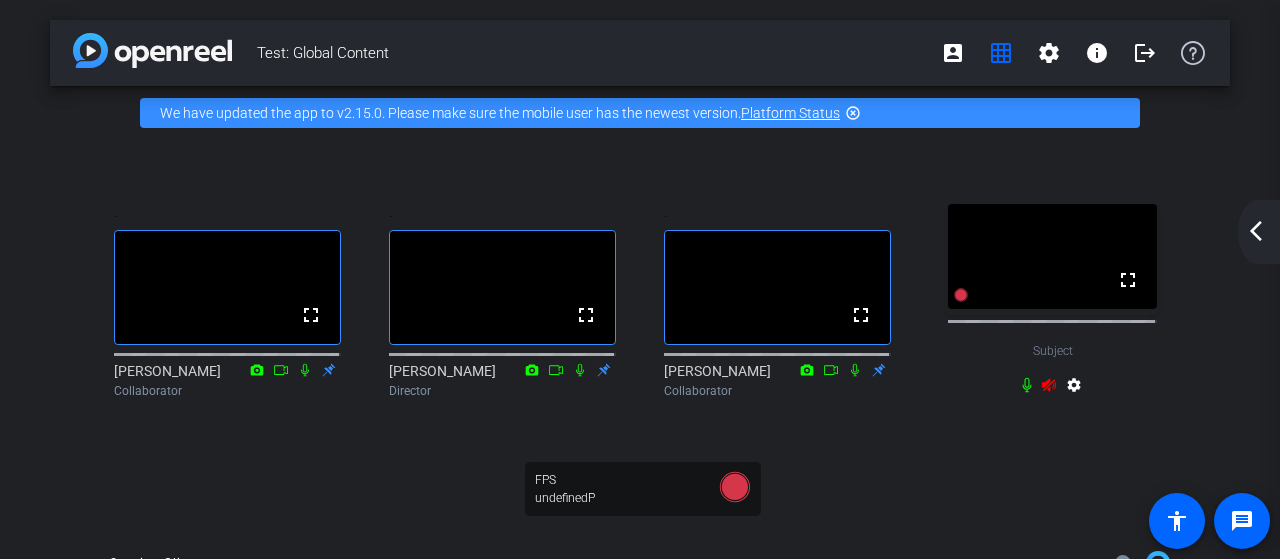 click on "arrow_back_ios_new" 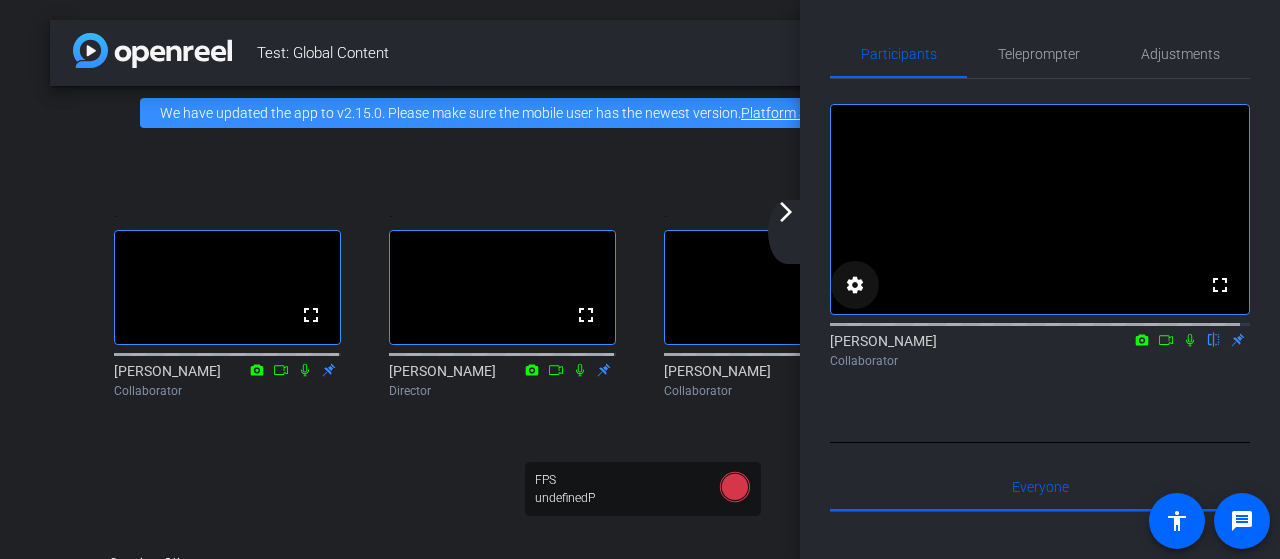 click on "settings" 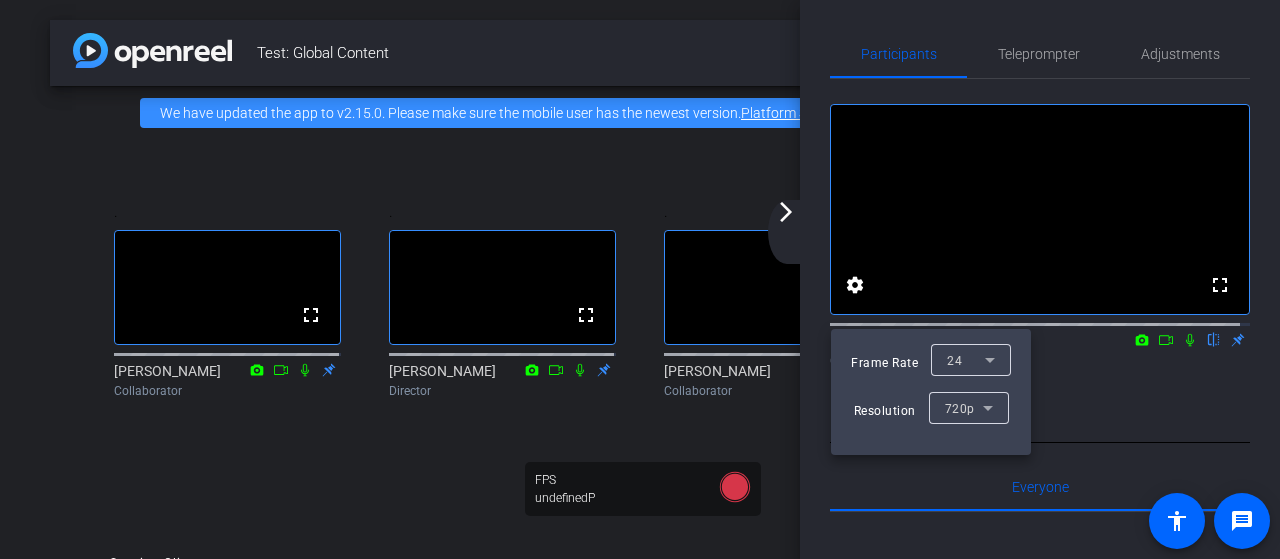 click at bounding box center [640, 279] 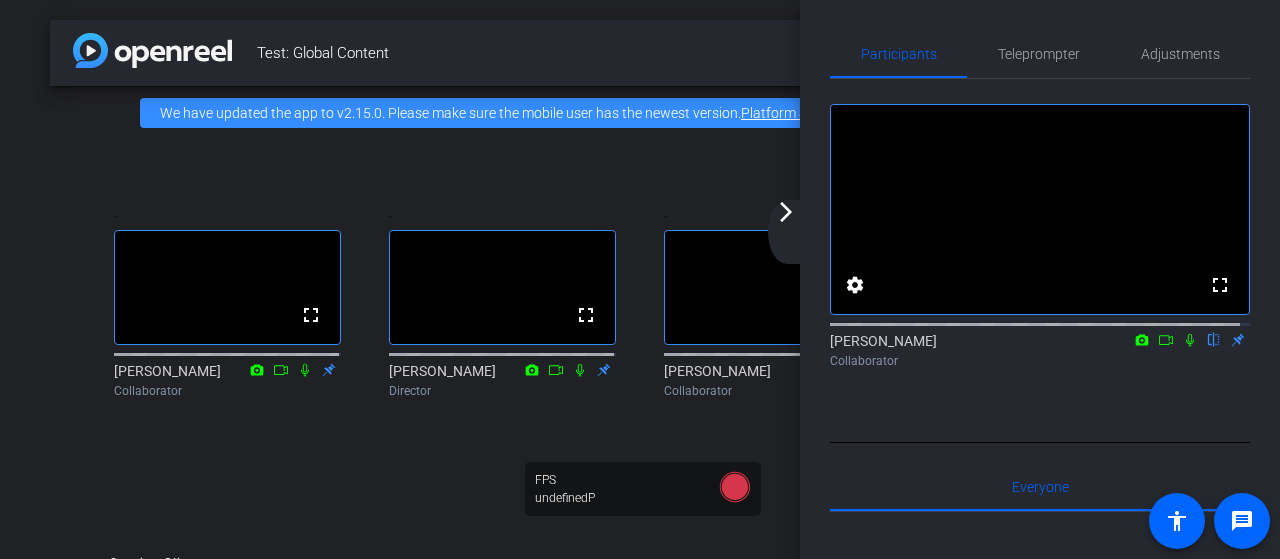 click on "arrow_back_ios_new arrow_forward_ios" 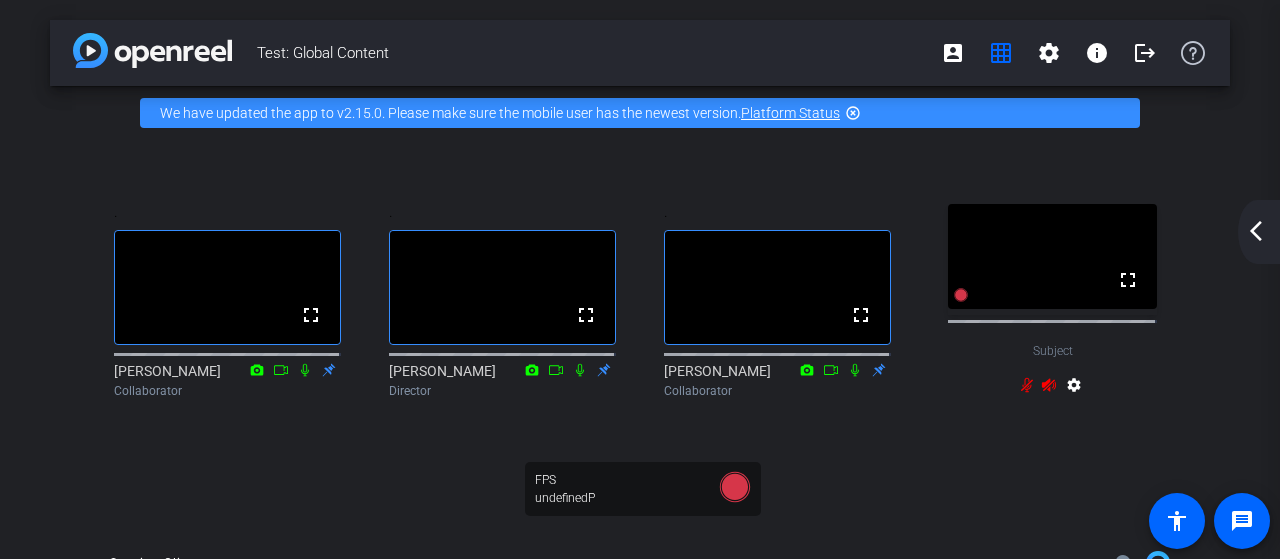 click on "arrow_back_ios_new" 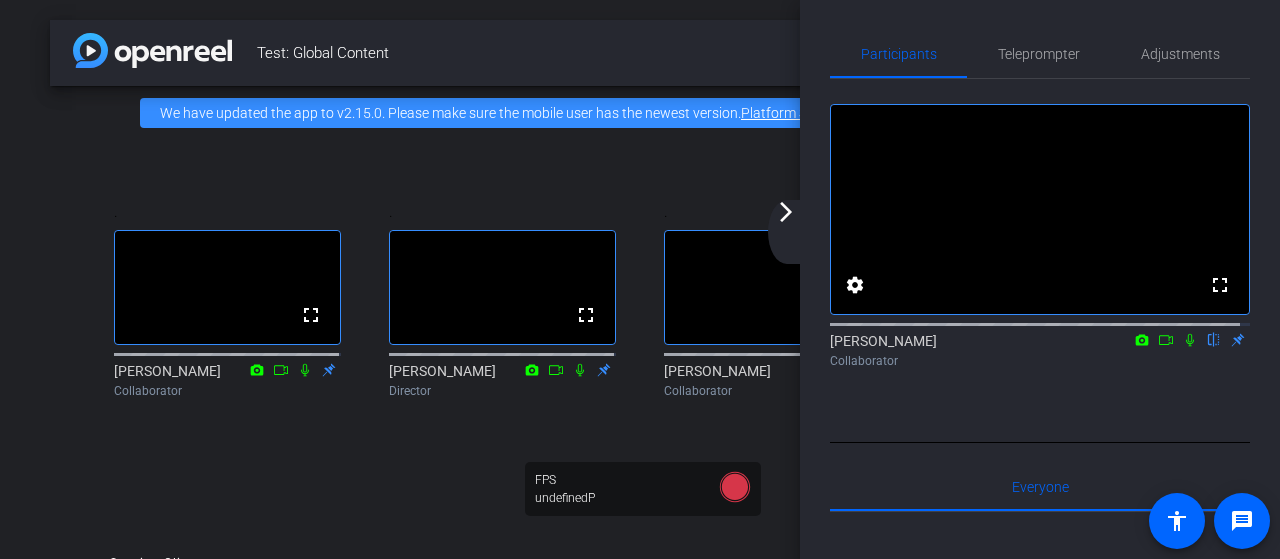 click 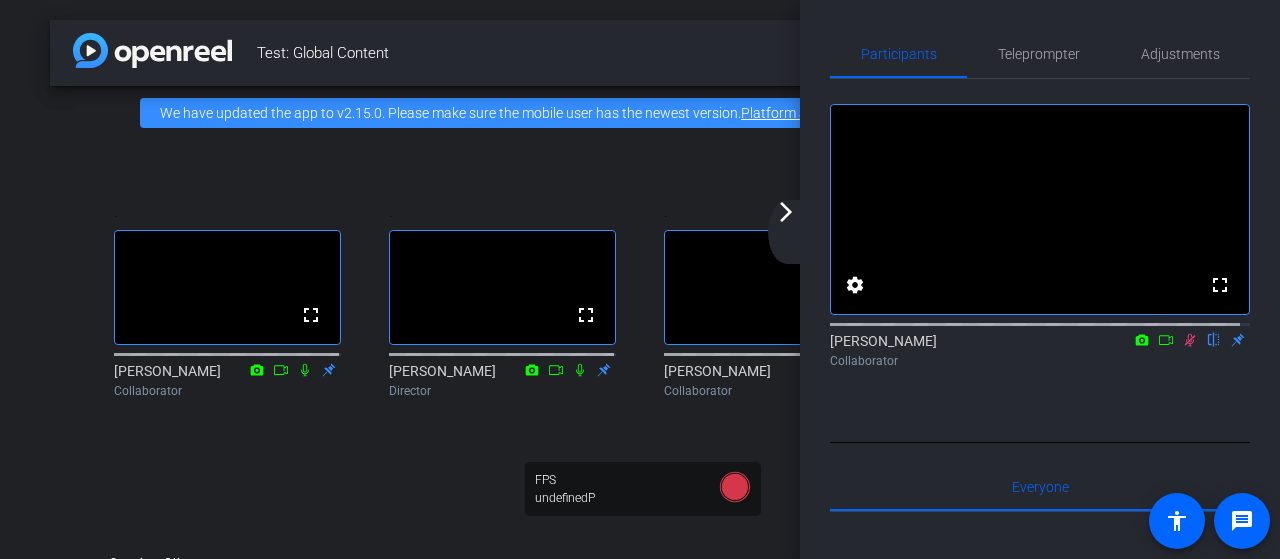 click on "arrow_back_ios_new arrow_forward_ios" 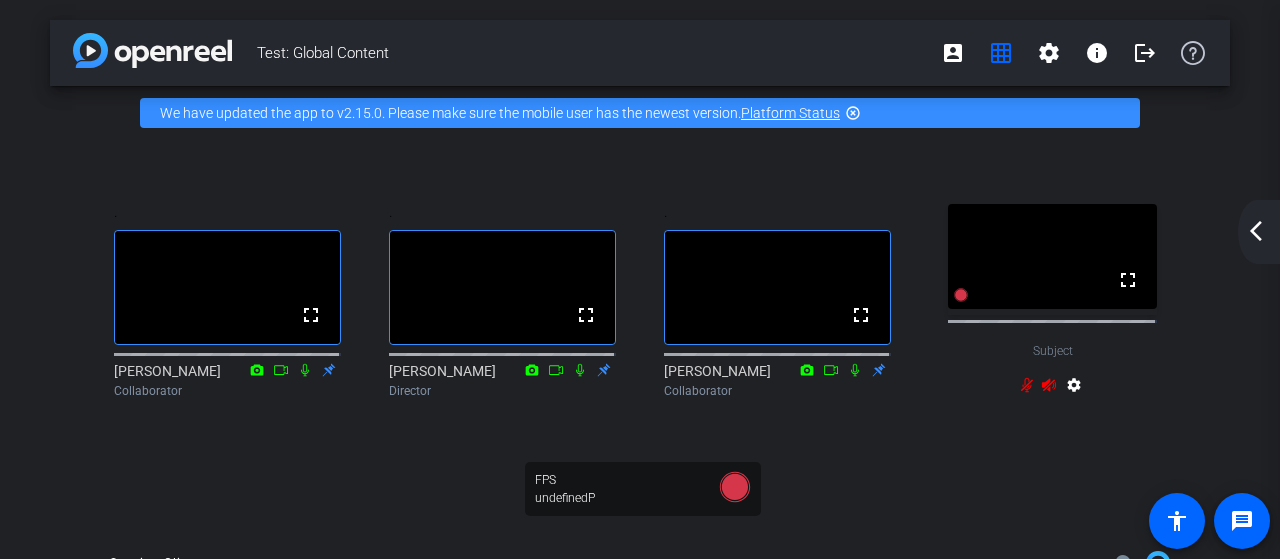 click on "arrow_back_ios_new" 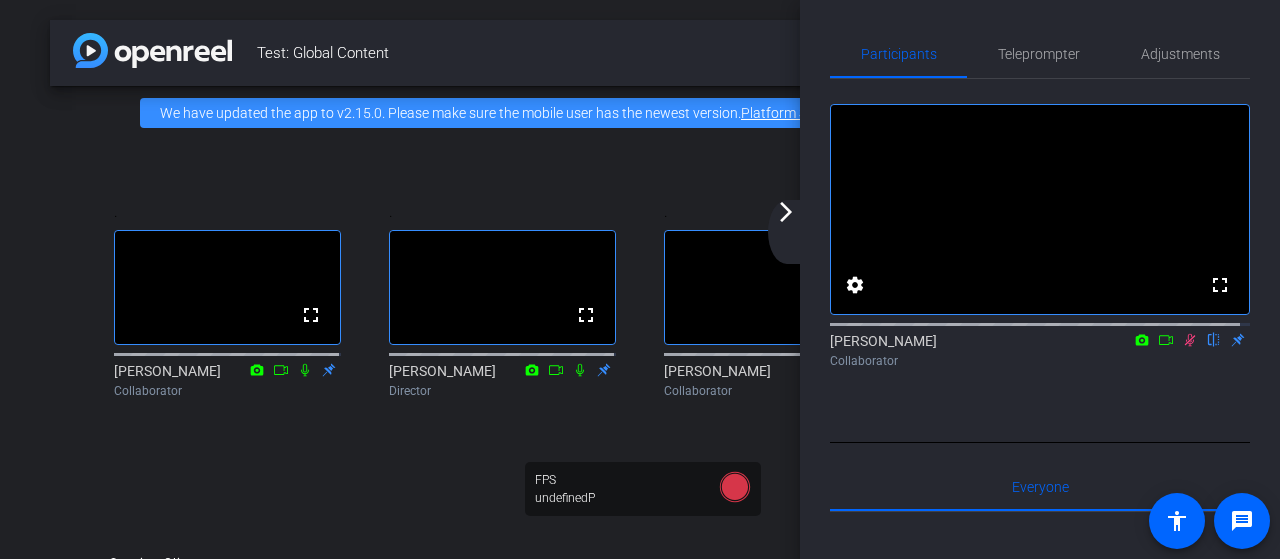 click 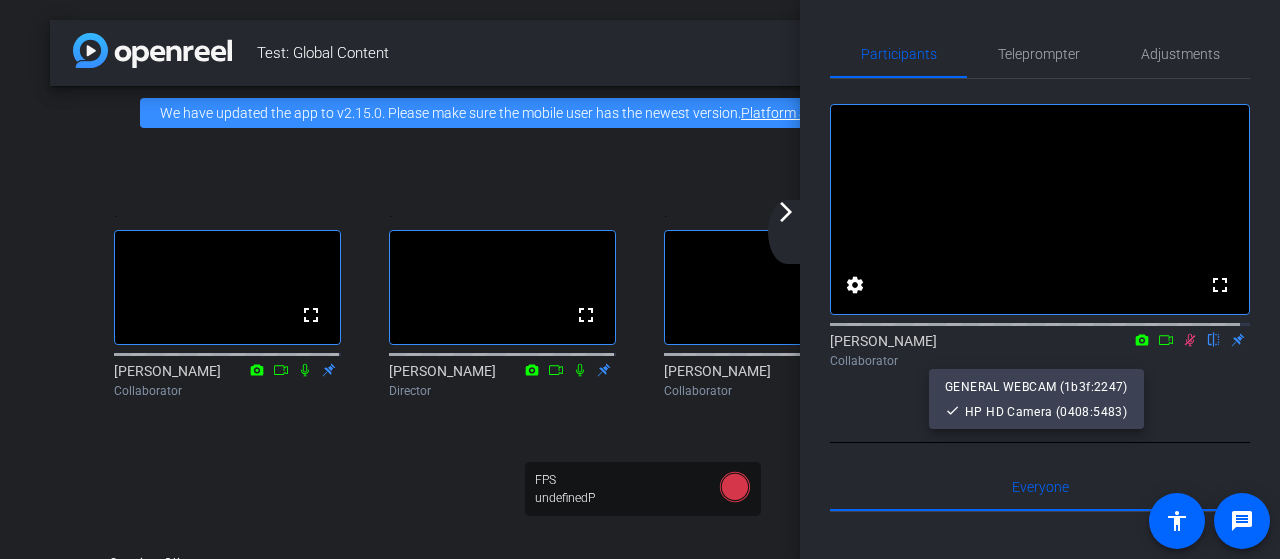 click at bounding box center (640, 279) 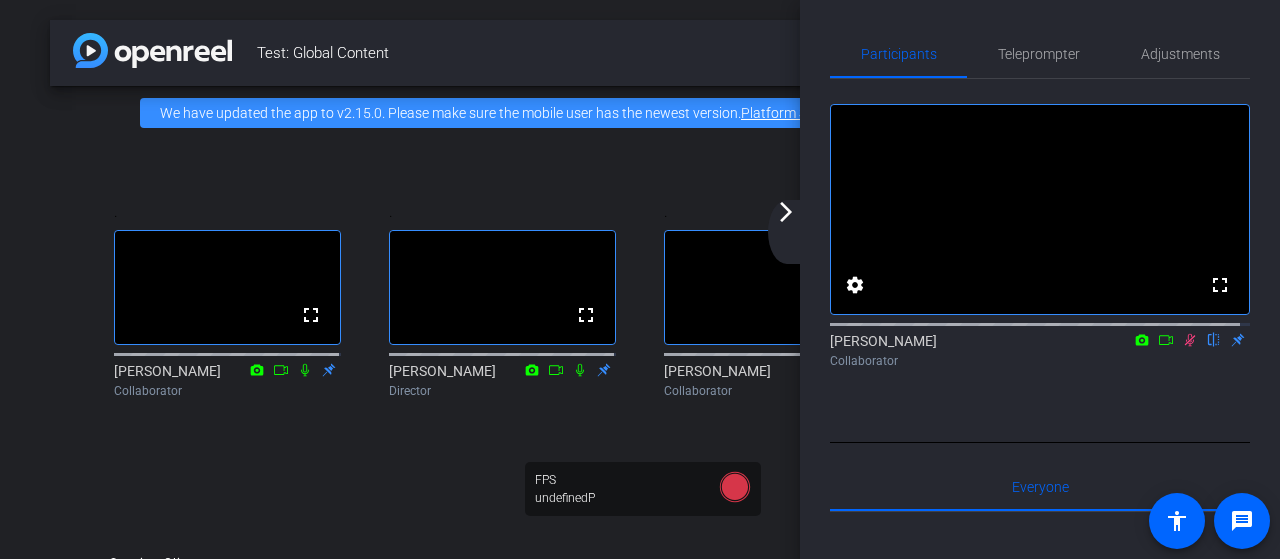 click 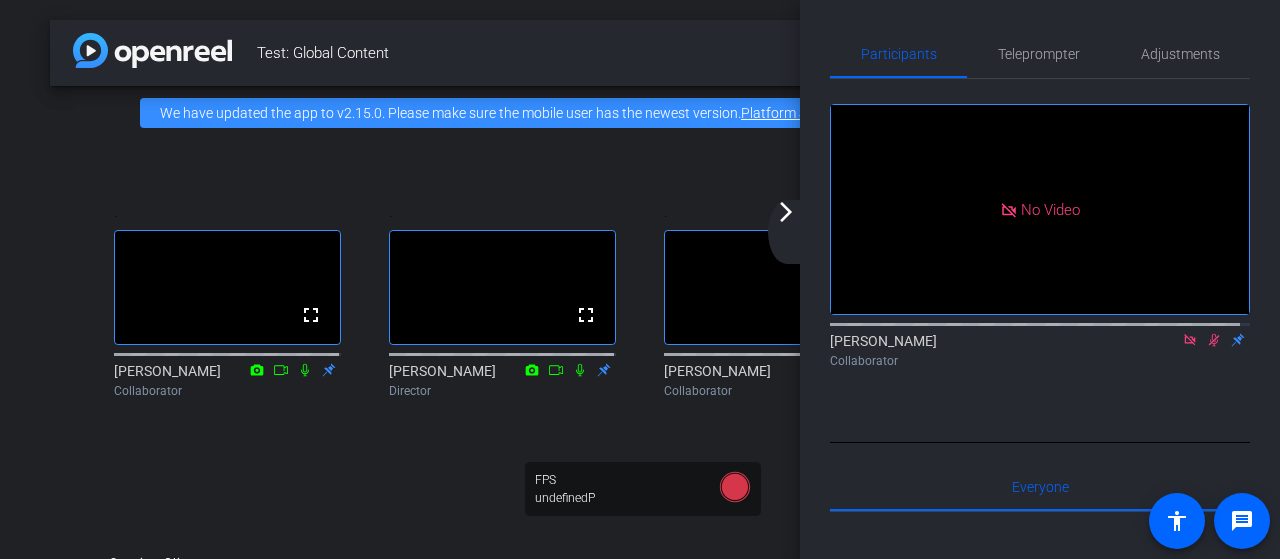 click 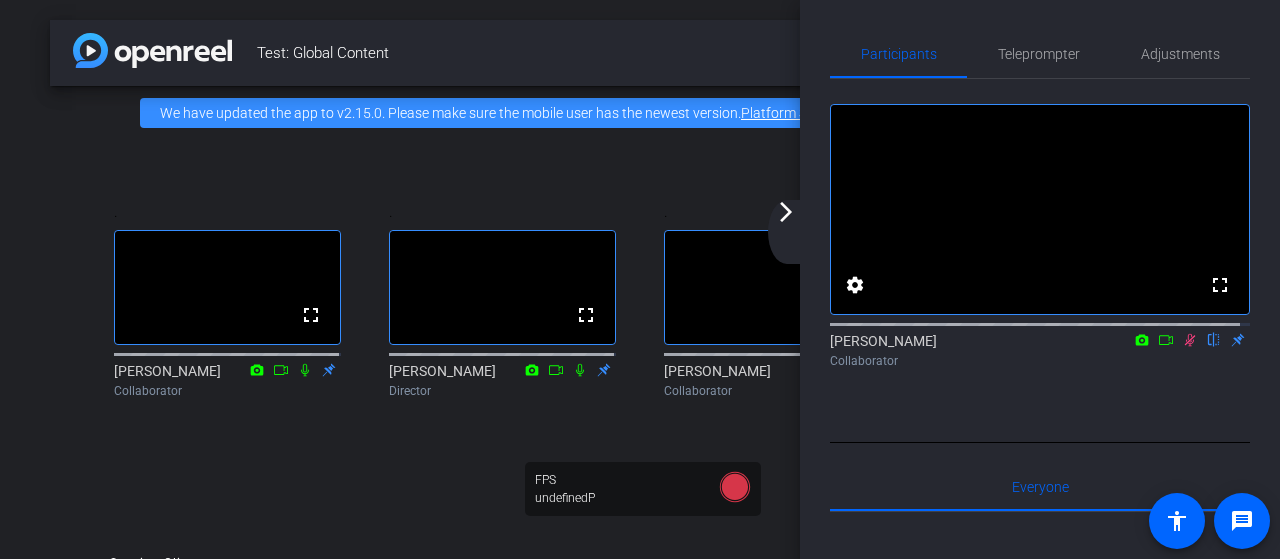 click on "arrow_forward_ios" 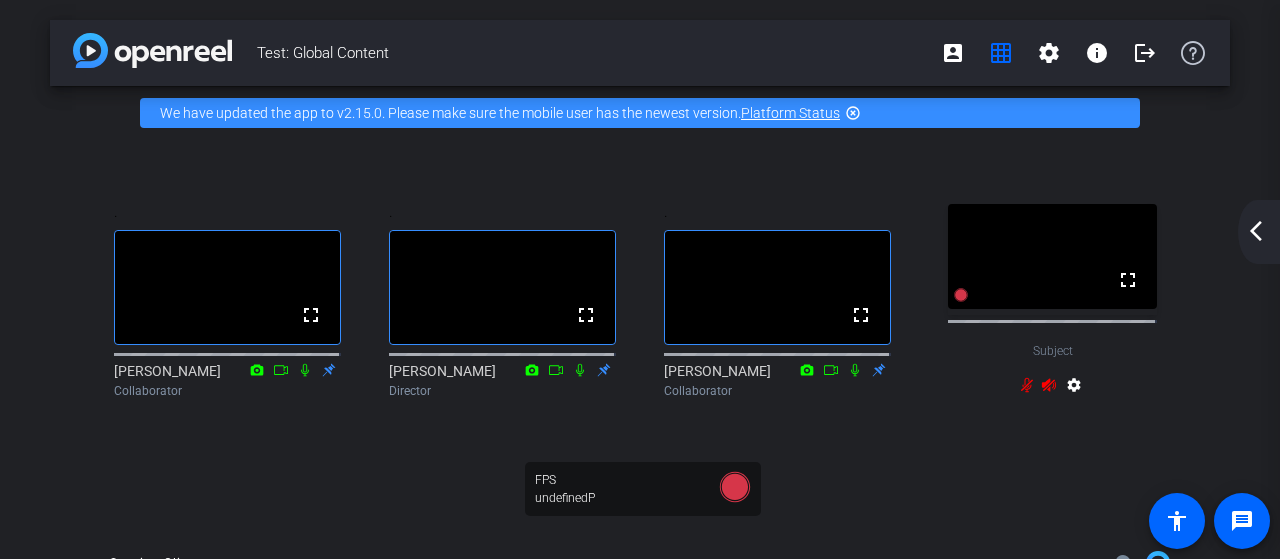 click on "arrow_back_ios_new" 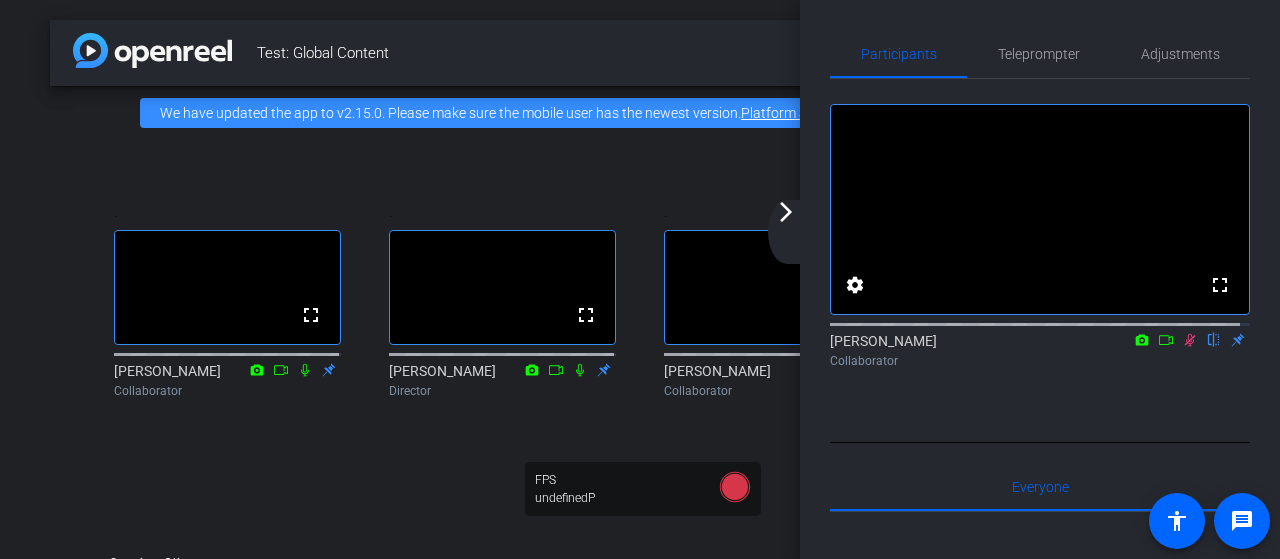 click on "arrow_forward_ios" 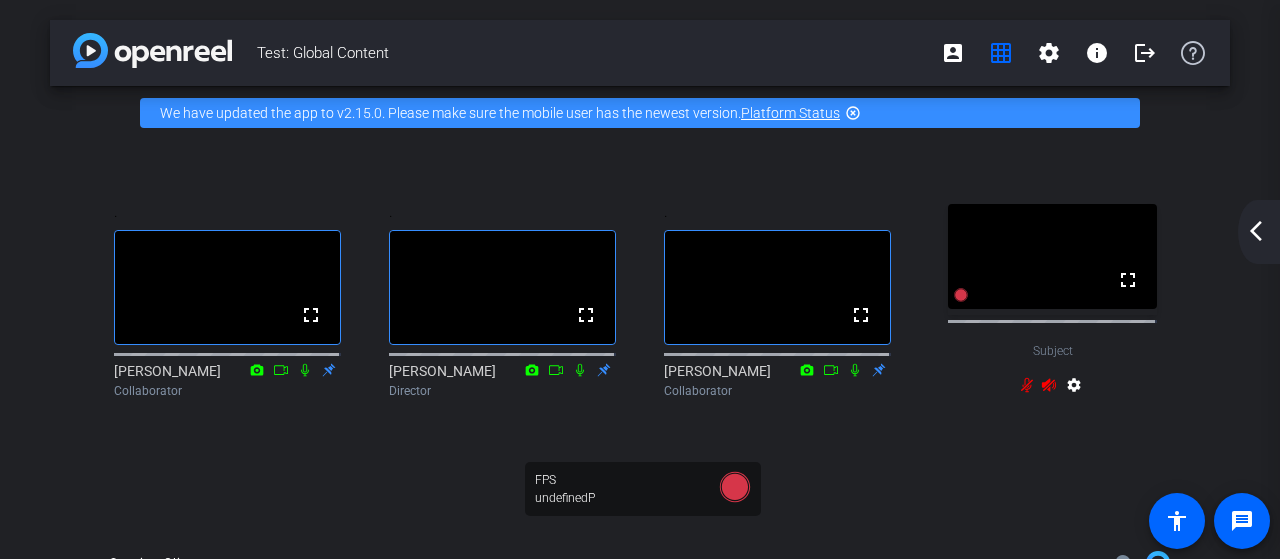 click on "arrow_back_ios_new arrow_forward_ios" 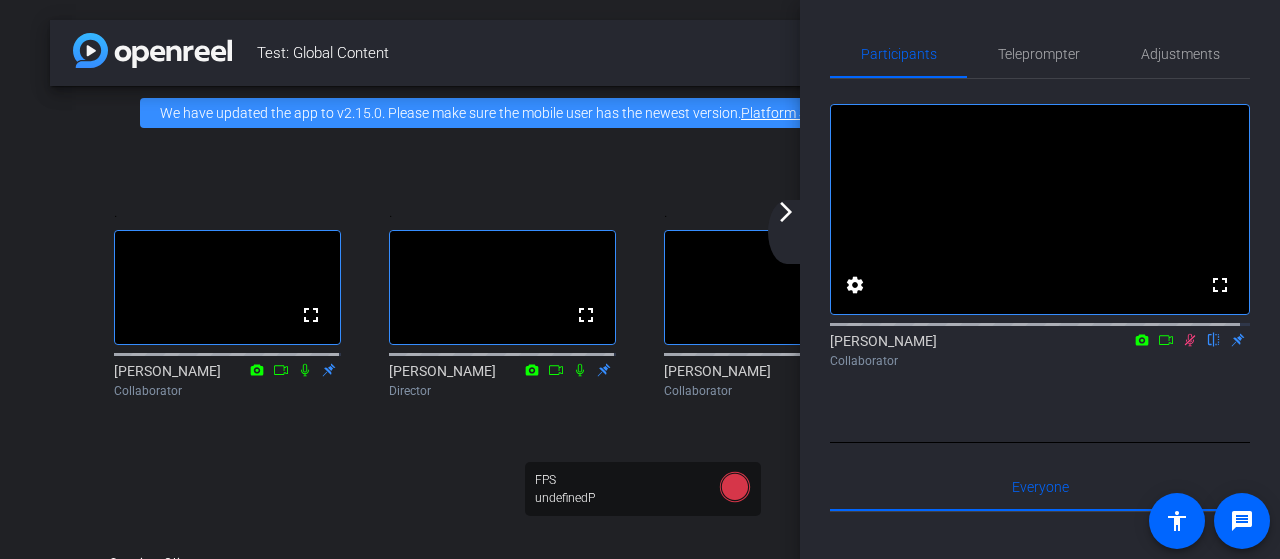 click on "arrow_forward_ios" 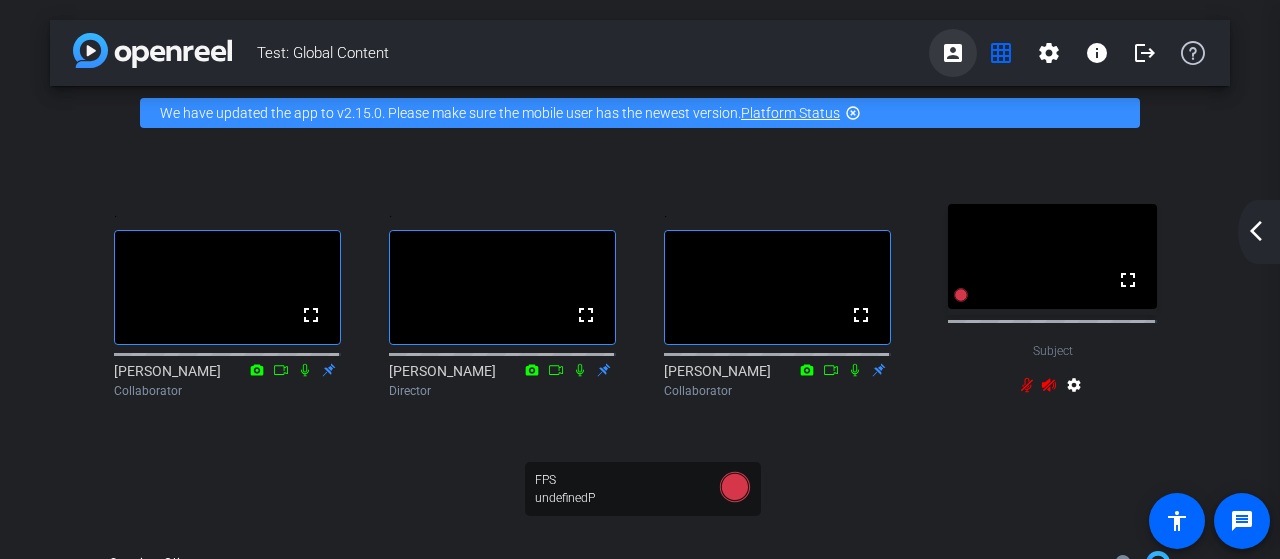 click on "account_box" at bounding box center [953, 53] 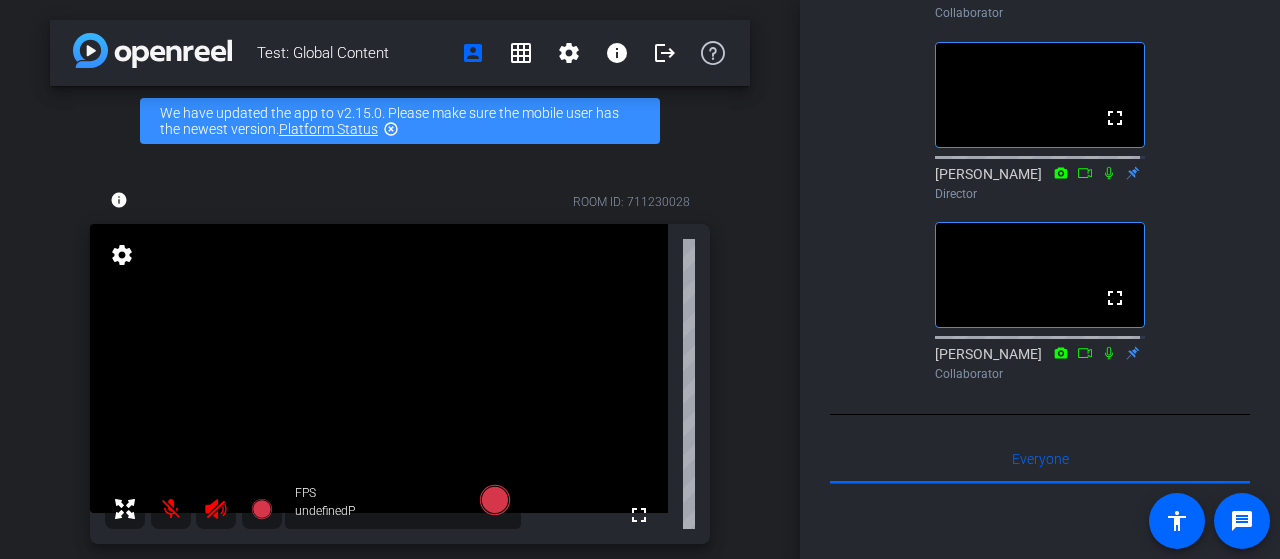 scroll, scrollTop: 512, scrollLeft: 0, axis: vertical 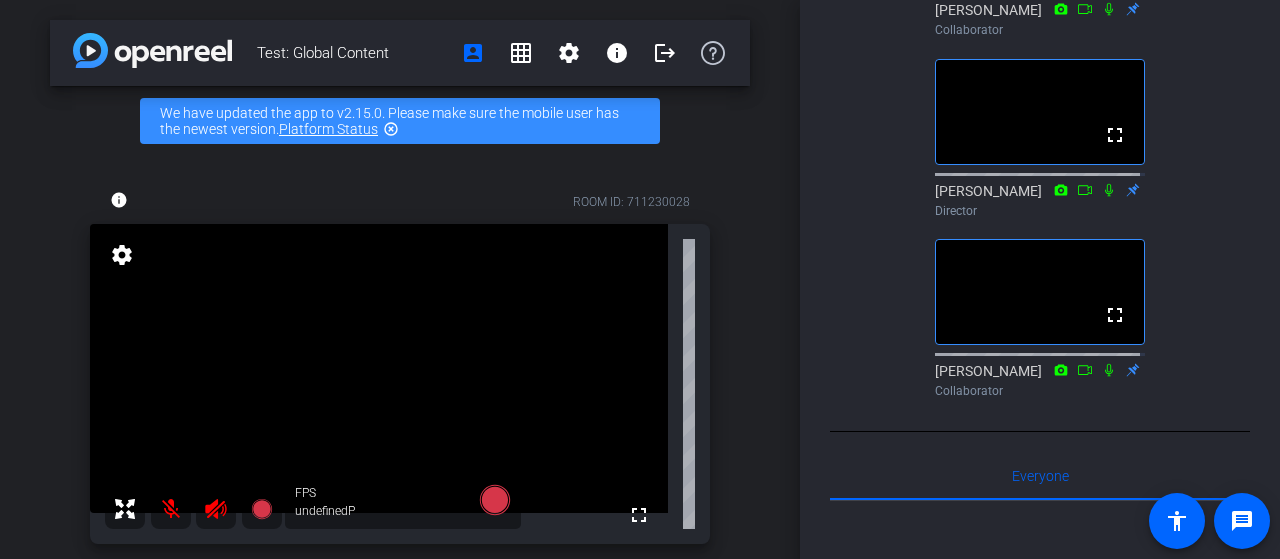 drag, startPoint x: 1269, startPoint y: 221, endPoint x: 1266, endPoint y: 127, distance: 94.04786 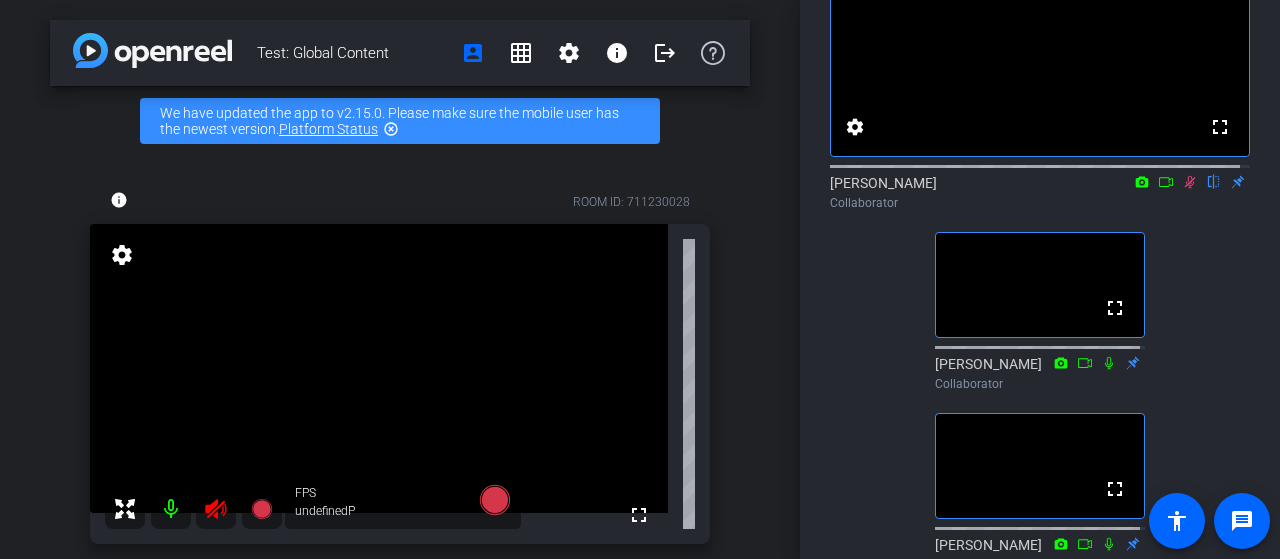 scroll, scrollTop: 130, scrollLeft: 0, axis: vertical 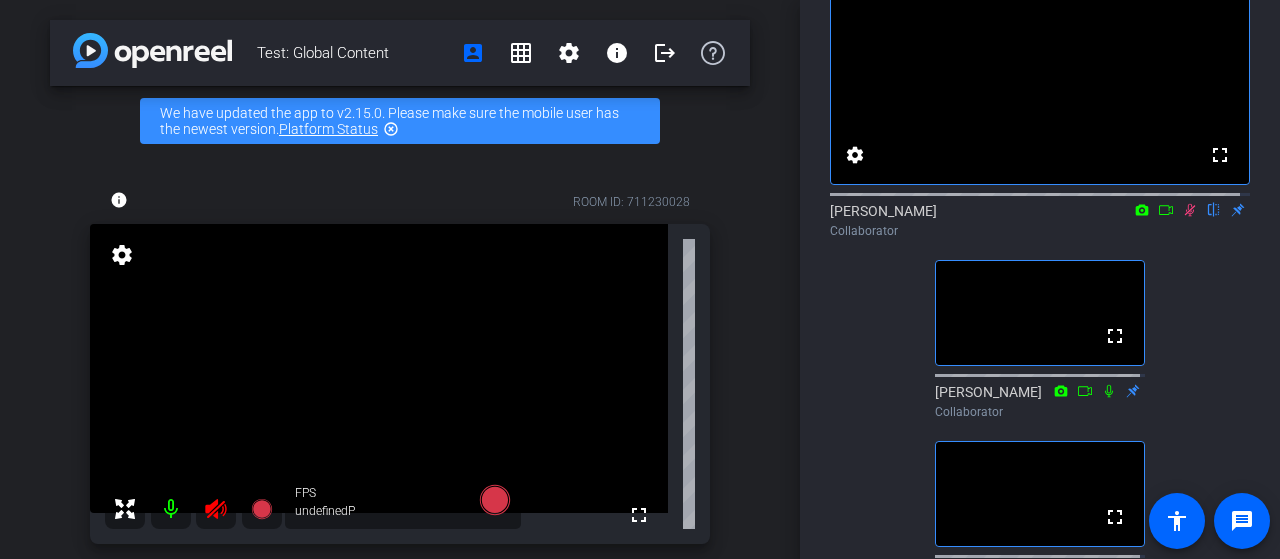 click 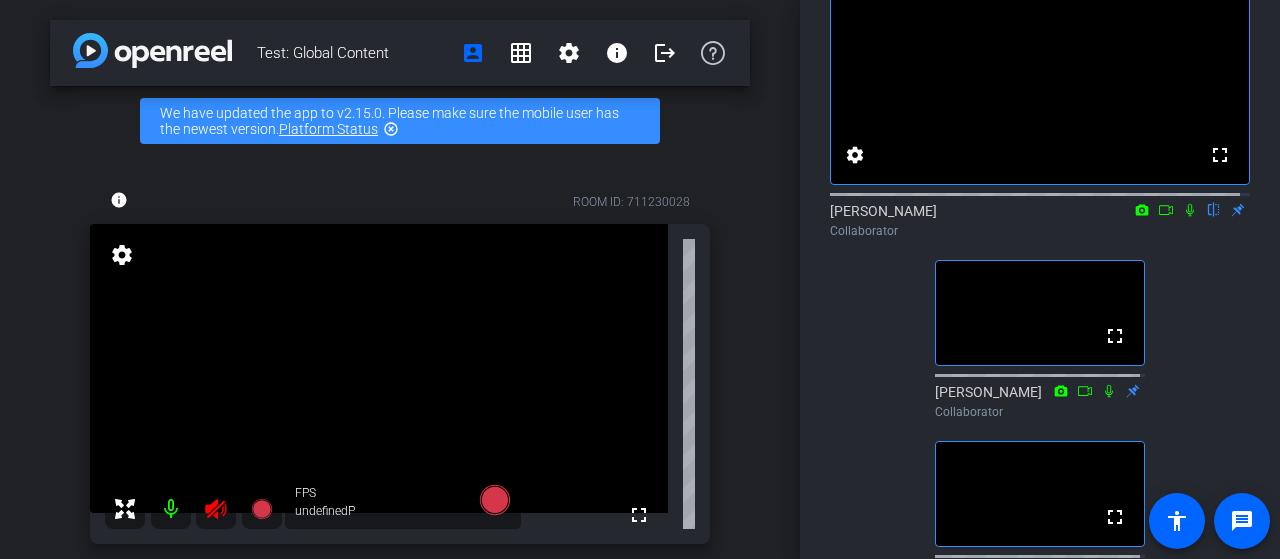 drag, startPoint x: 1269, startPoint y: 167, endPoint x: 1270, endPoint y: 123, distance: 44.011364 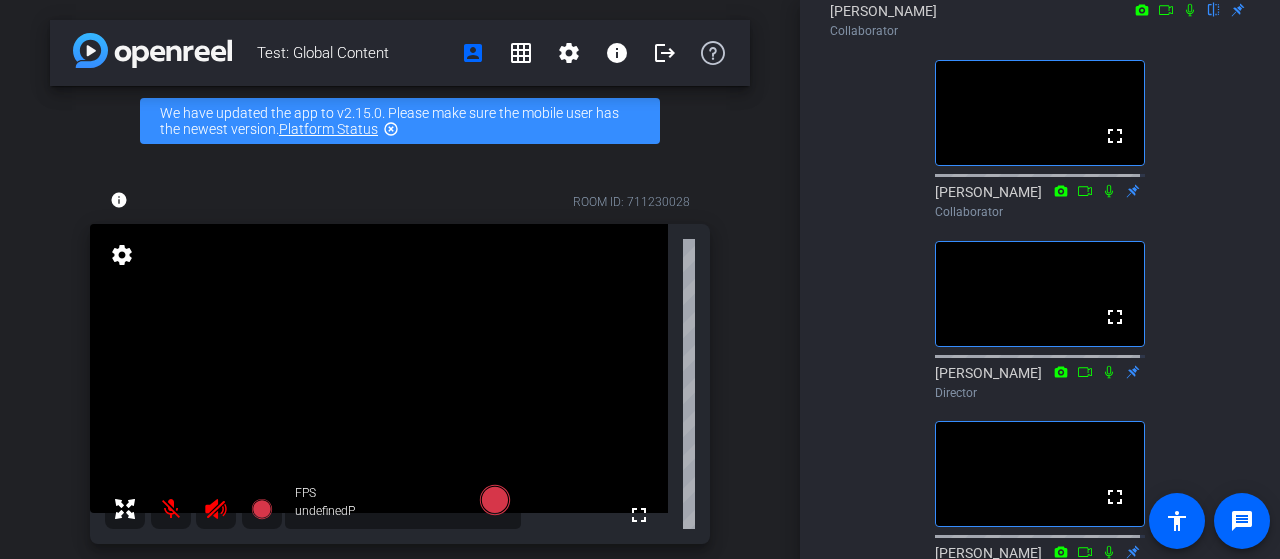 scroll, scrollTop: 332, scrollLeft: 0, axis: vertical 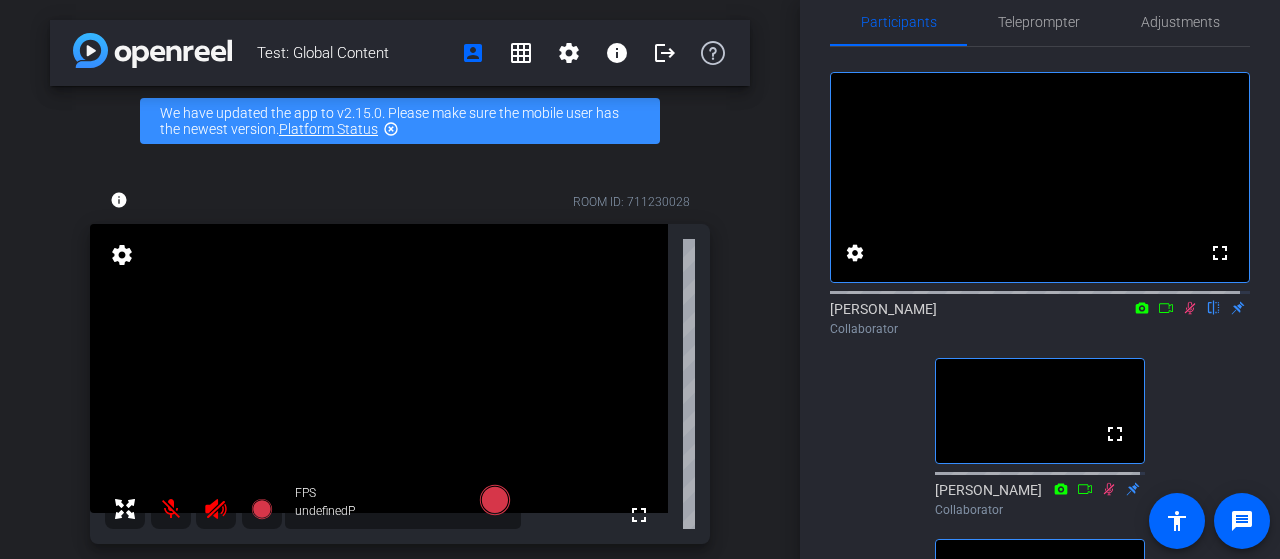 click 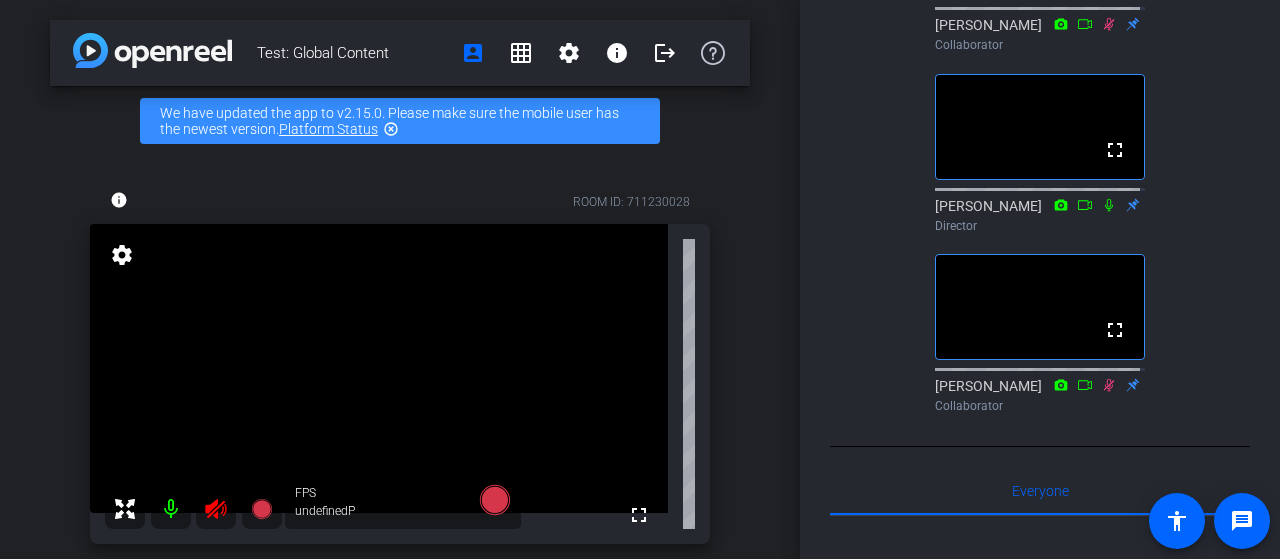 scroll, scrollTop: 81, scrollLeft: 0, axis: vertical 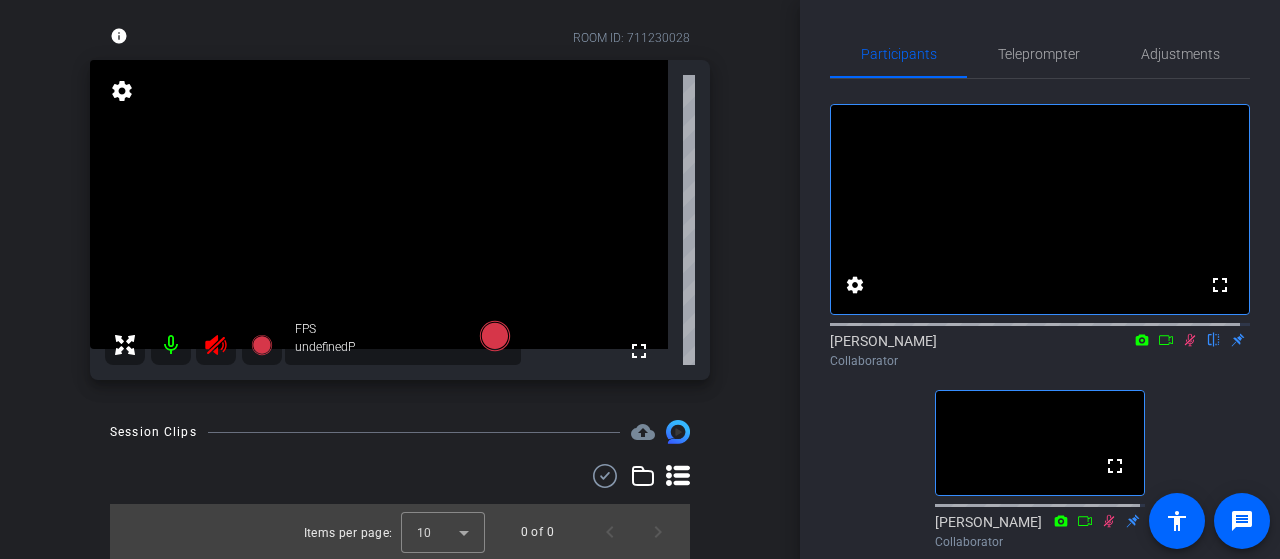 click 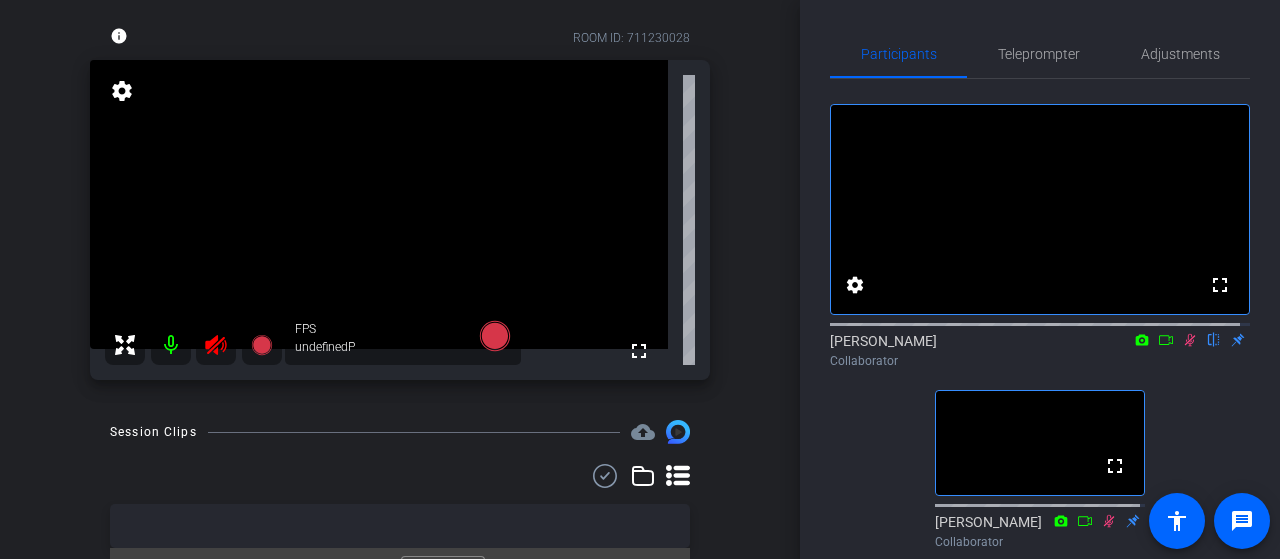click 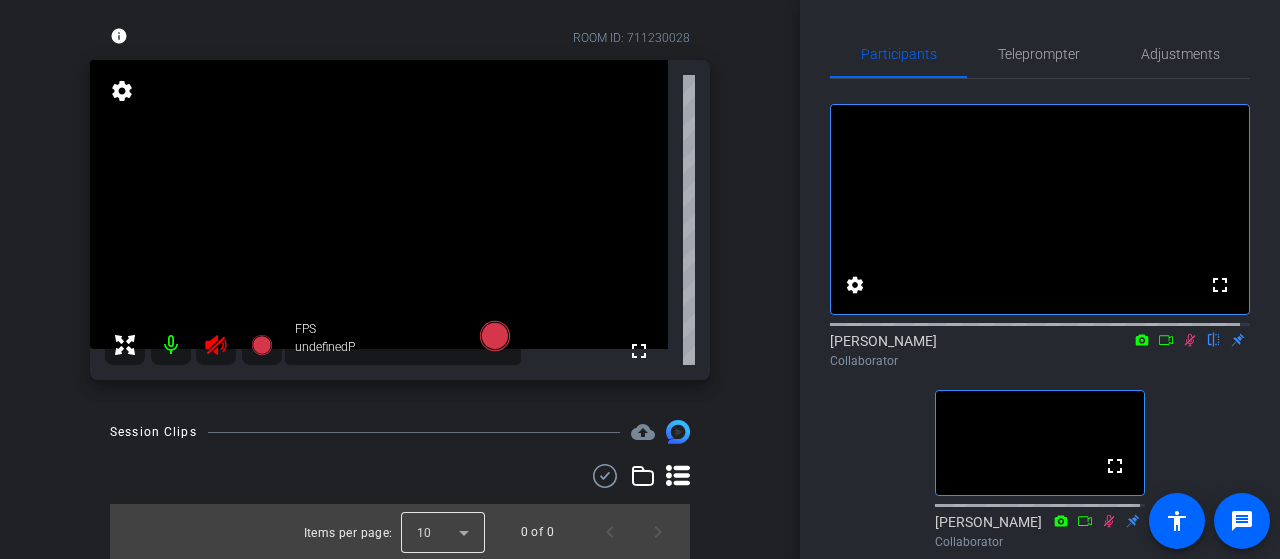 click 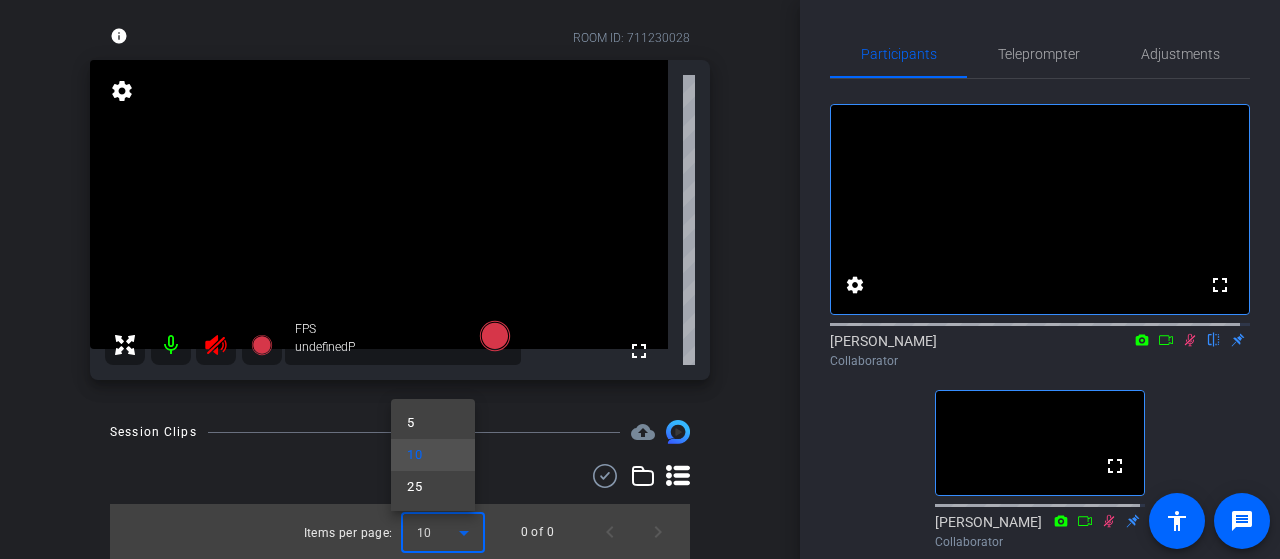 click at bounding box center [640, 279] 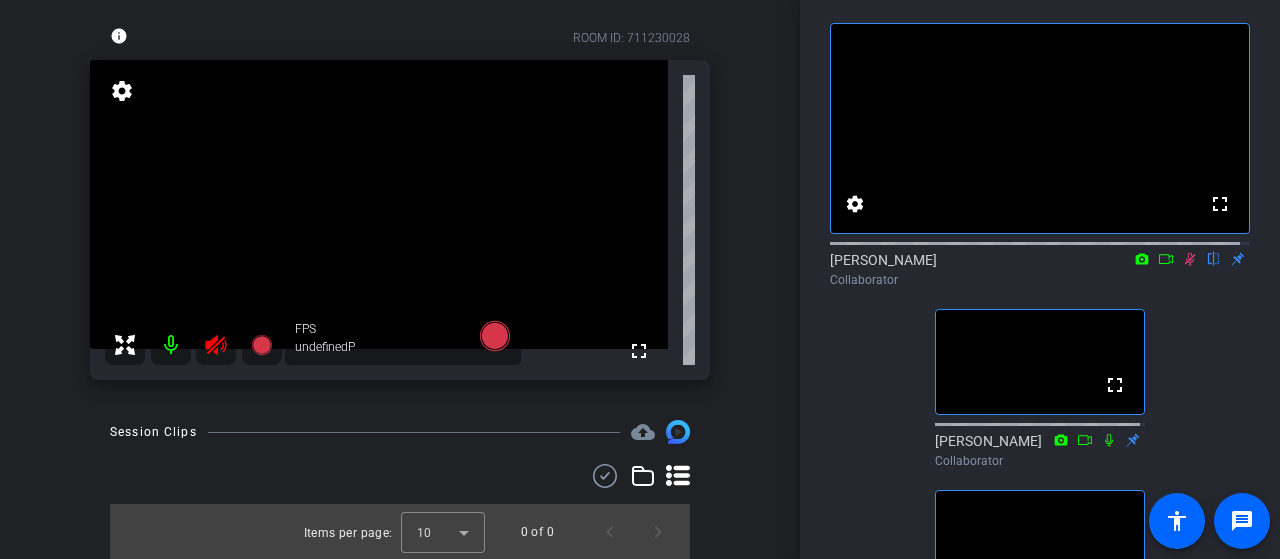 scroll, scrollTop: 71, scrollLeft: 0, axis: vertical 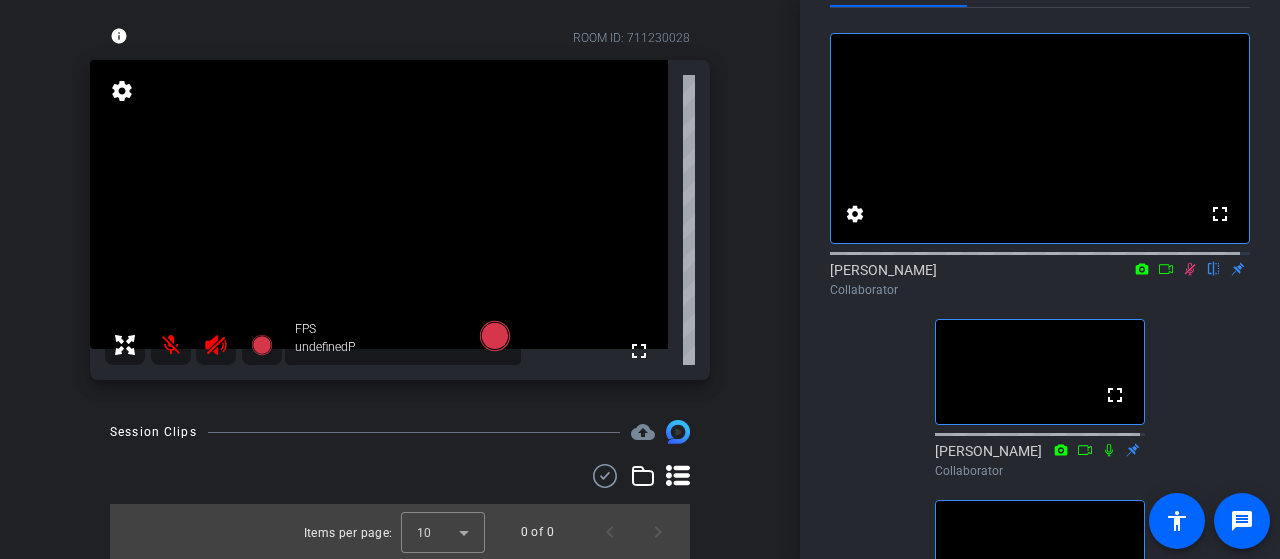 drag, startPoint x: 1268, startPoint y: 109, endPoint x: 1273, endPoint y: 87, distance: 22.561028 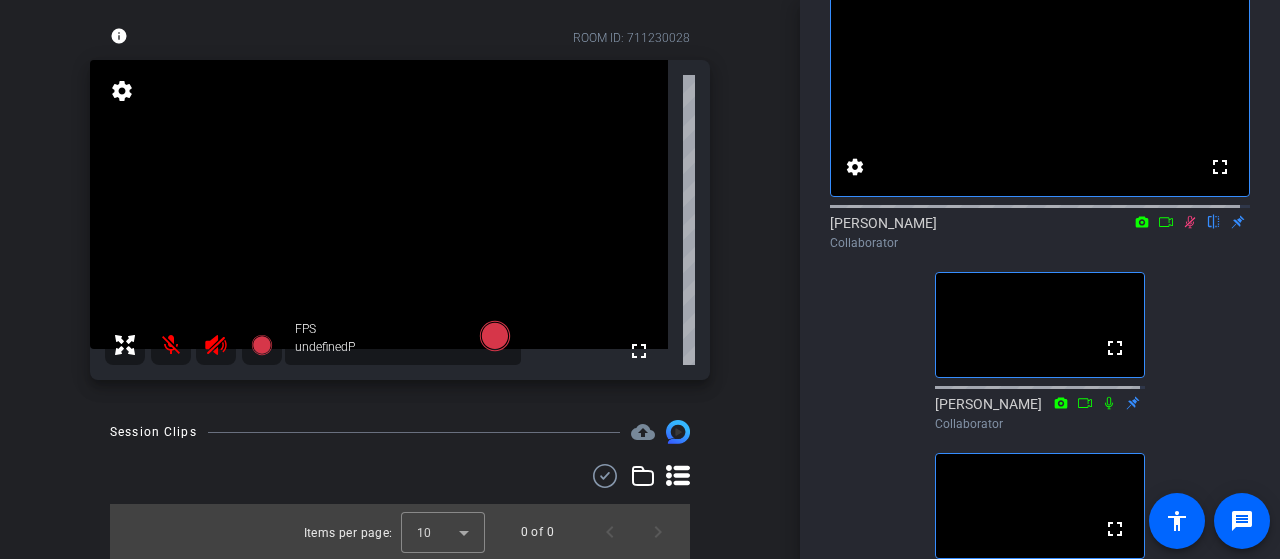 scroll, scrollTop: 156, scrollLeft: 0, axis: vertical 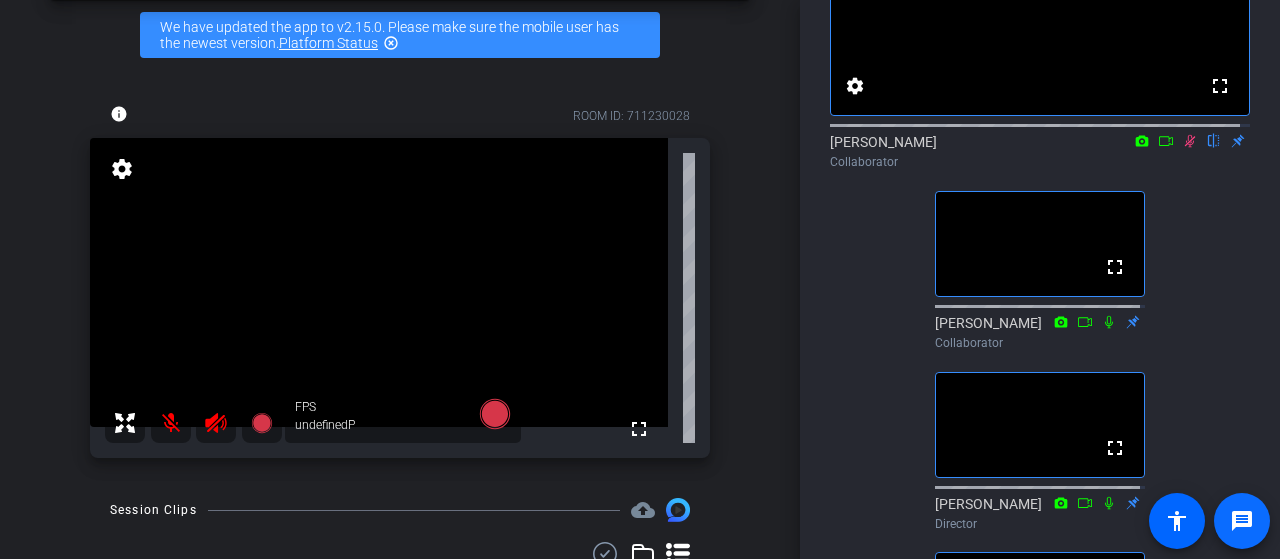 click on "message" 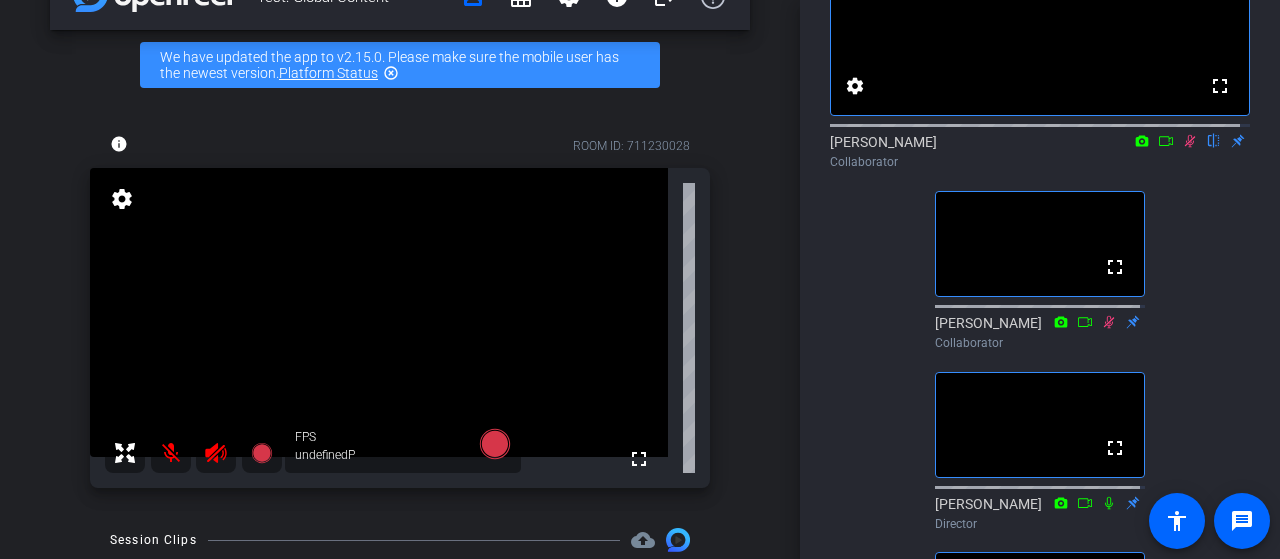 scroll, scrollTop: 0, scrollLeft: 0, axis: both 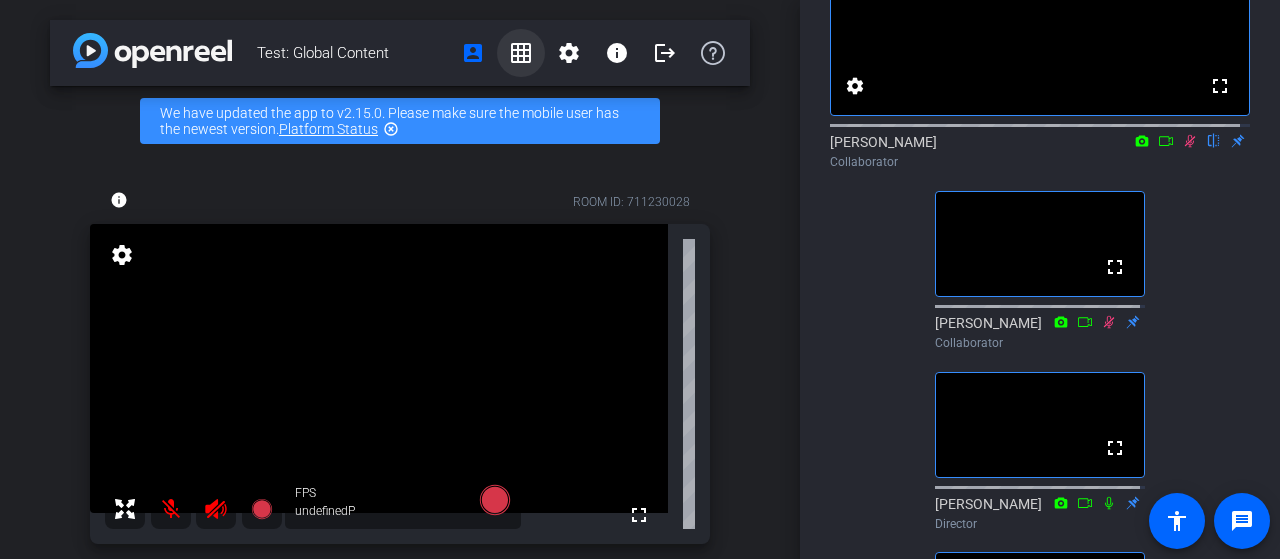 click on "grid_on" at bounding box center [521, 53] 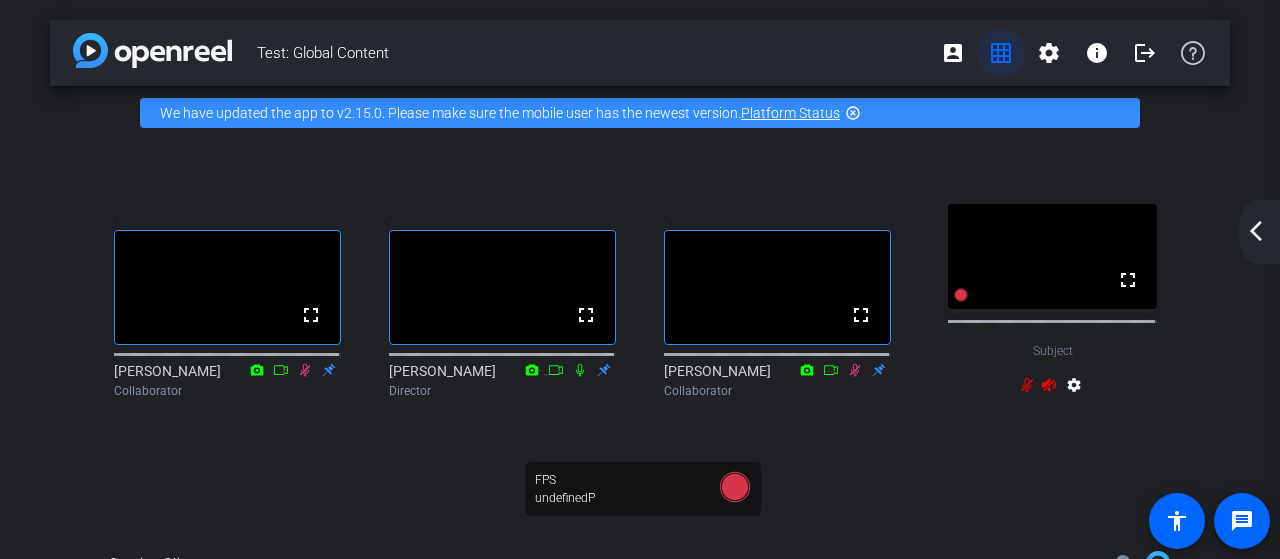 scroll, scrollTop: 0, scrollLeft: 0, axis: both 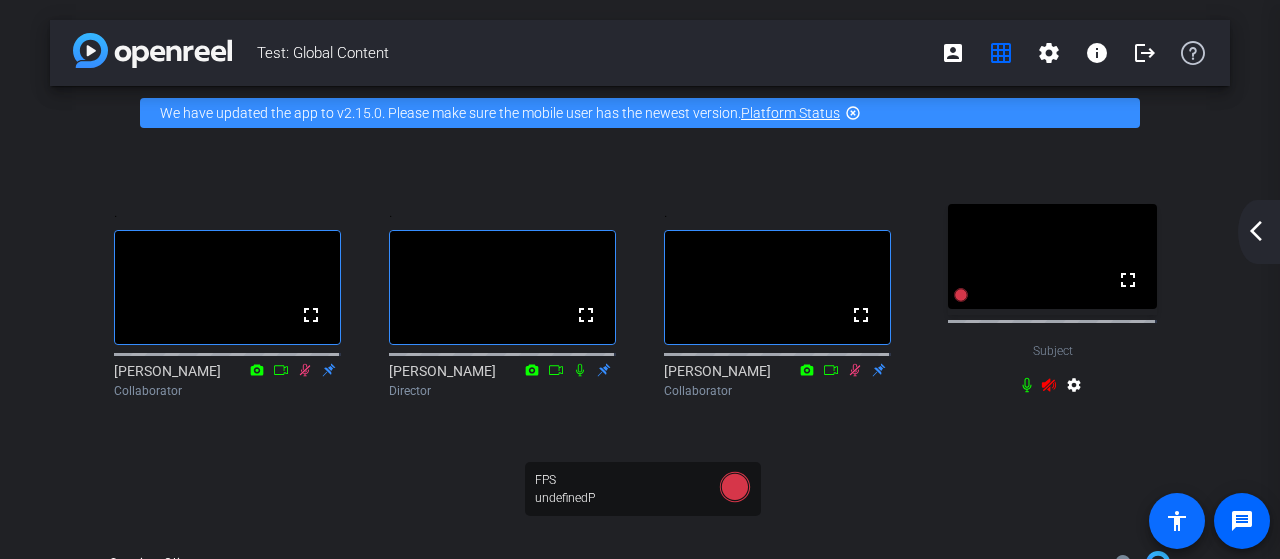 click on "accessibility" 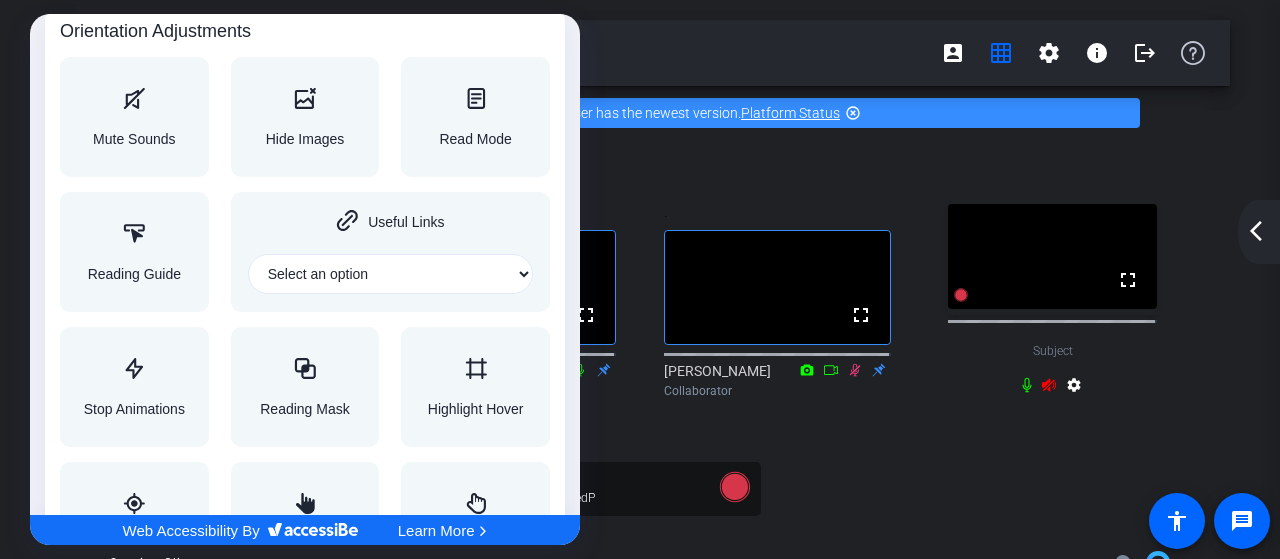 scroll, scrollTop: 2274, scrollLeft: 0, axis: vertical 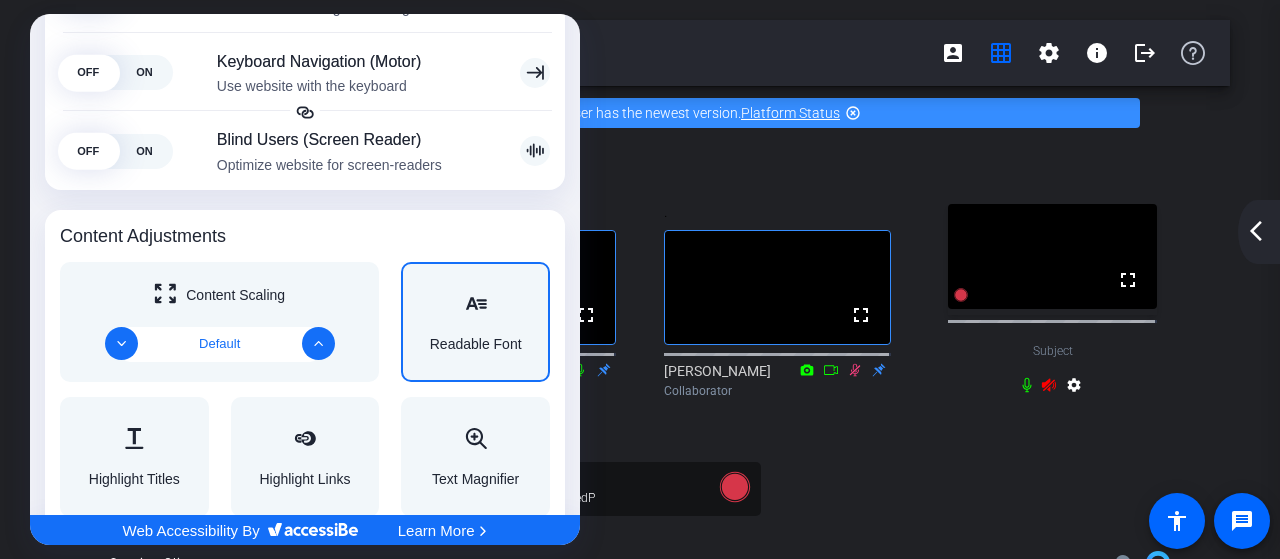 click on "Readable Font" 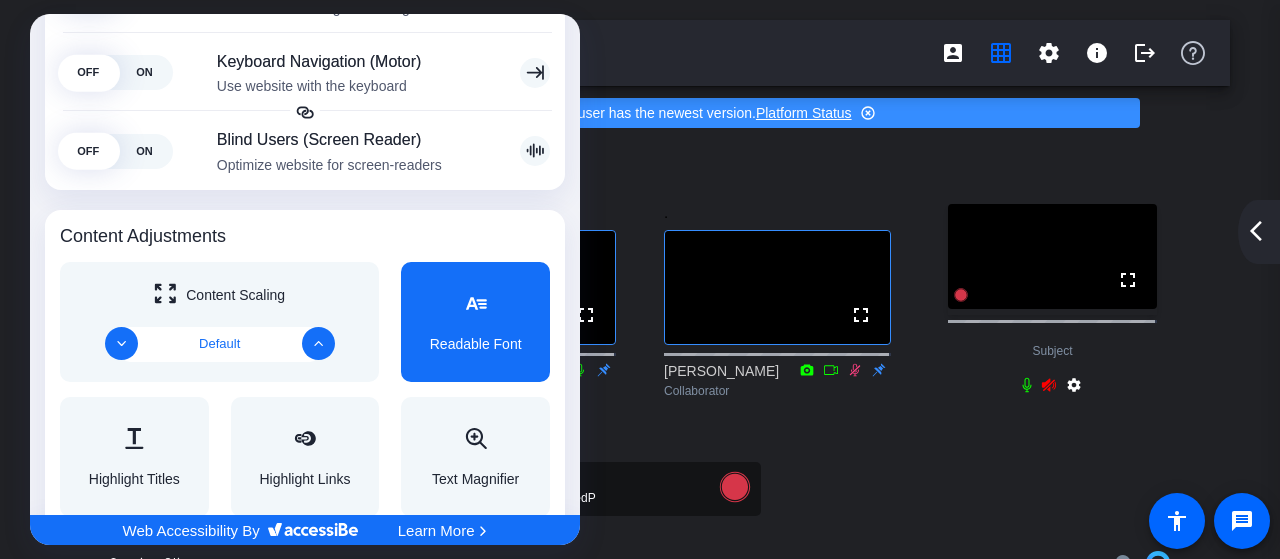 click on "Readable Font" 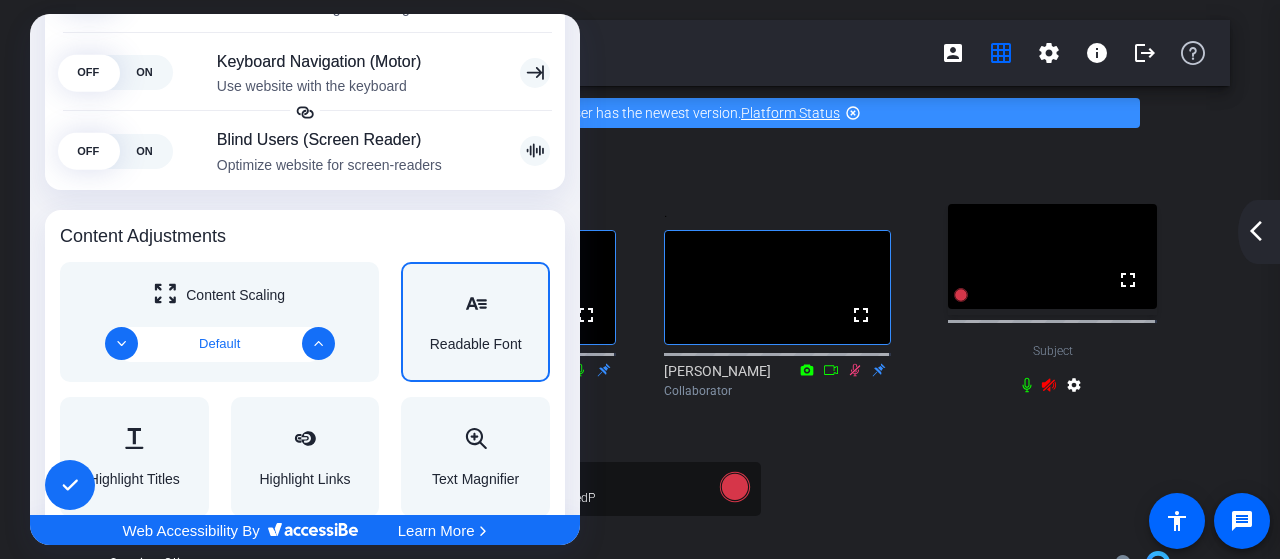 click on "Readable Font" 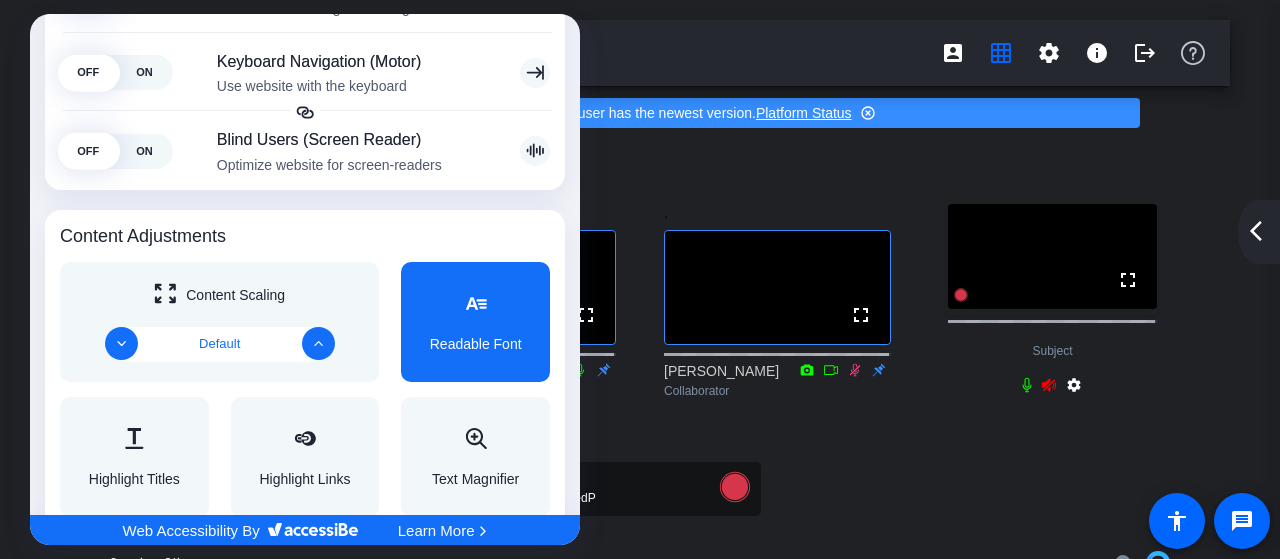 click on "Readable Font" 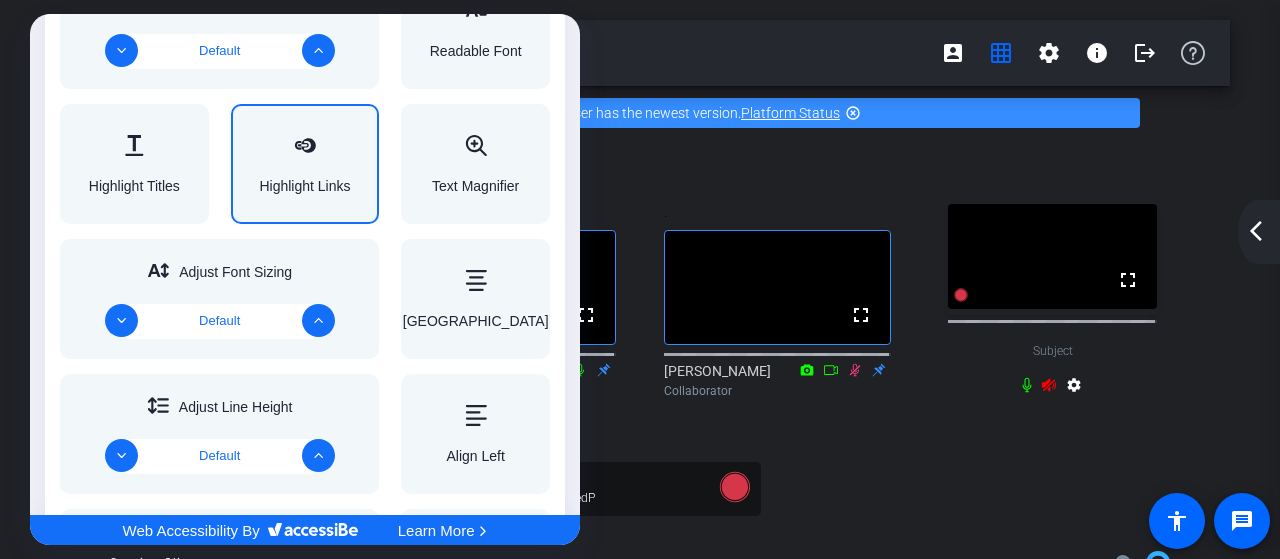 scroll, scrollTop: 878, scrollLeft: 0, axis: vertical 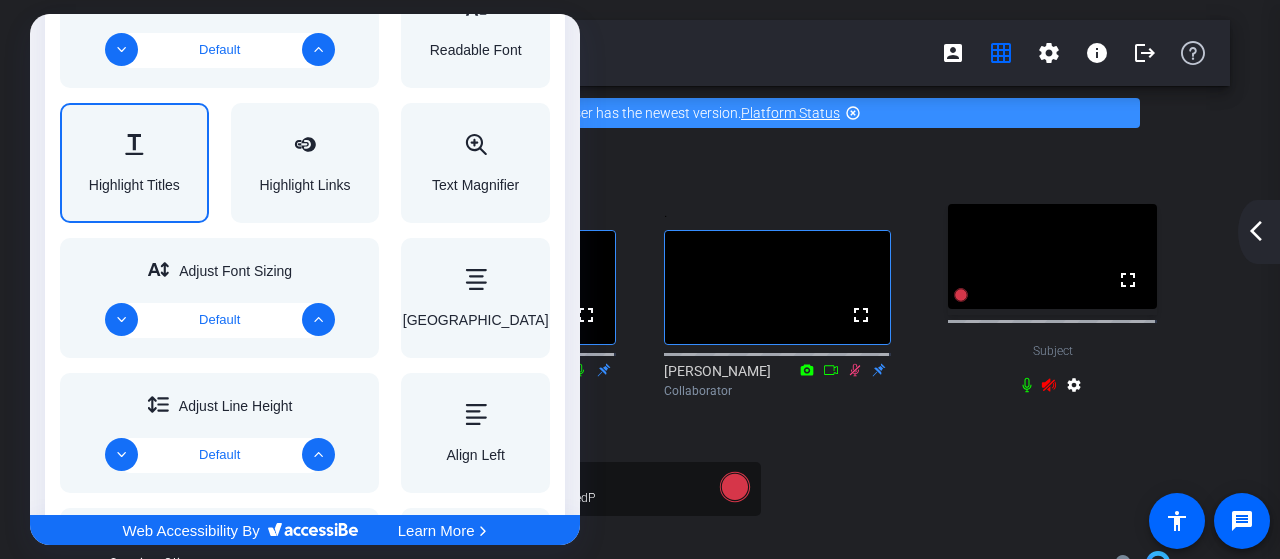 click 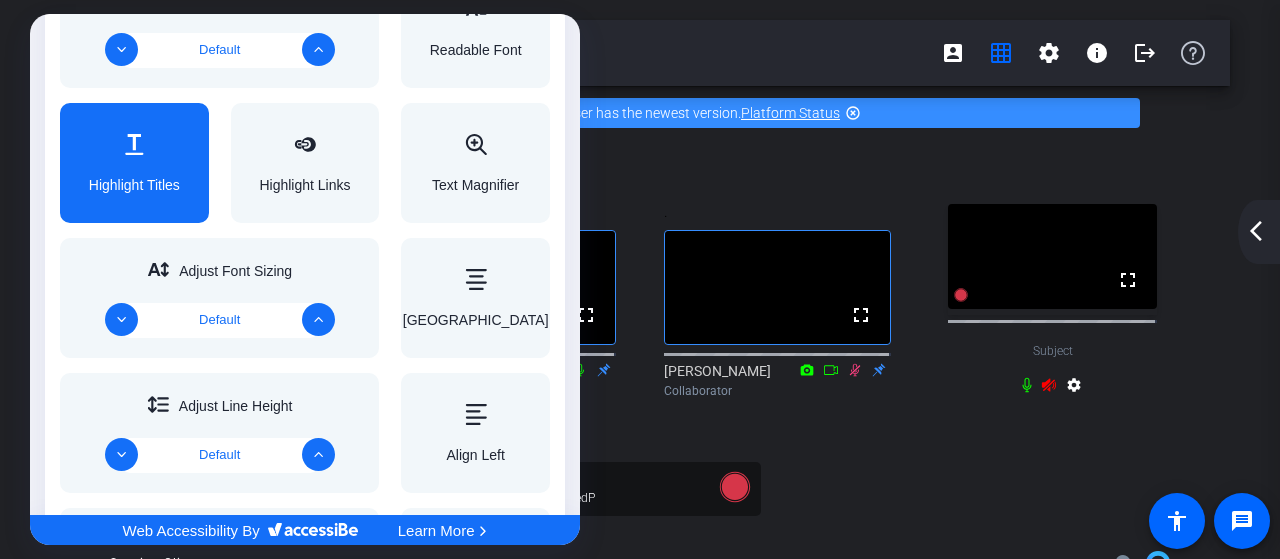 click 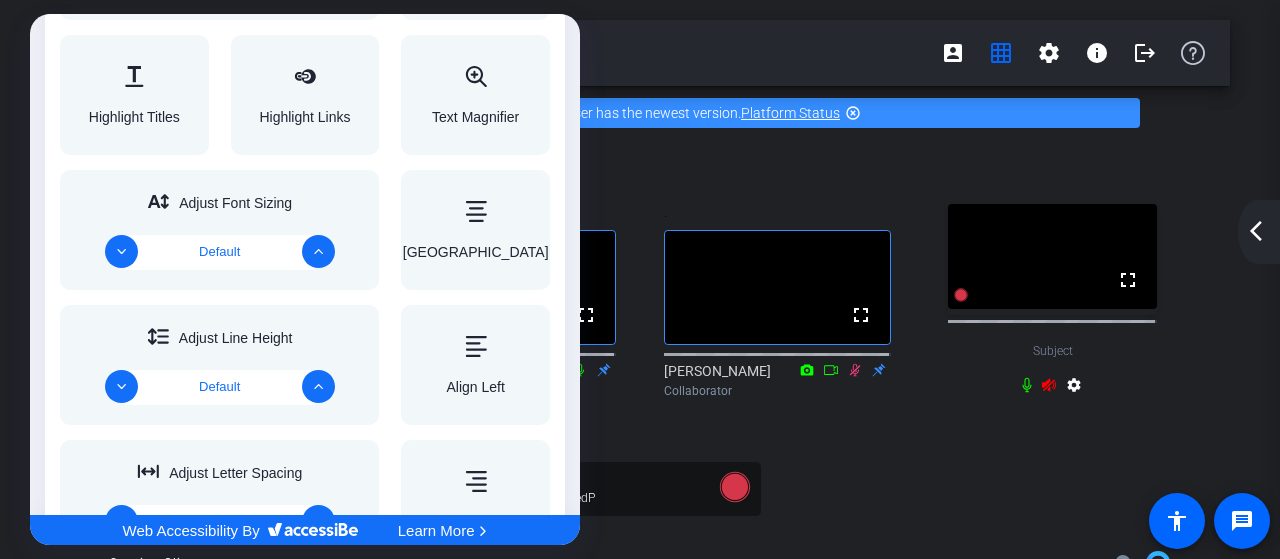 scroll, scrollTop: 947, scrollLeft: 0, axis: vertical 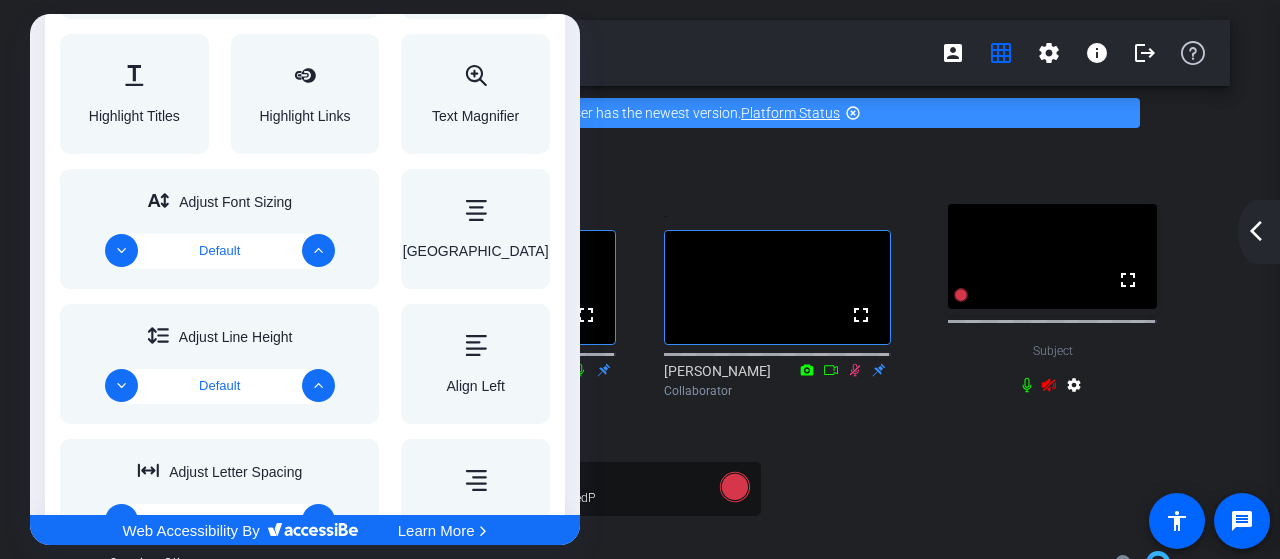 click on "[GEOGRAPHIC_DATA]" 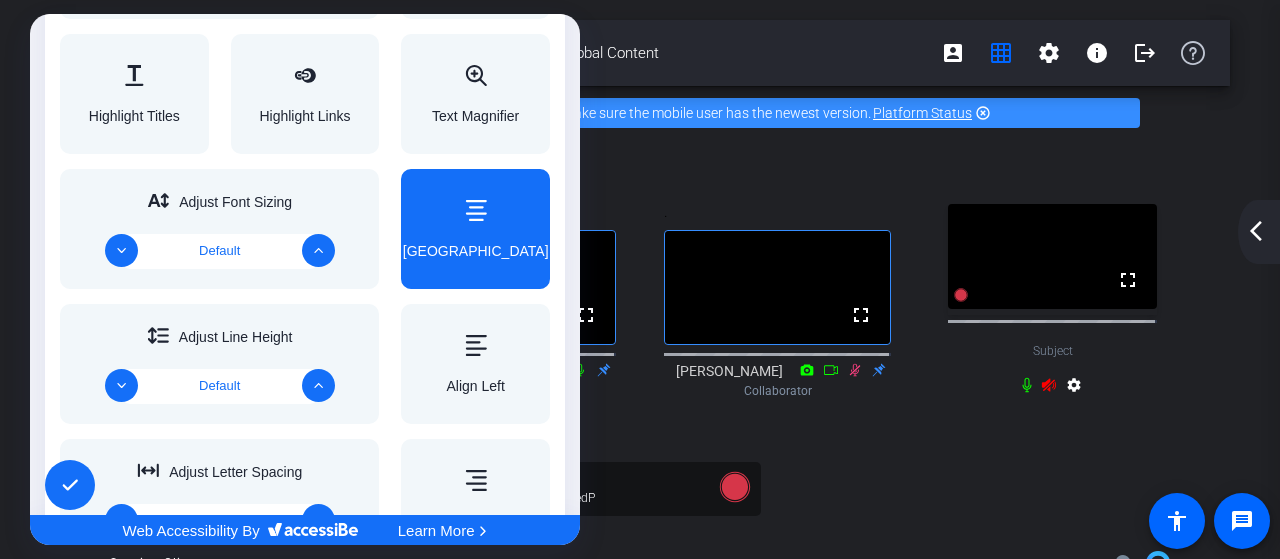 scroll, scrollTop: 946, scrollLeft: 0, axis: vertical 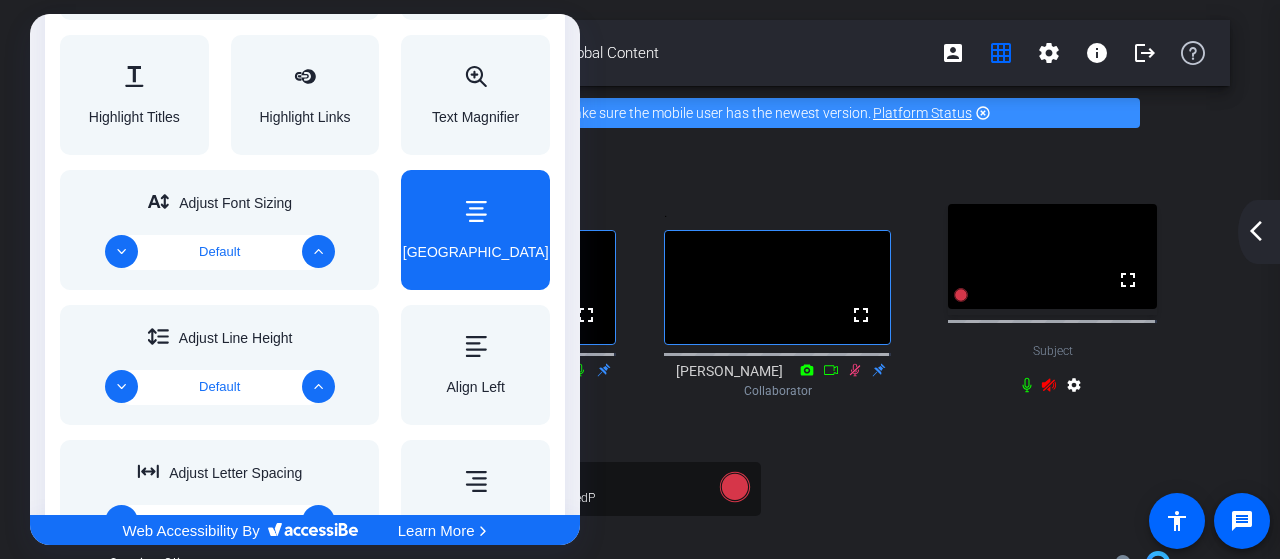 click on "[GEOGRAPHIC_DATA]" 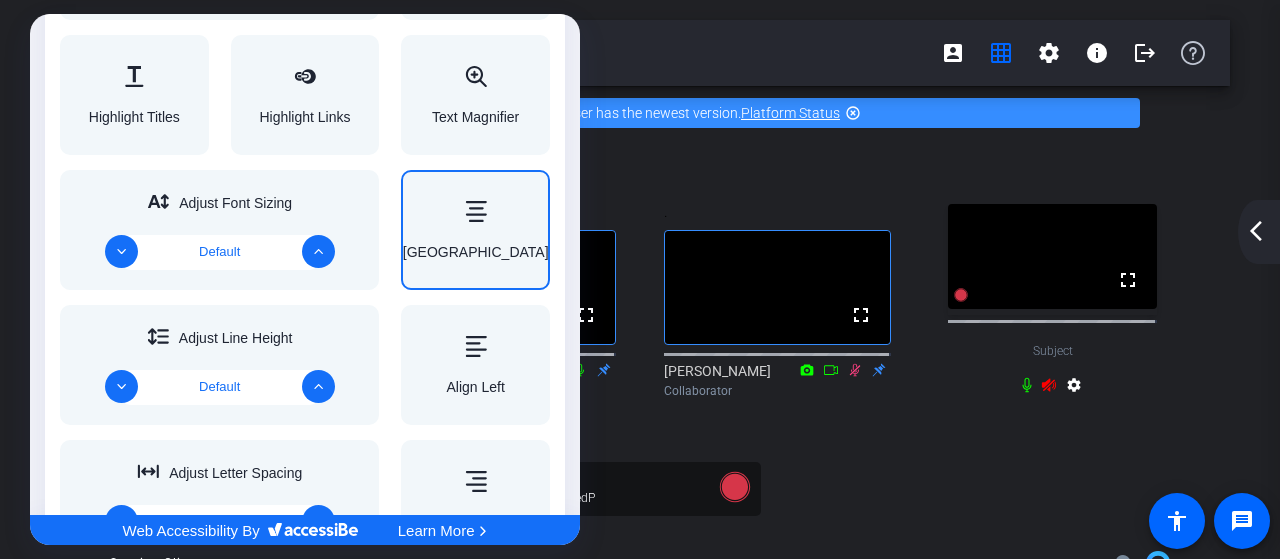 click on "[GEOGRAPHIC_DATA]" 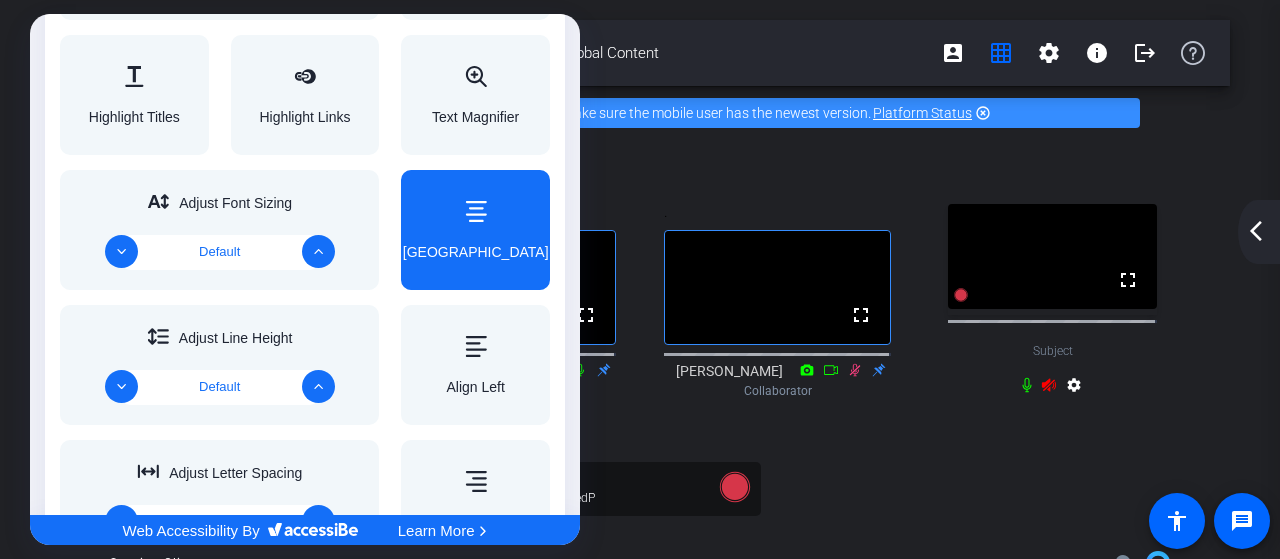click on "[GEOGRAPHIC_DATA]" 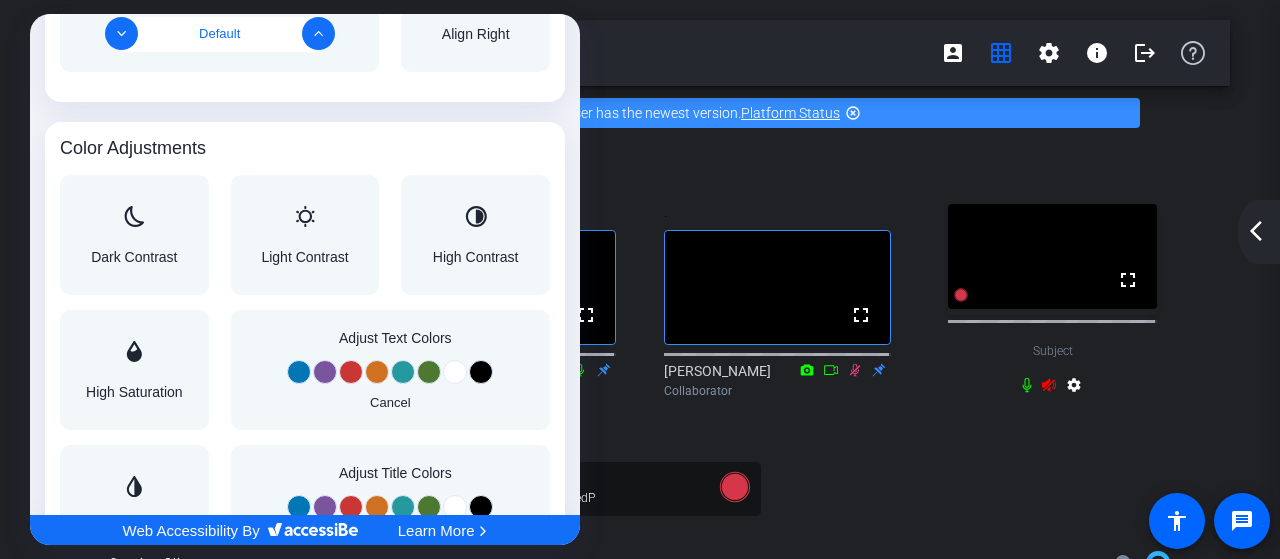 scroll, scrollTop: 1435, scrollLeft: 0, axis: vertical 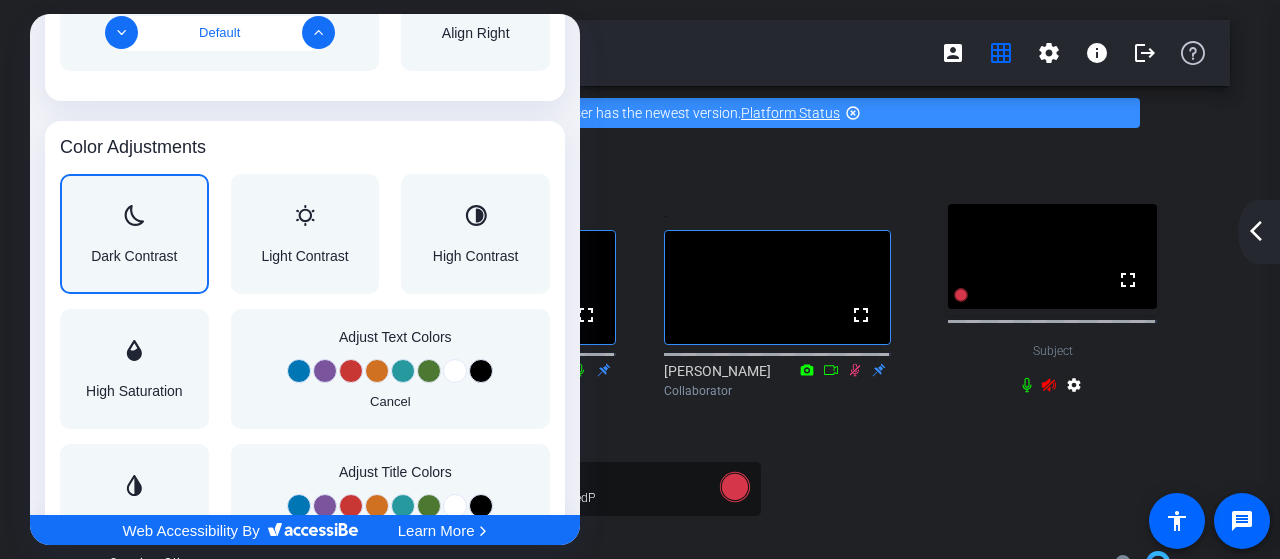 click 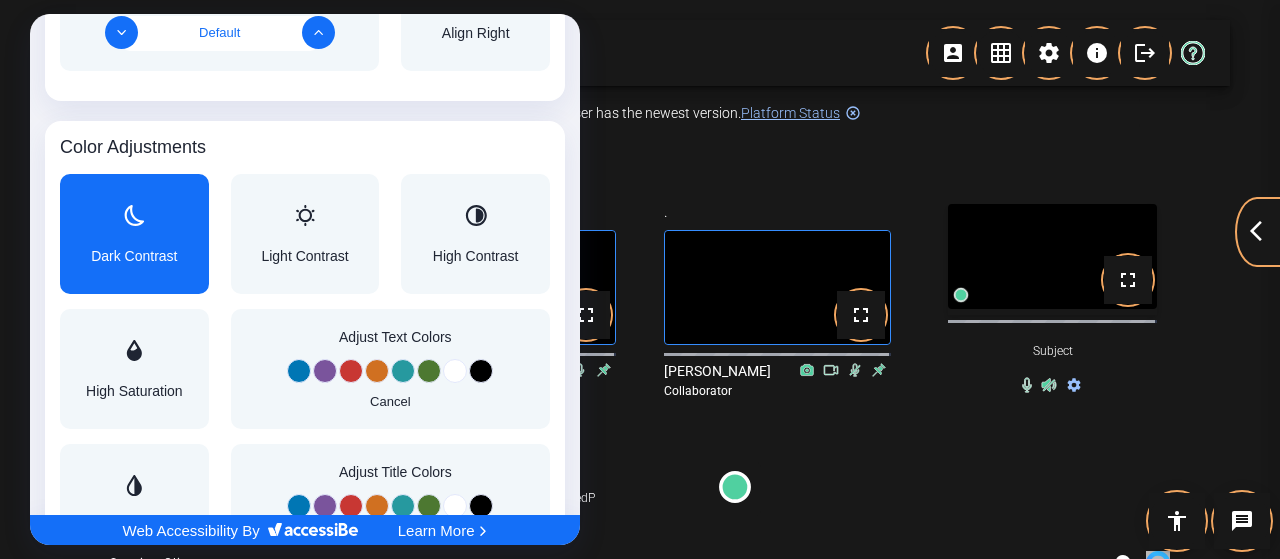click on "Dark Contrast" 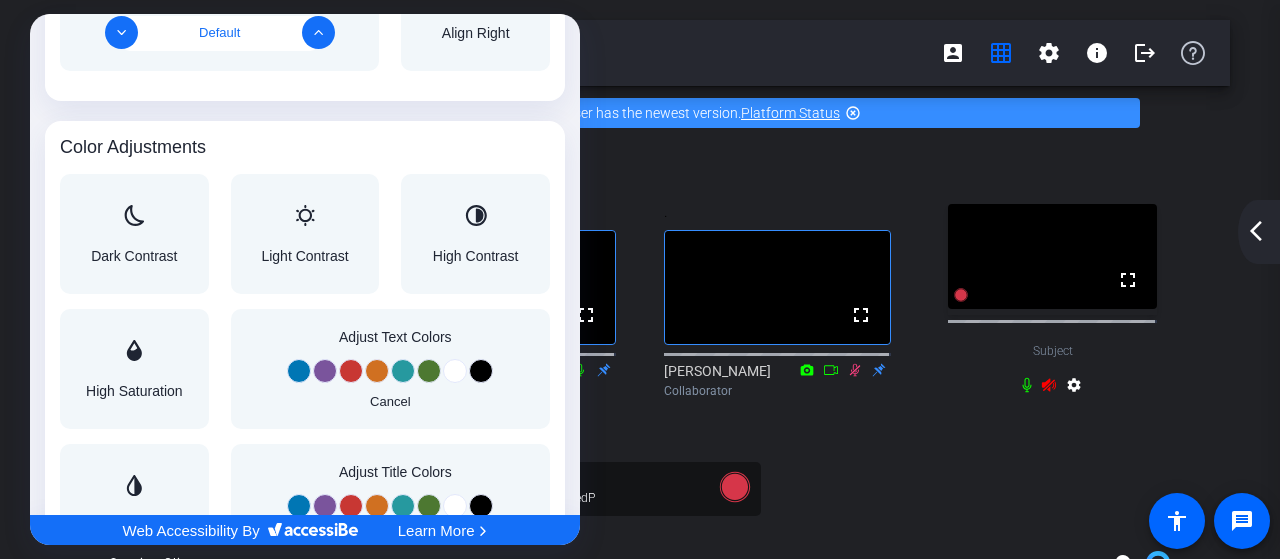 click 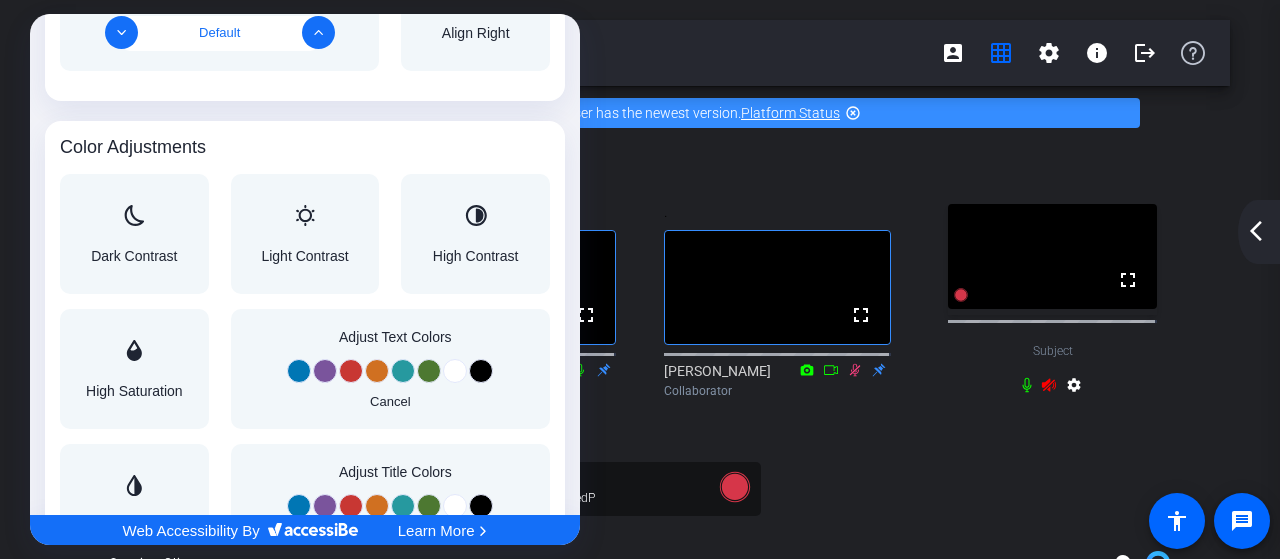 scroll, scrollTop: 0, scrollLeft: 0, axis: both 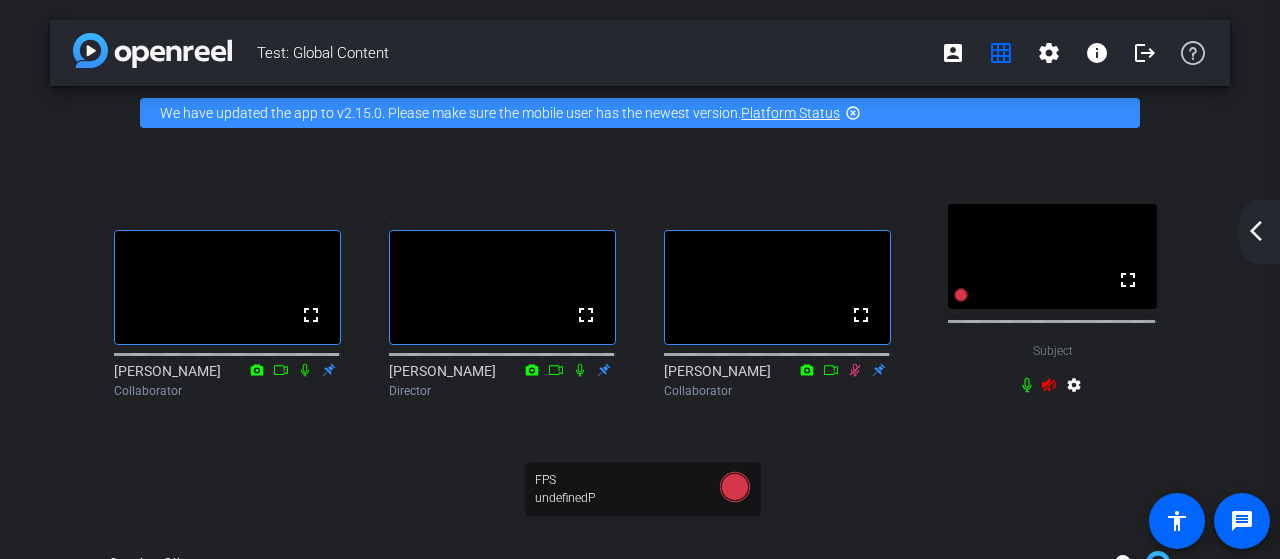 click on "arrow_back_ios_new arrow_forward_ios" 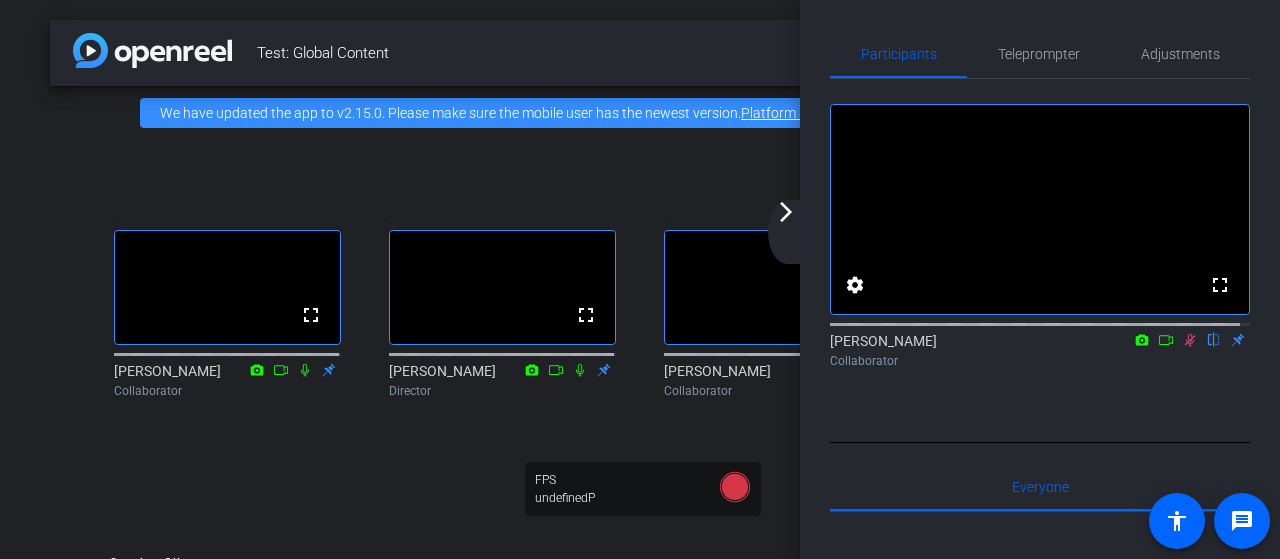 click on "arrow_back_ios_new arrow_forward_ios" 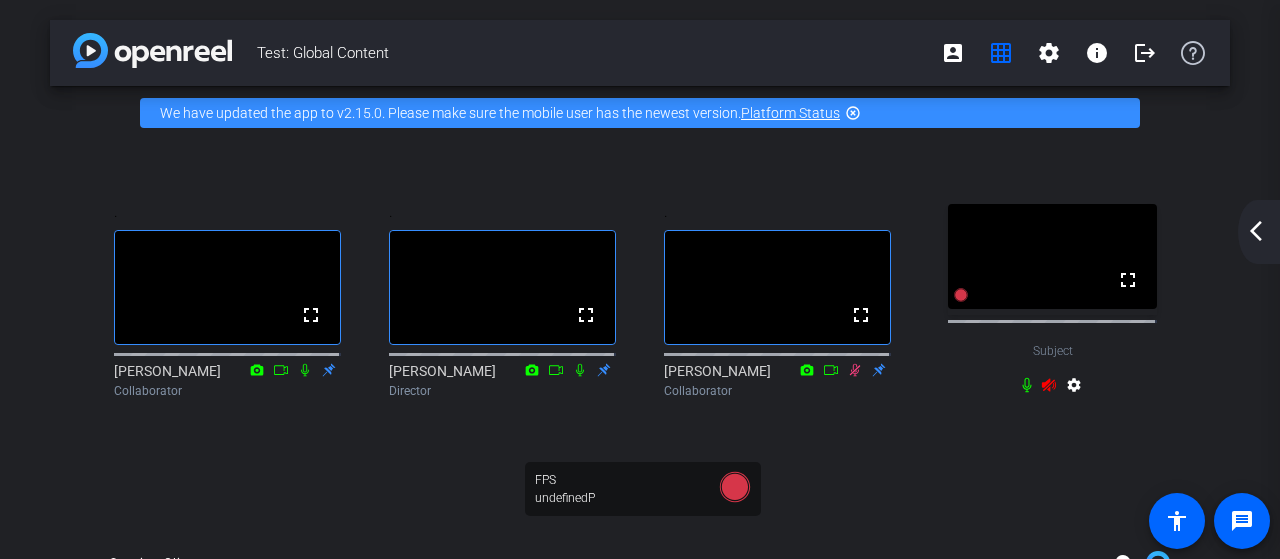 click on "arrow_back_ios_new arrow_forward_ios" 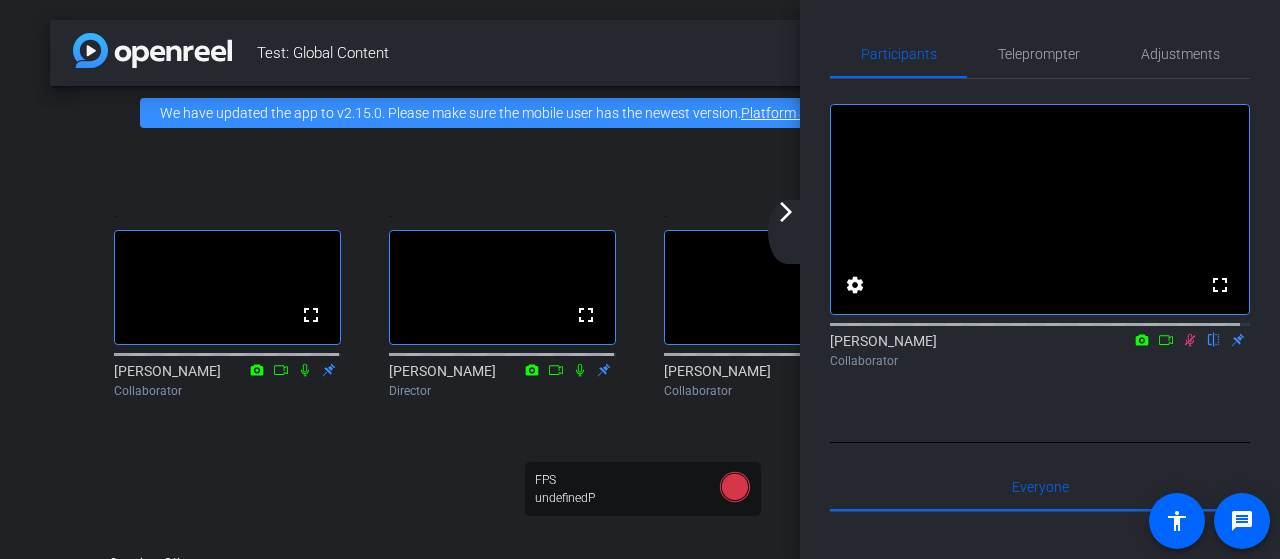 click on "arrow_back_ios_new arrow_forward_ios" 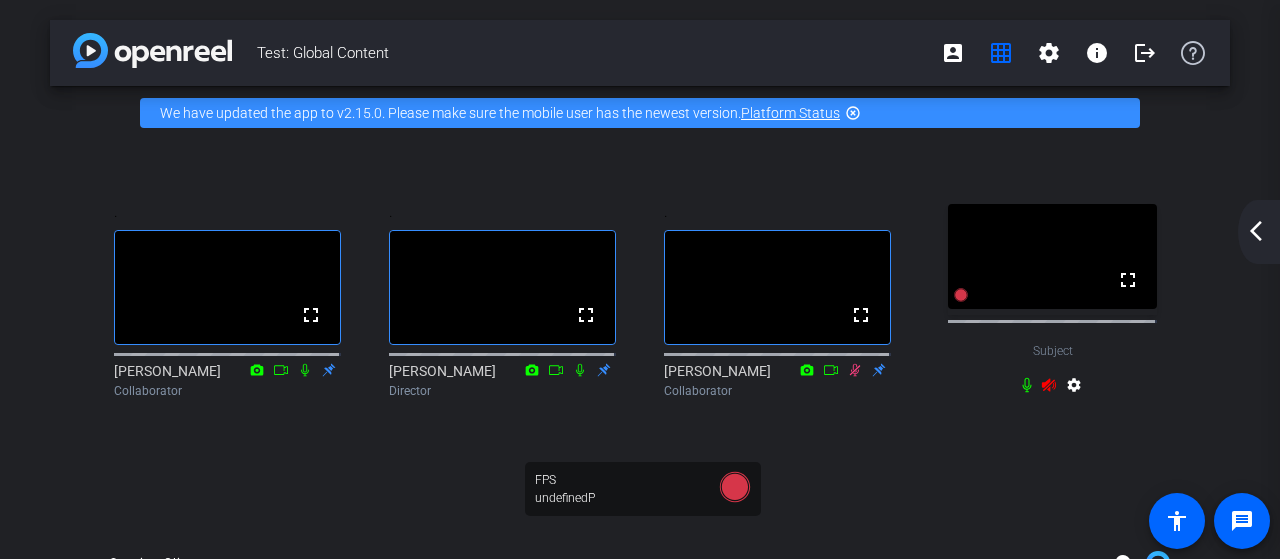 click on "arrow_back_ios_new arrow_forward_ios" 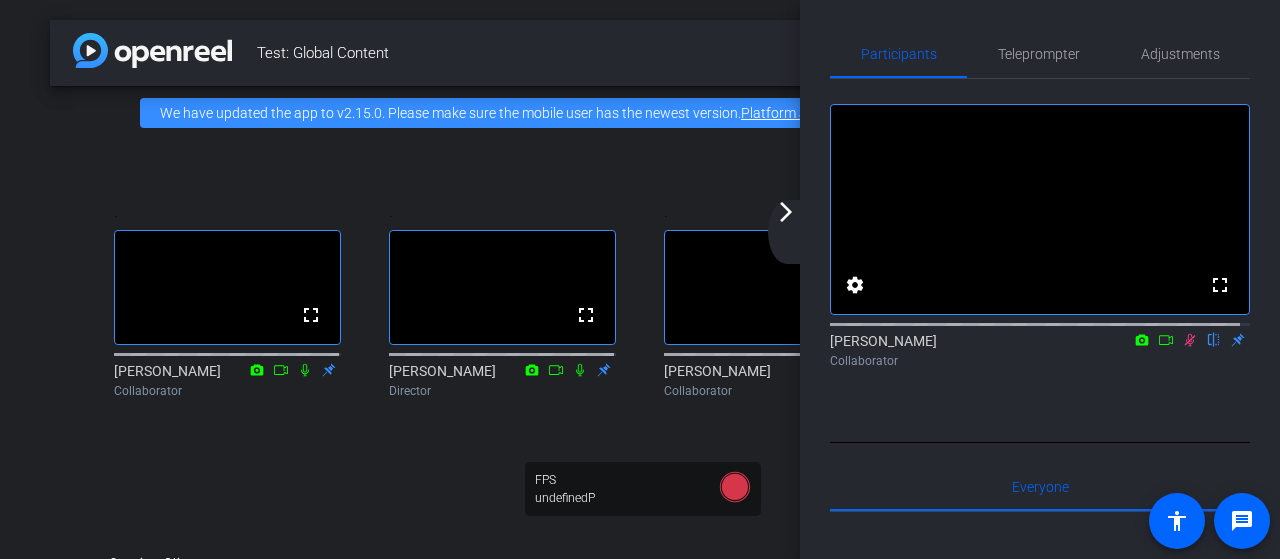click on "arrow_back_ios_new arrow_forward_ios" 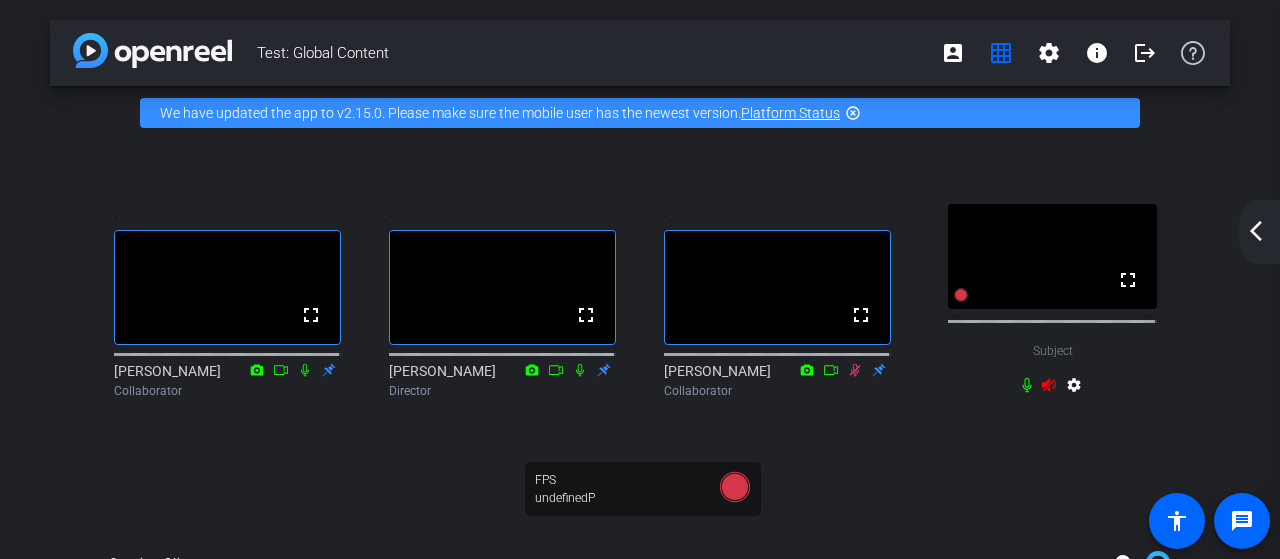 click on "arrow_back_ios_new" 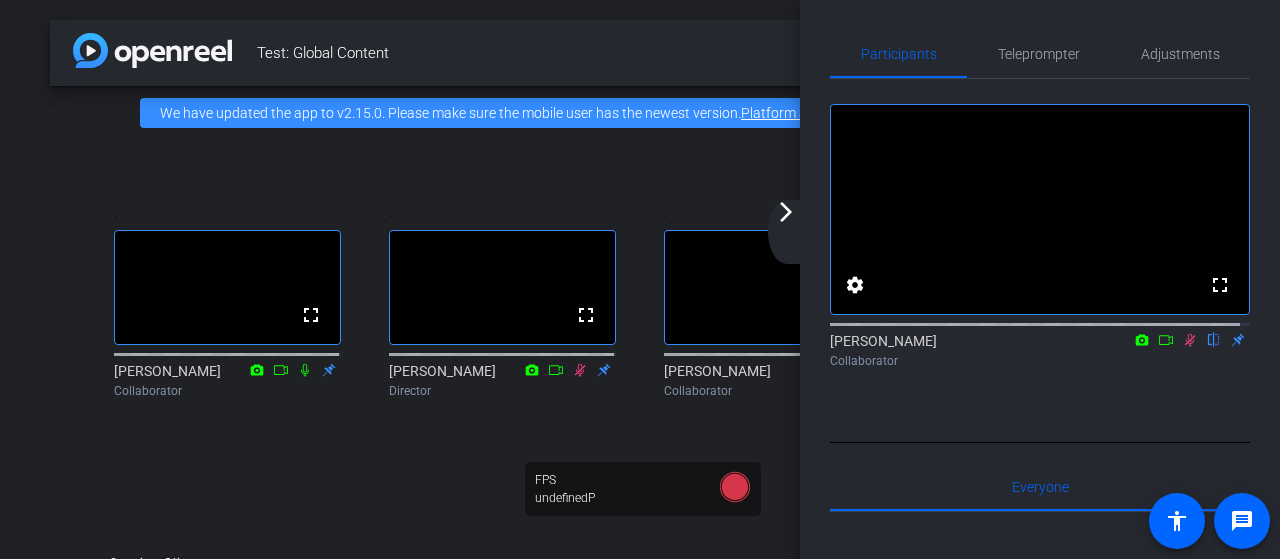 click on "arrow_forward_ios" 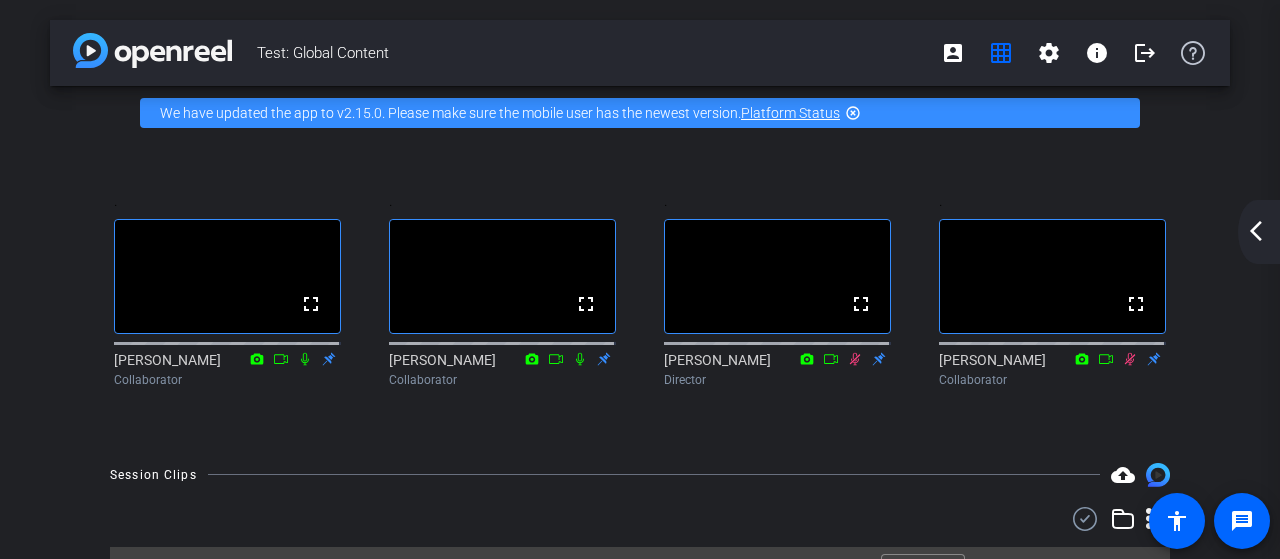 click on "arrow_back_ios_new" 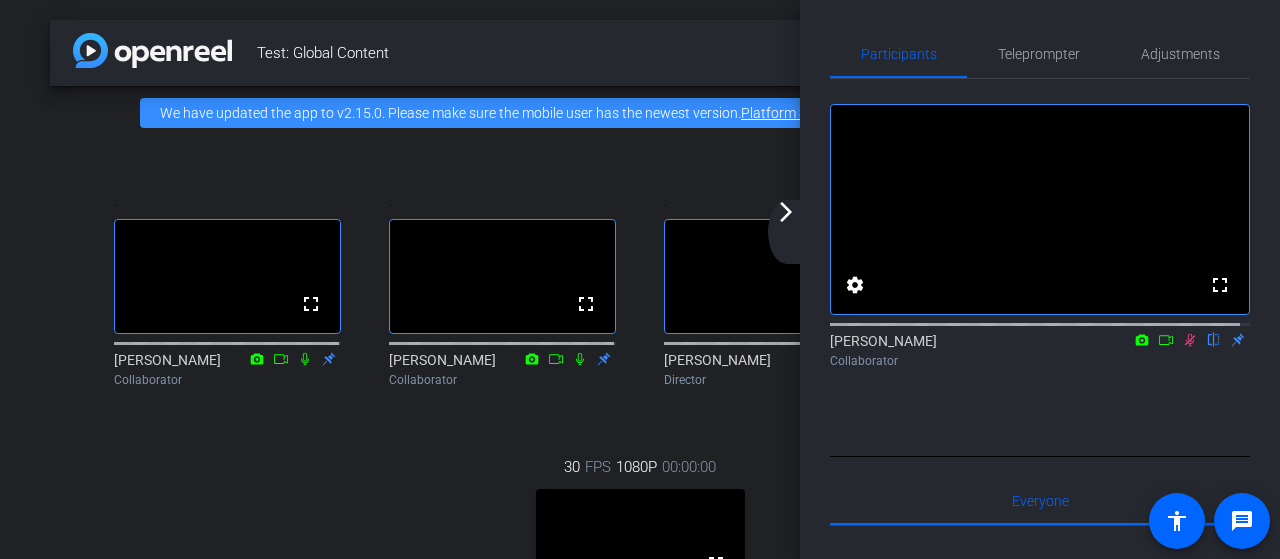 click on "arrow_forward_ios" 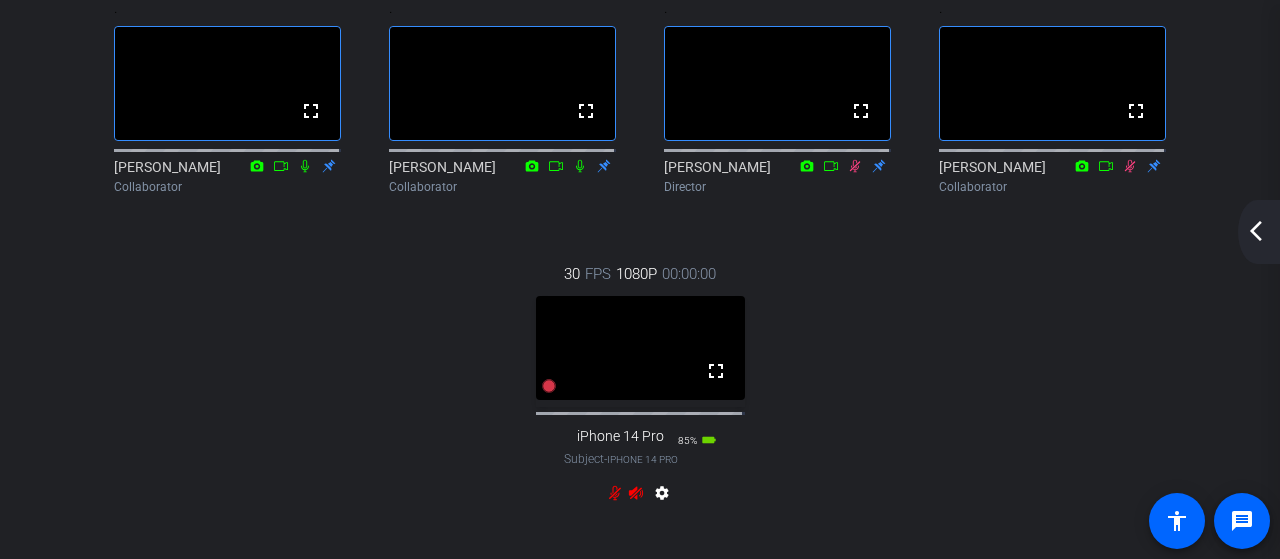 scroll, scrollTop: 194, scrollLeft: 0, axis: vertical 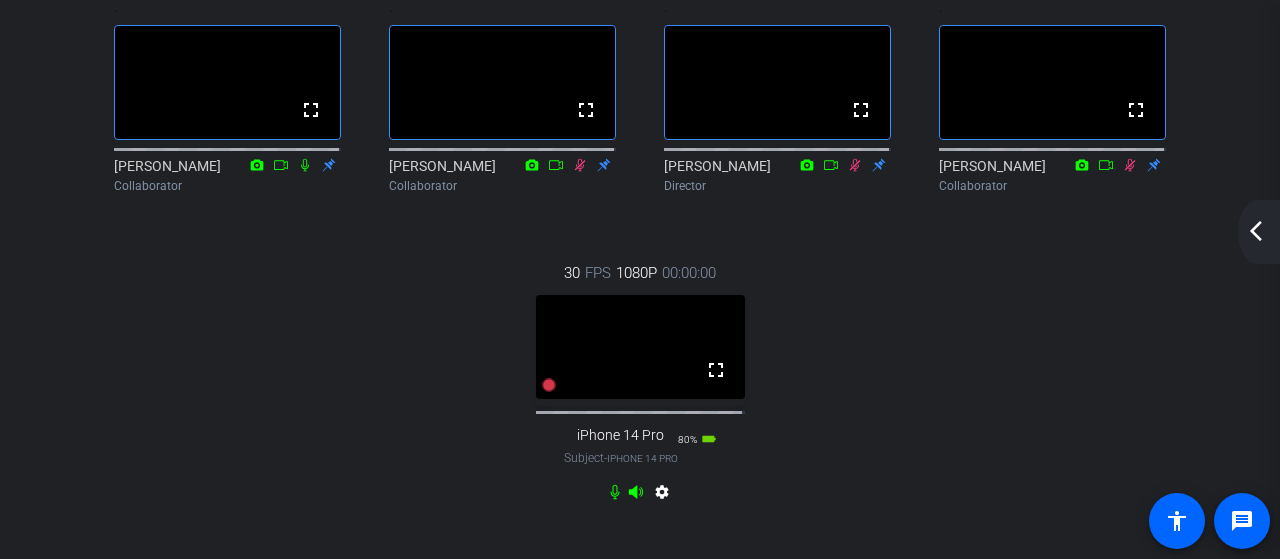 click on "arrow_back_ios_new" 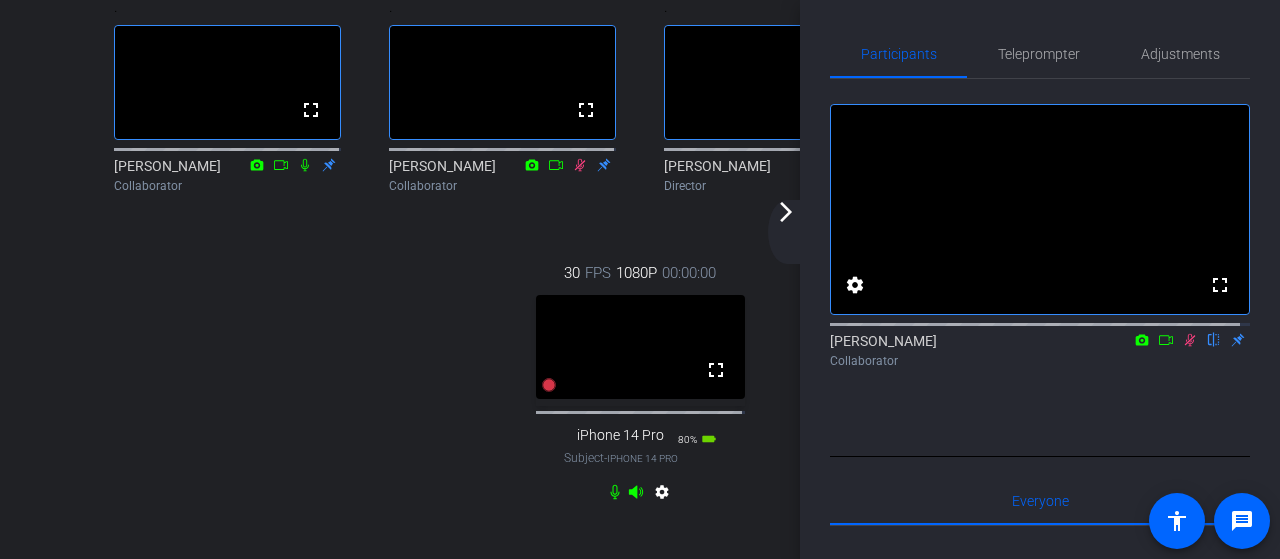 click on "arrow_back_ios_new arrow_forward_ios" 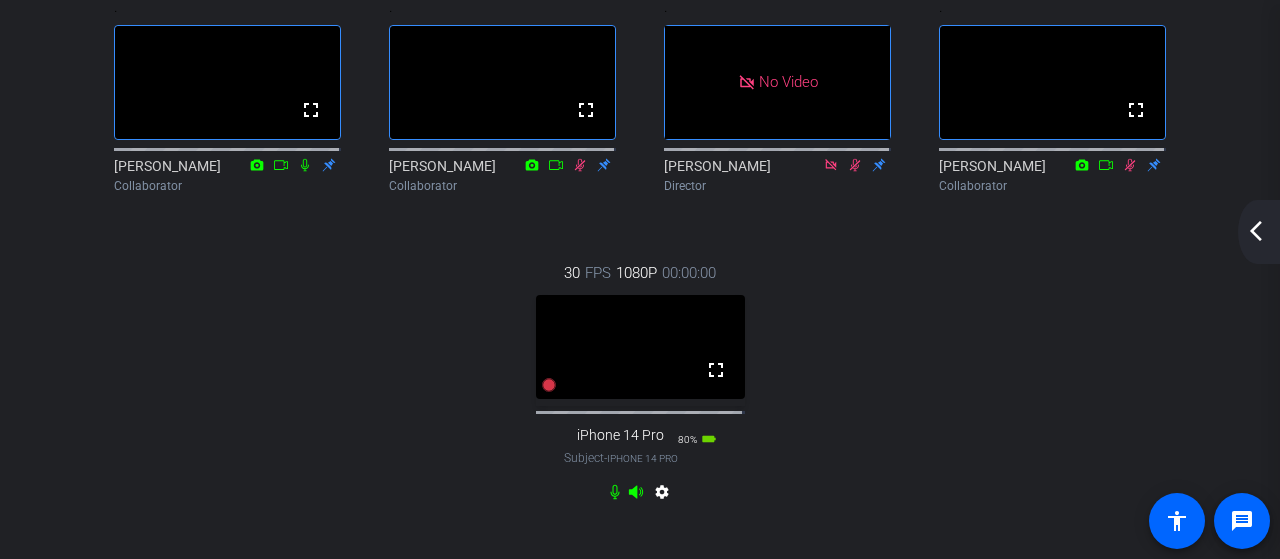 click on "arrow_back_ios_new" 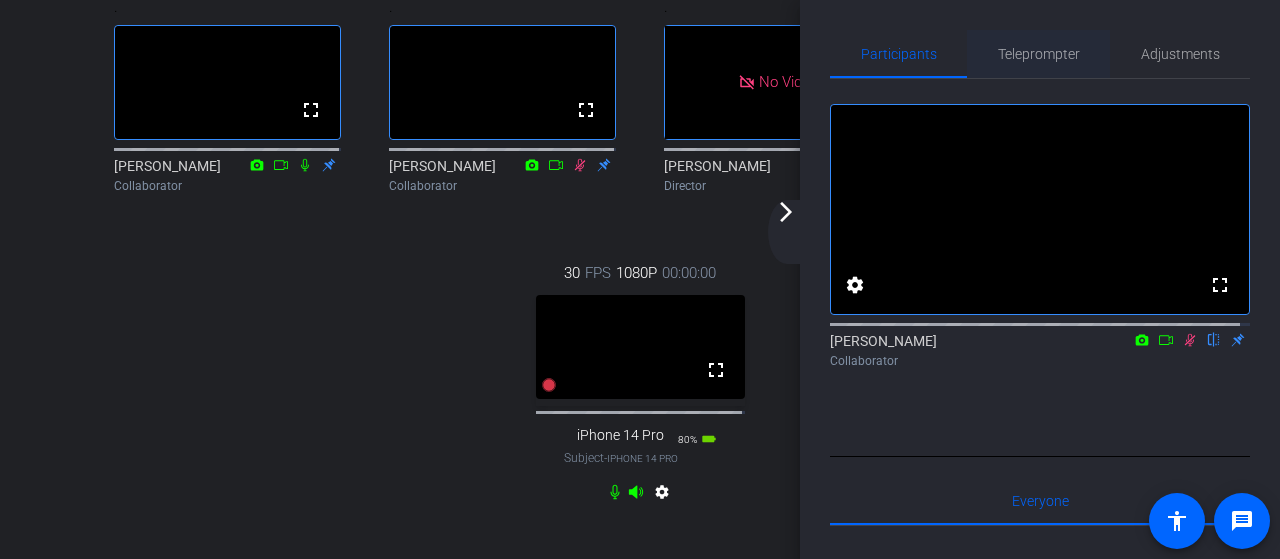 click on "Teleprompter" at bounding box center (1039, 54) 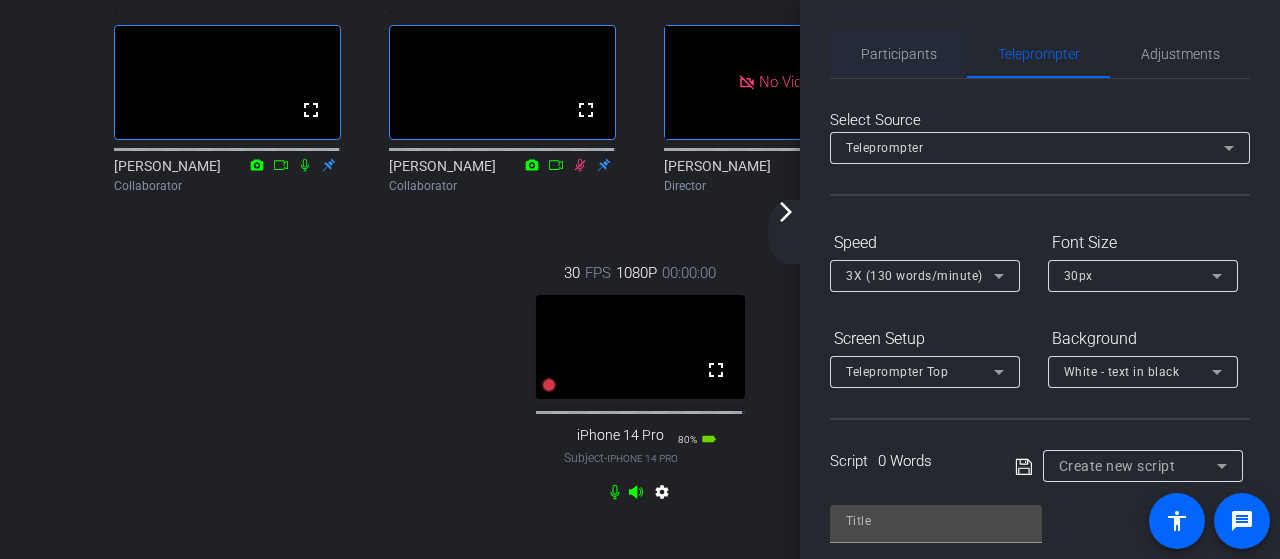 click on "Participants" at bounding box center [898, 54] 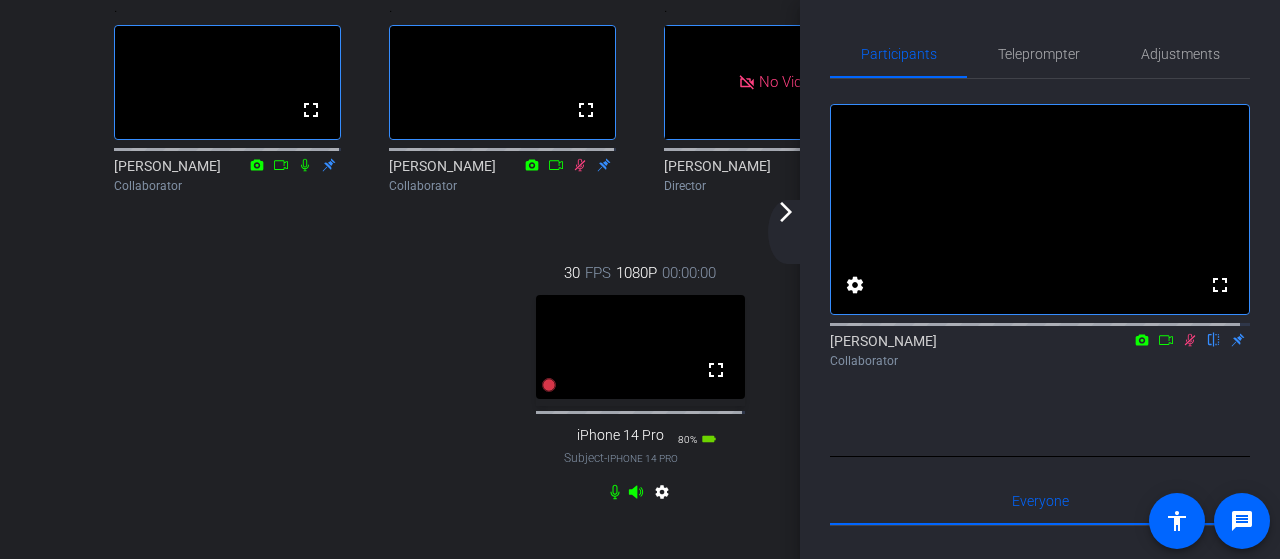 click on ". fullscreen  [PERSON_NAME]
Collaborator  . fullscreen  [PERSON_NAME]
Collaborator  .  No Video  [PERSON_NAME]
Director  . fullscreen  [PERSON_NAME]
Collaborator  30 FPS 1080P  00:00:00  fullscreen
iPhone 14 Pro Subject   -  iPhone 14 Pro 80% battery_std
settings" at bounding box center [640, 253] 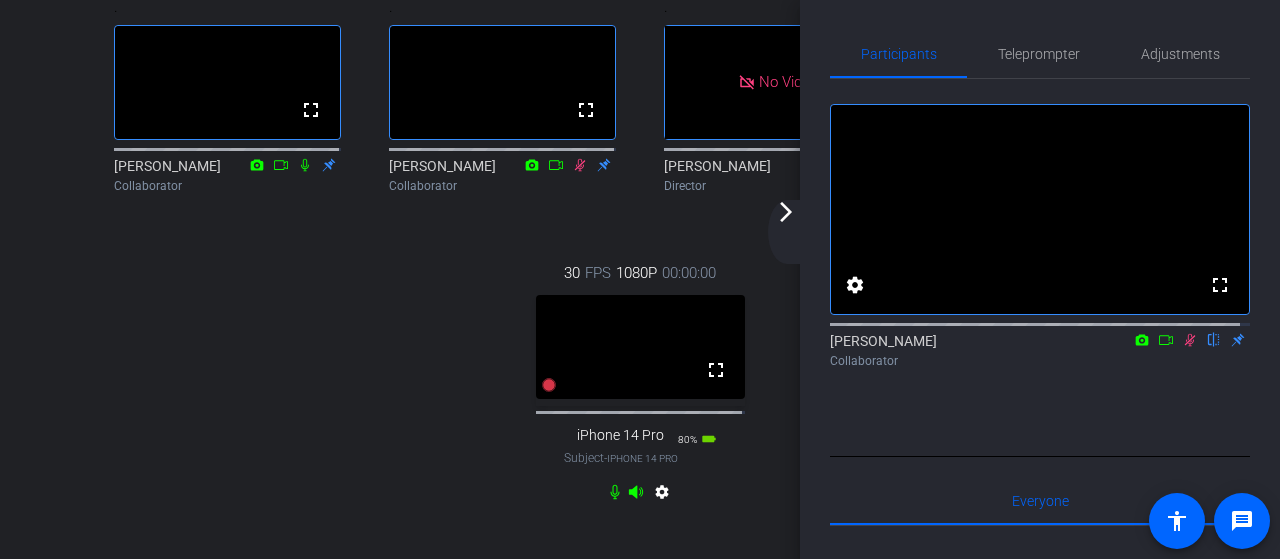 click on "arrow_back_ios_new arrow_forward_ios" 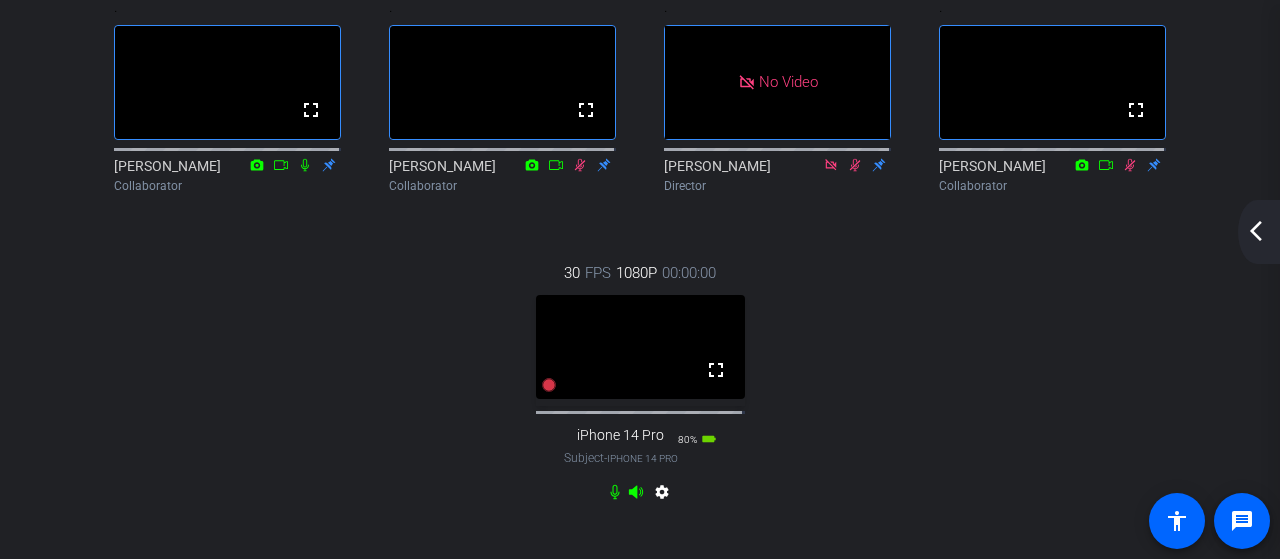 scroll, scrollTop: 0, scrollLeft: 0, axis: both 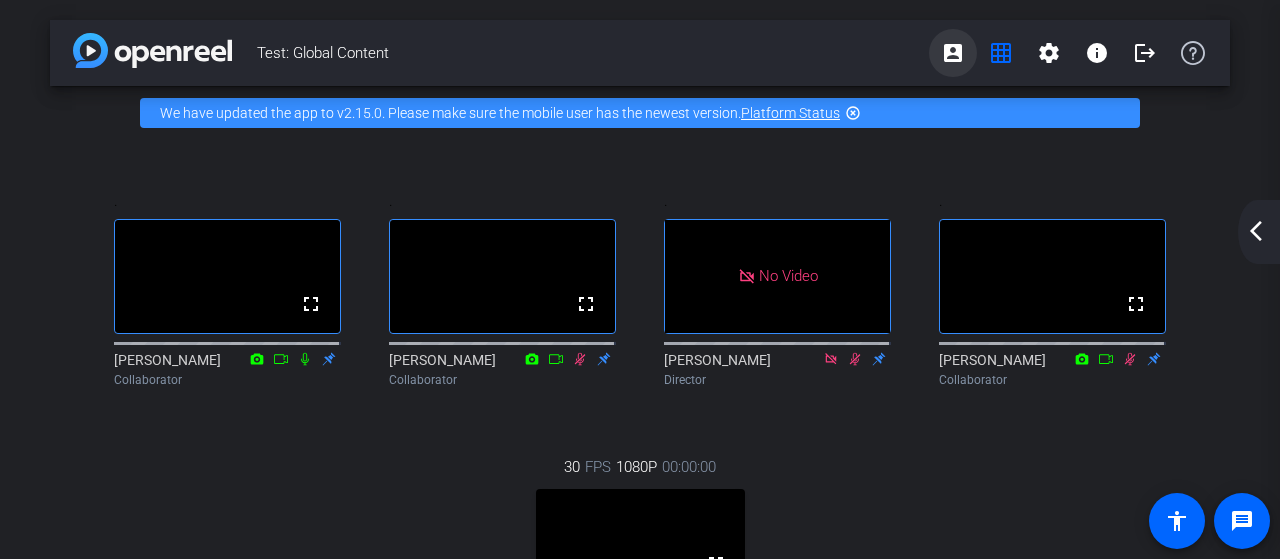 click on "account_box" at bounding box center [953, 53] 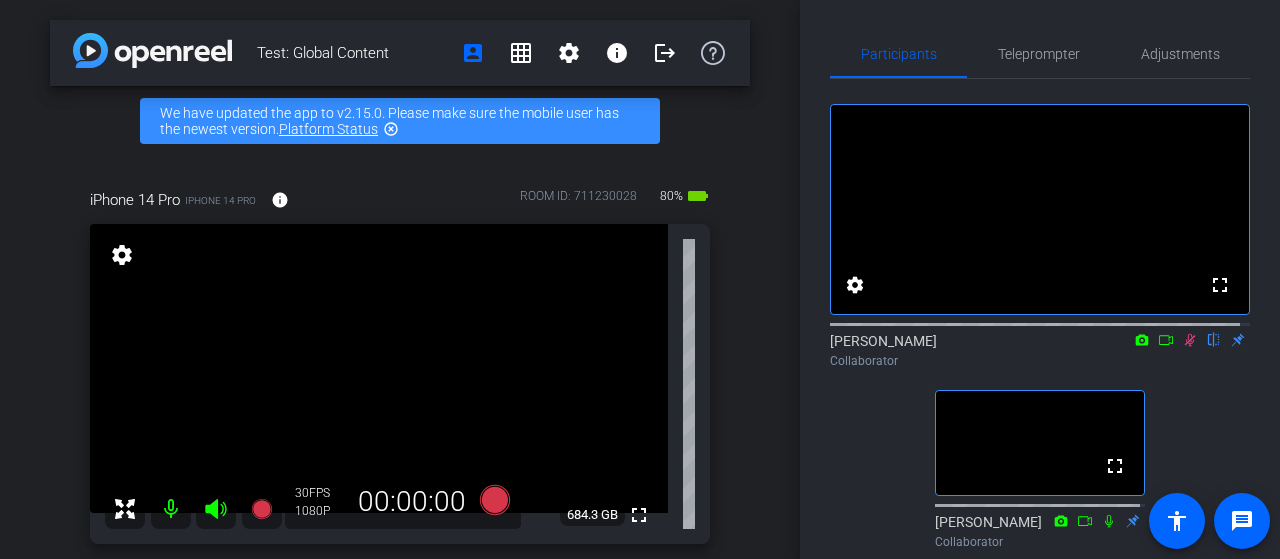 click on "settings" at bounding box center [122, 255] 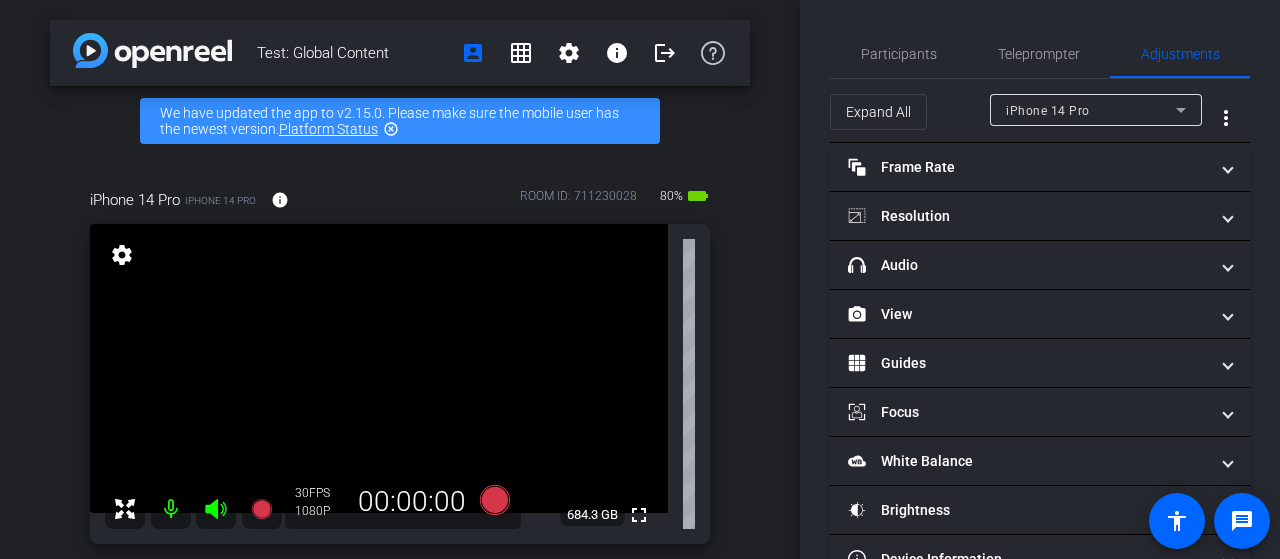 click on "Test: Global Content  account_box grid_on  settings  info logout
We have updated the app to v2.15.0. Please make sure the mobile user has the newest version.  Platform Status highlight_off  iPhone 14 Pro iPhone 14 Pro info ROOM ID: 711230028 80% battery_std fullscreen settings  684.3 GB
30 FPS  1080P   00:00:00
Session Clips   cloud_upload
[DATE]   Processing
1 10" at bounding box center (400, 279) 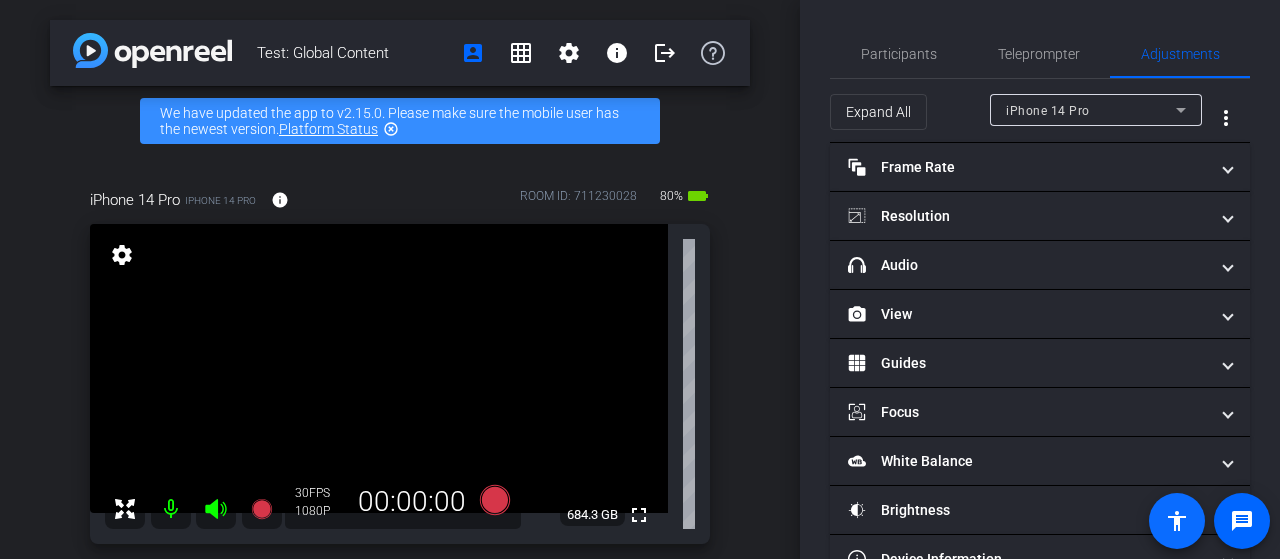 click 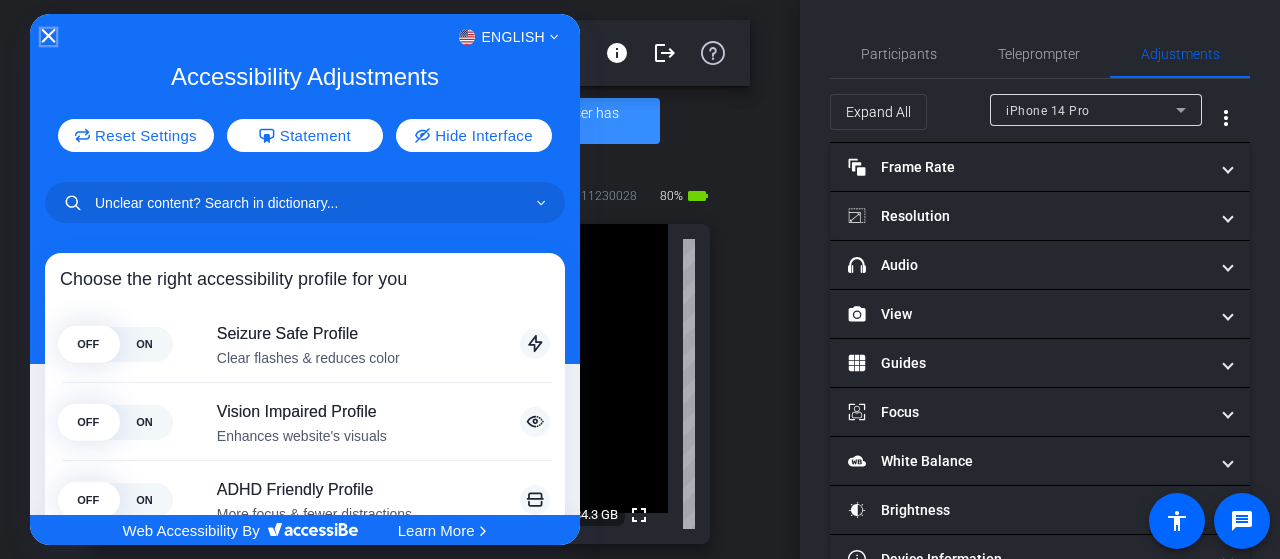 click 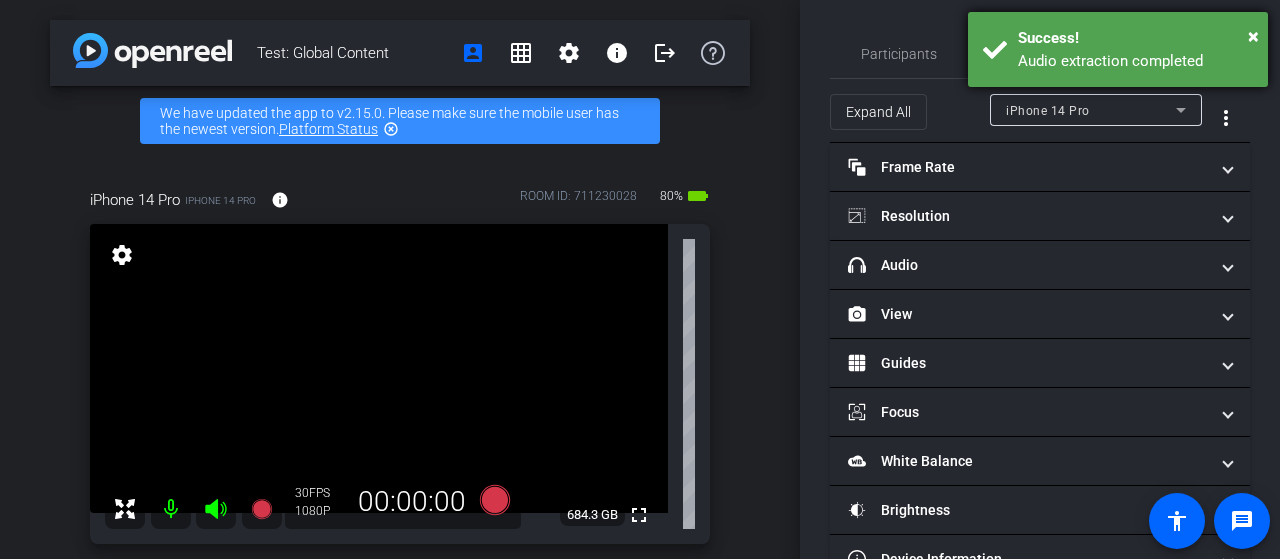 click on "Success!" at bounding box center [1135, 38] 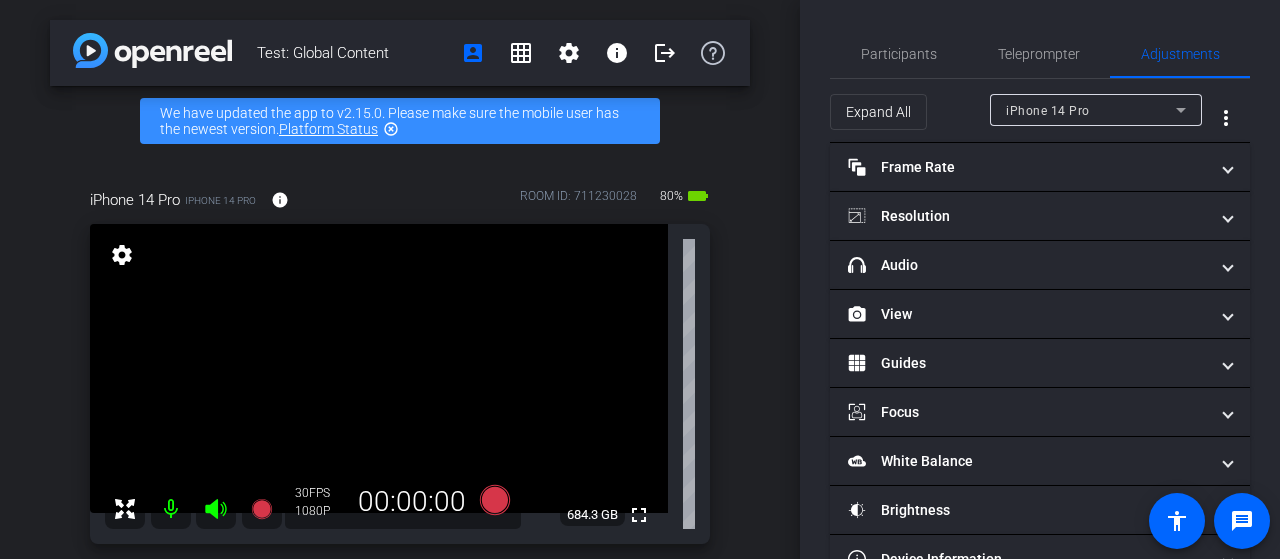 click 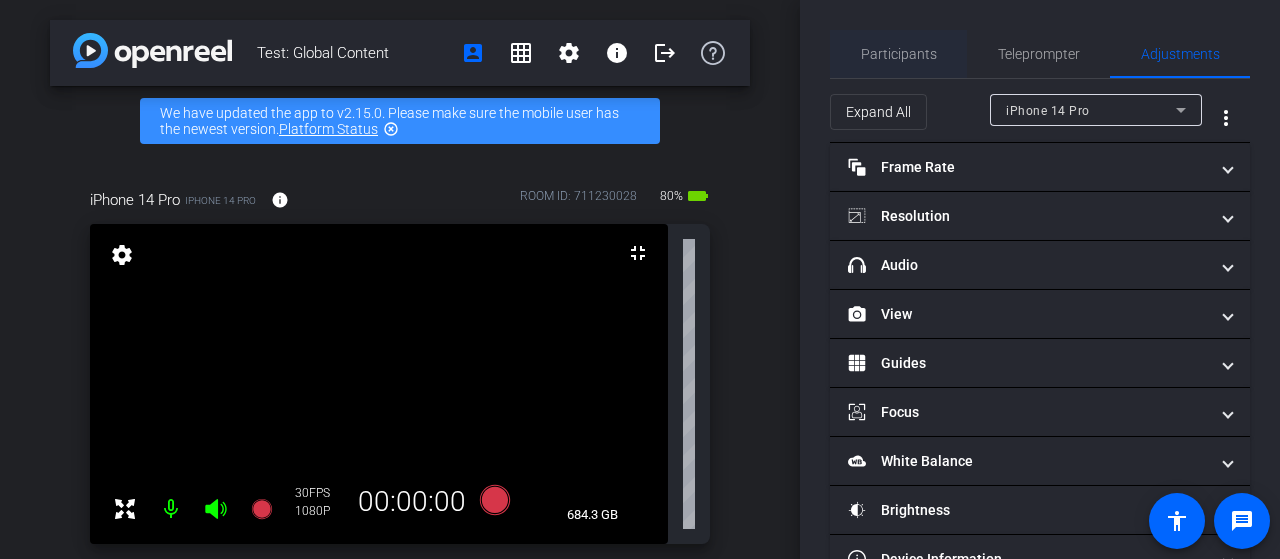 click on "Participants" at bounding box center [899, 54] 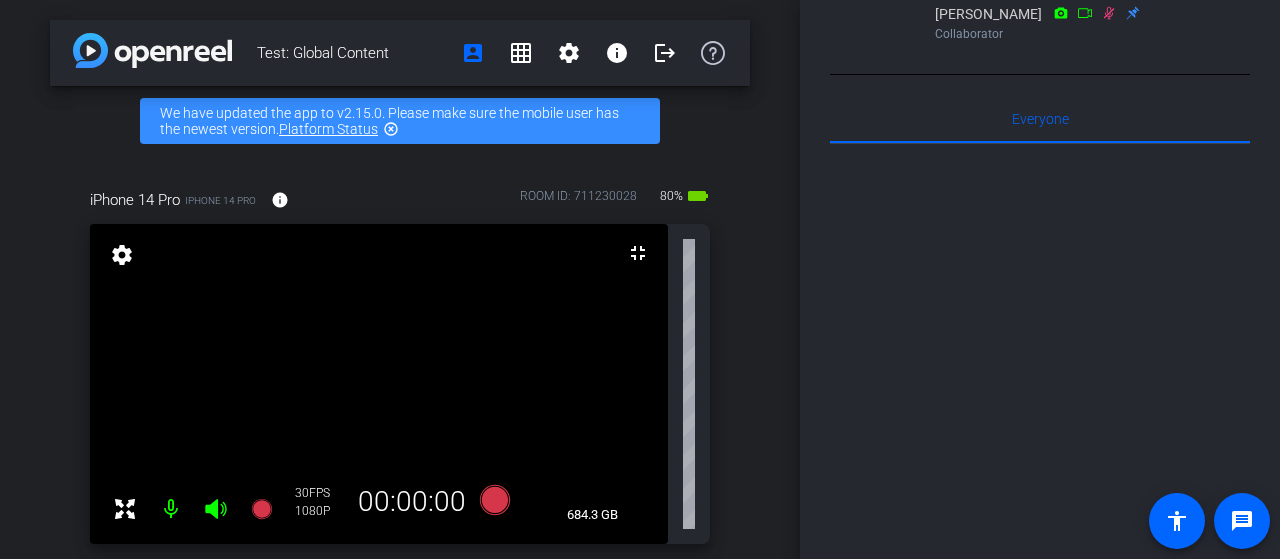 scroll, scrollTop: 1323, scrollLeft: 0, axis: vertical 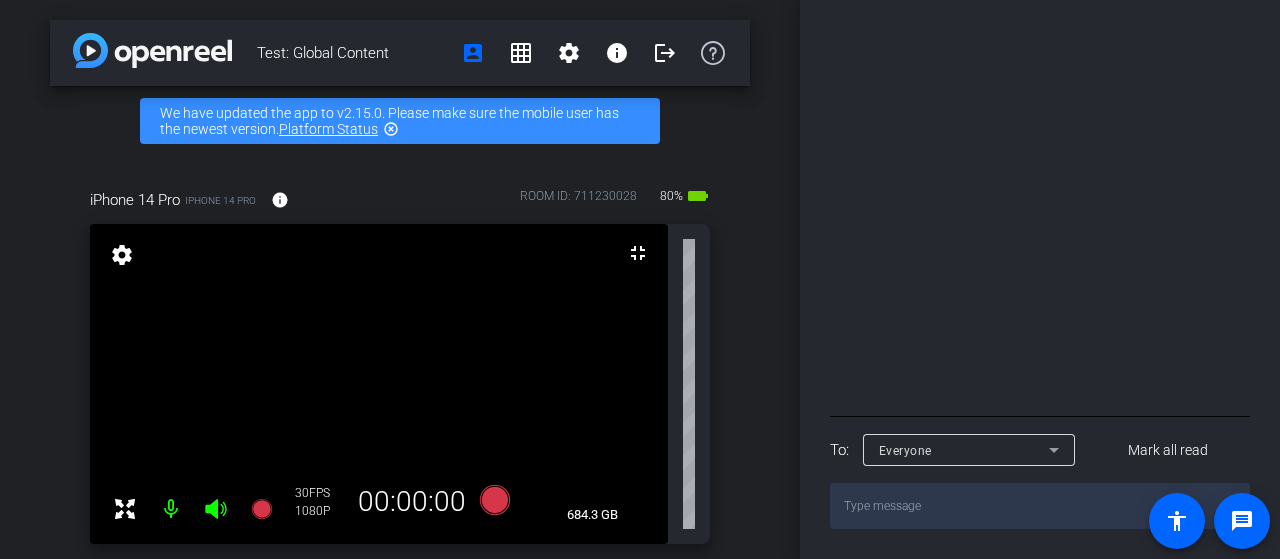 click 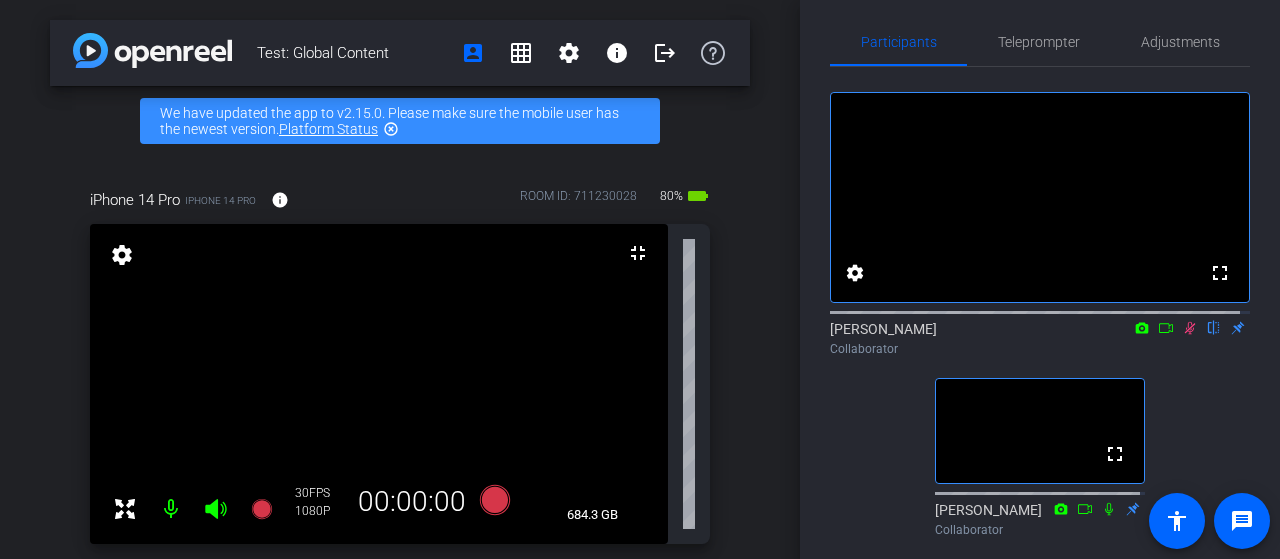 scroll, scrollTop: 0, scrollLeft: 0, axis: both 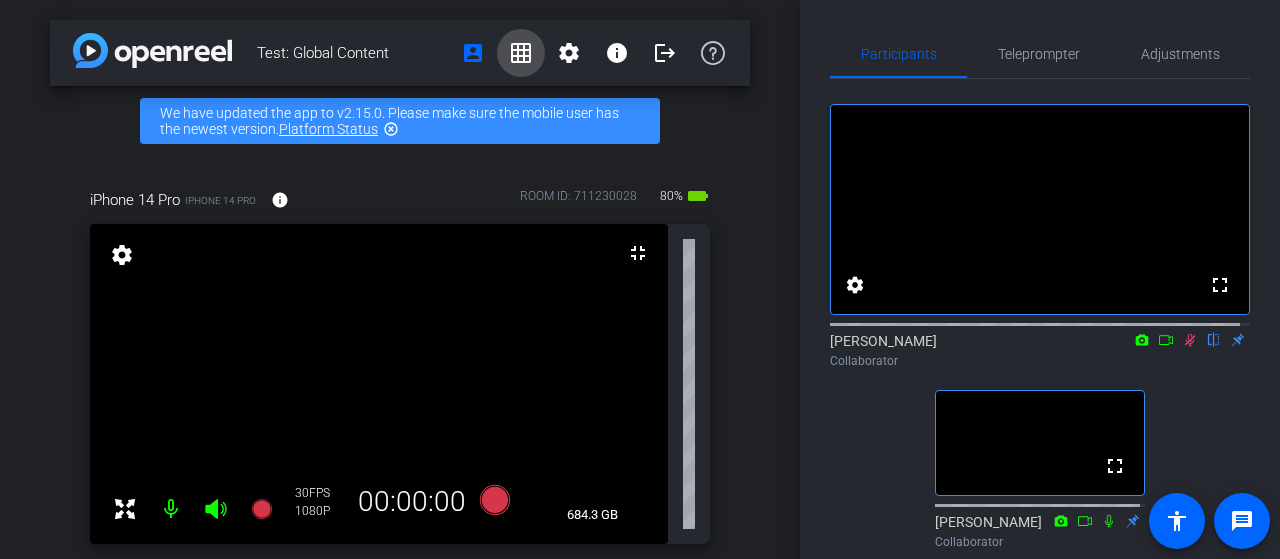 click at bounding box center [521, 53] 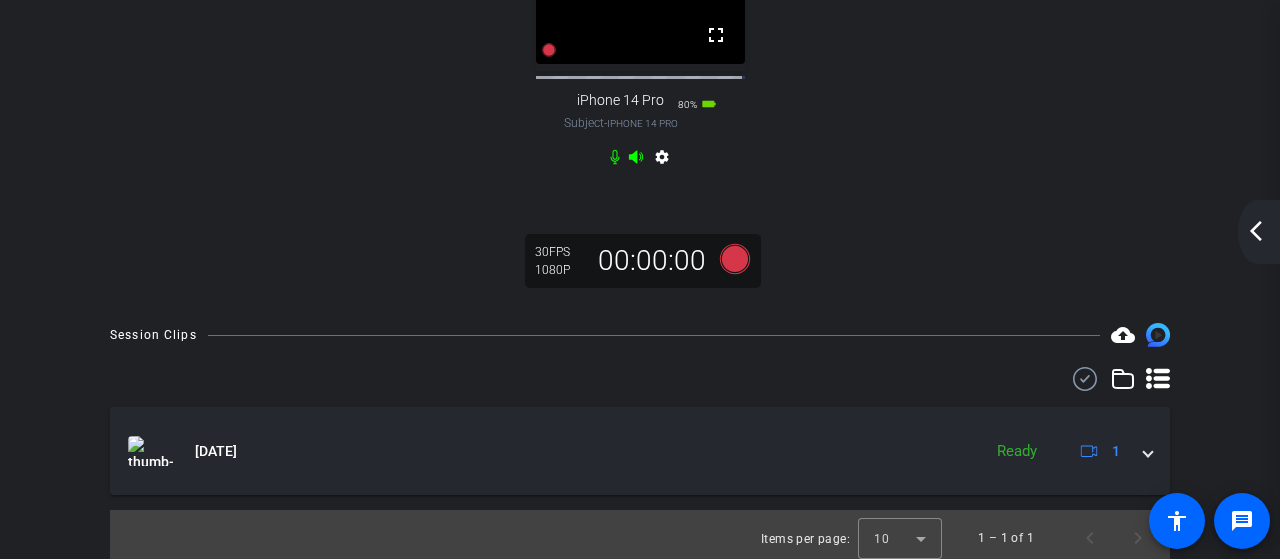 scroll, scrollTop: 560, scrollLeft: 0, axis: vertical 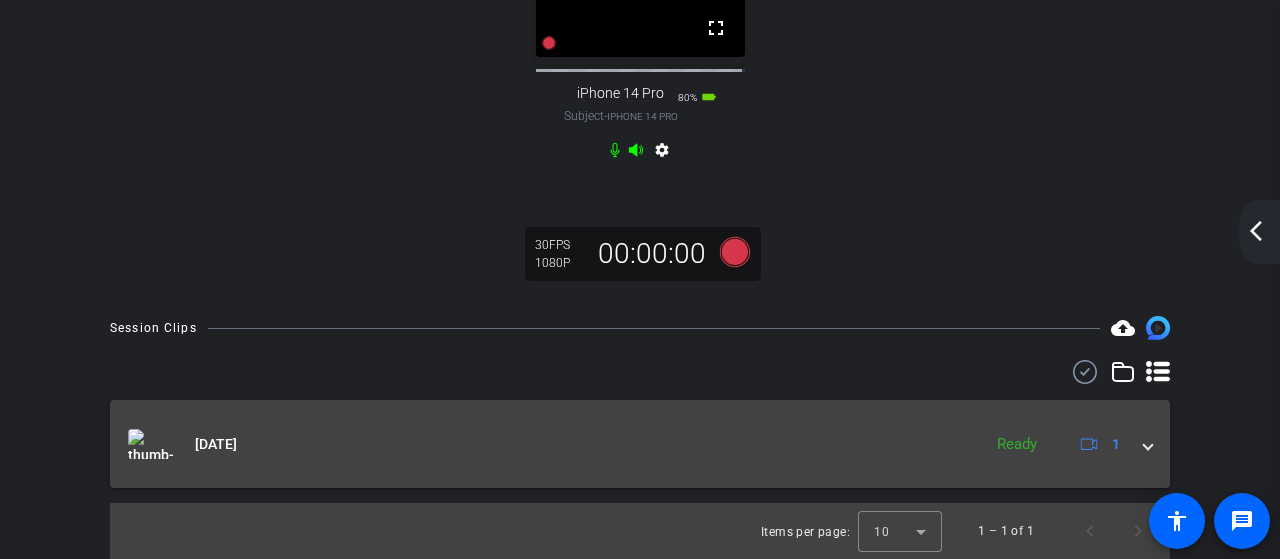 click at bounding box center (1148, 444) 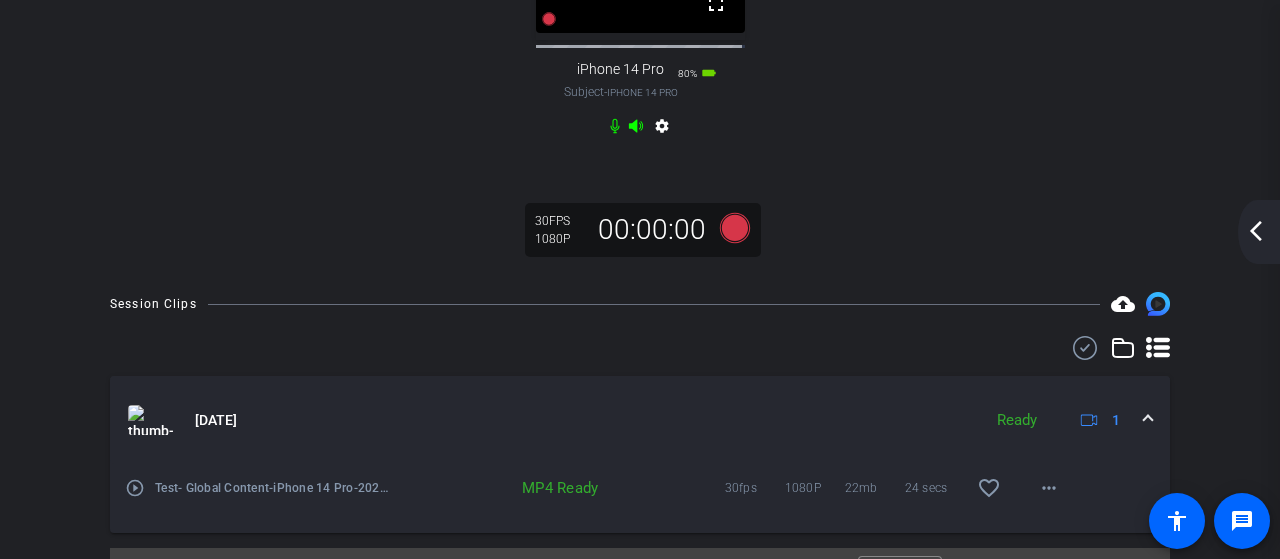 scroll, scrollTop: 629, scrollLeft: 0, axis: vertical 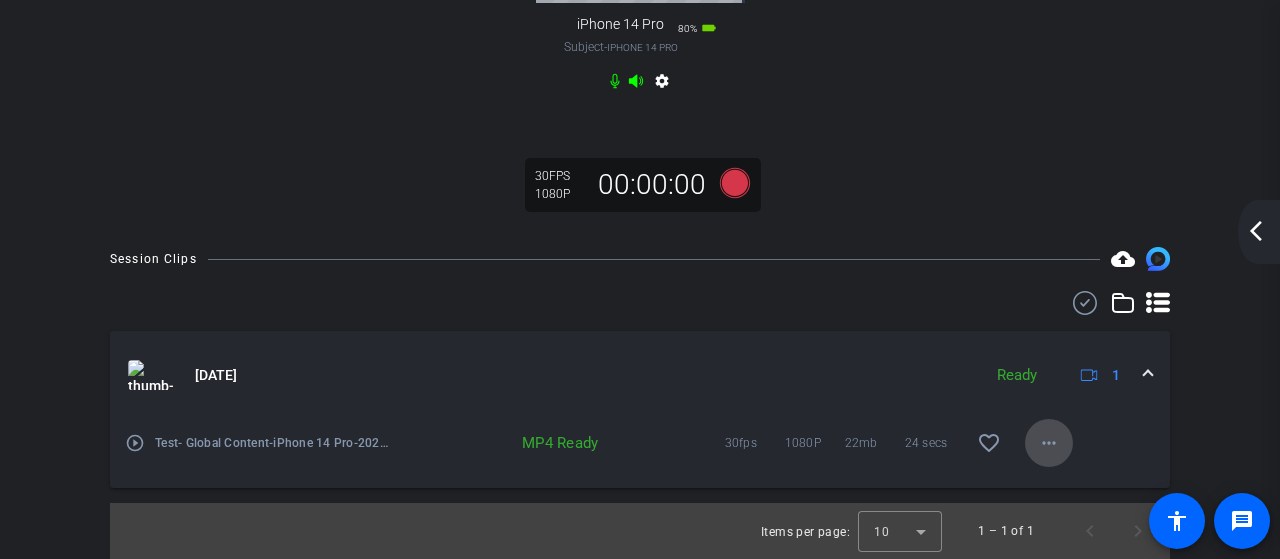 click on "more_horiz" at bounding box center [1049, 443] 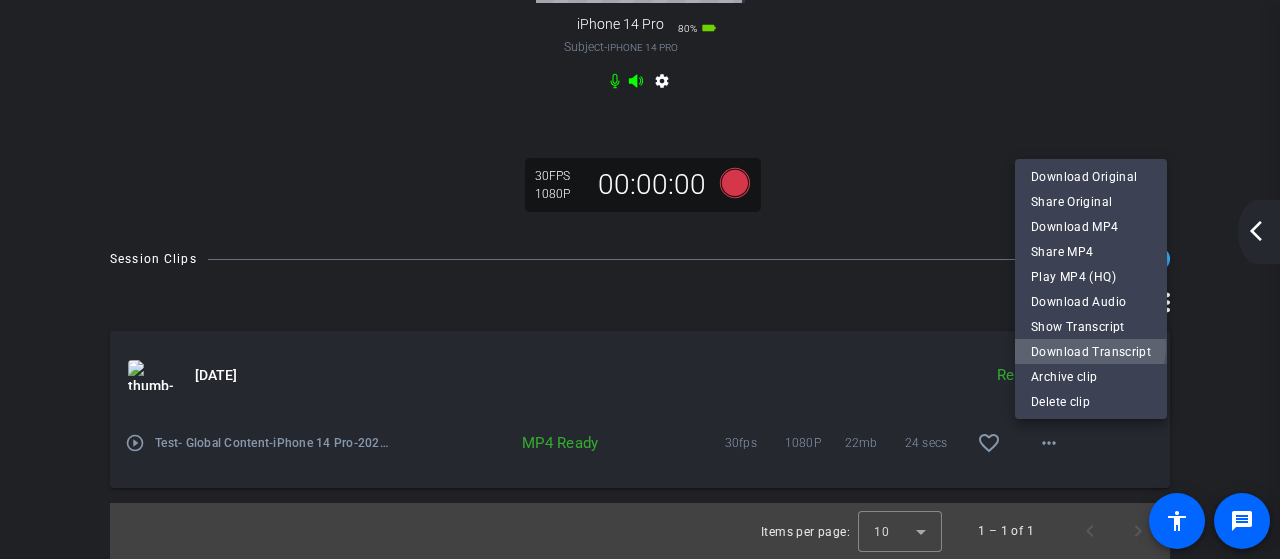 click on "Download Transcript" at bounding box center (1091, 352) 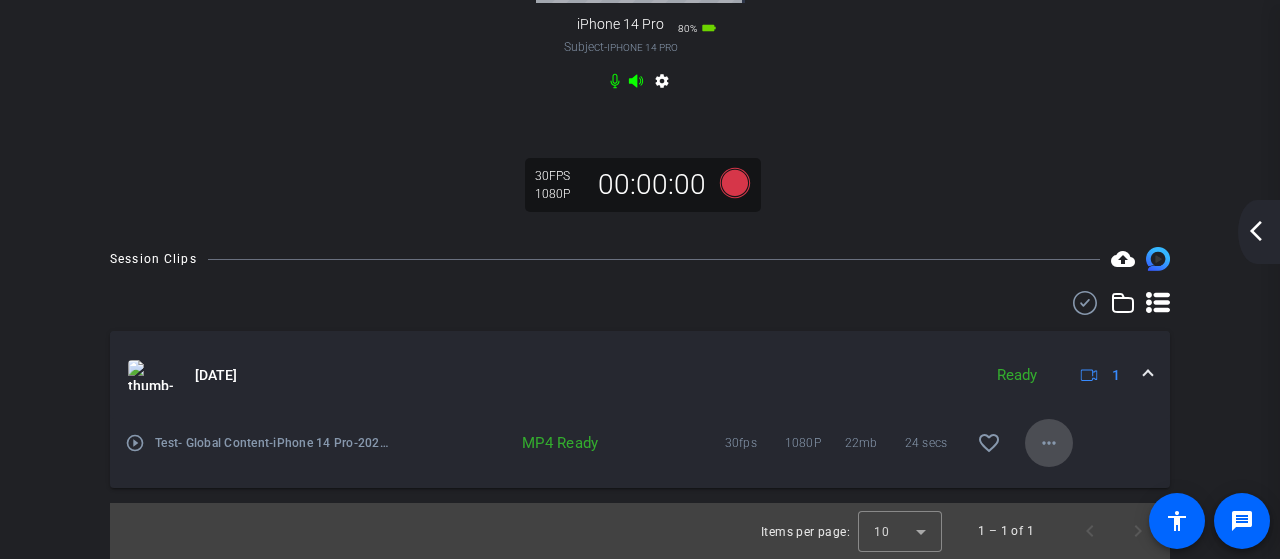 click on "more_horiz" at bounding box center [1049, 443] 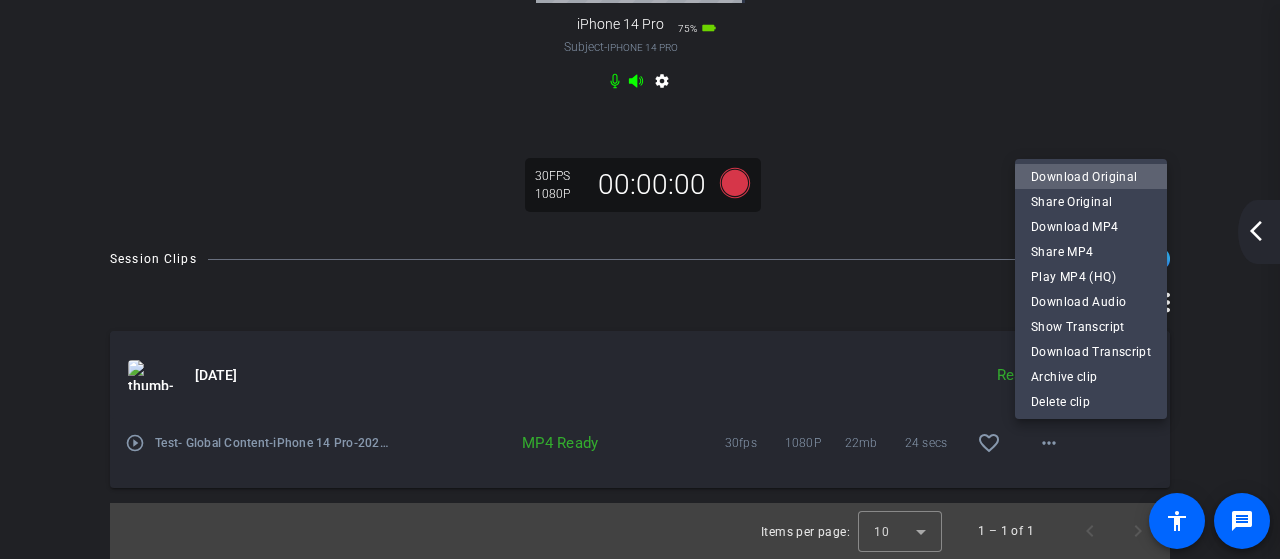 click on "Download Original" at bounding box center [1091, 177] 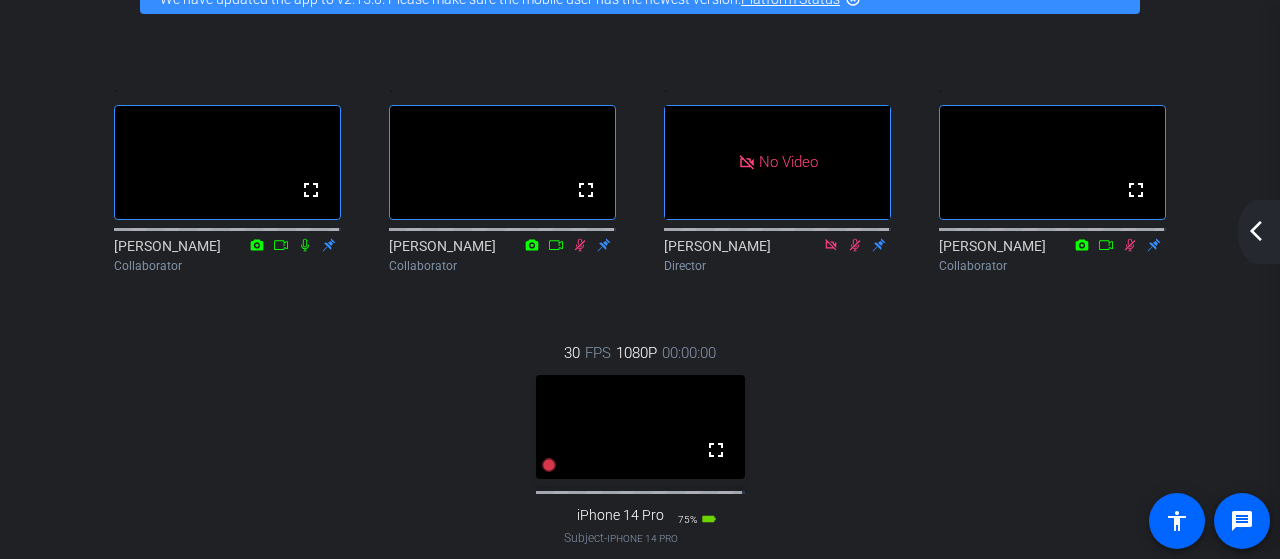 scroll, scrollTop: 108, scrollLeft: 0, axis: vertical 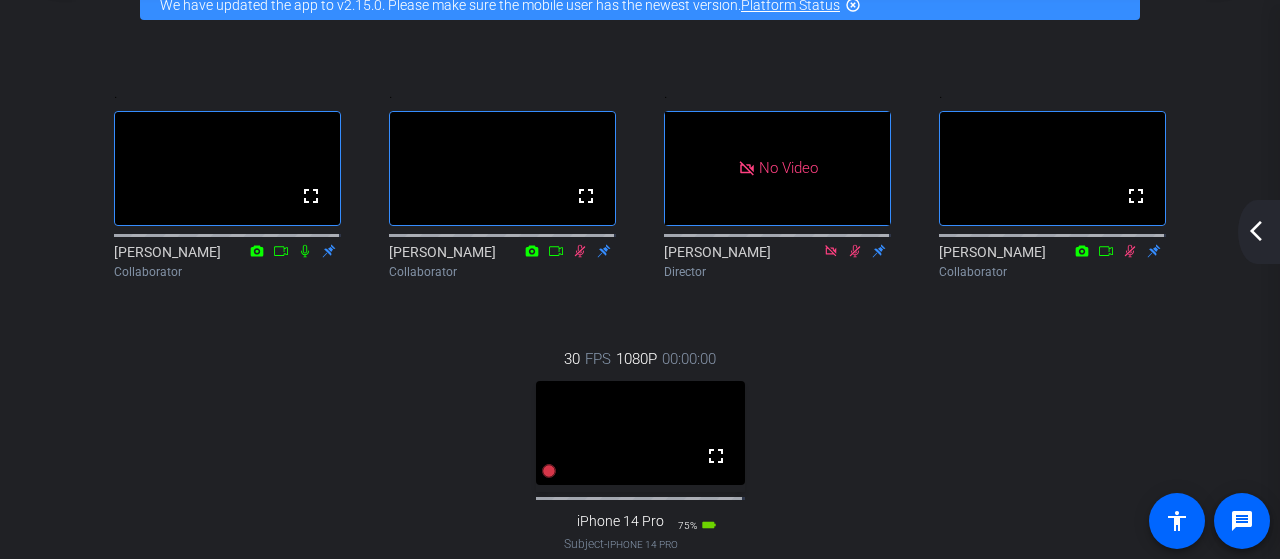 click on "arrow_back_ios_new" 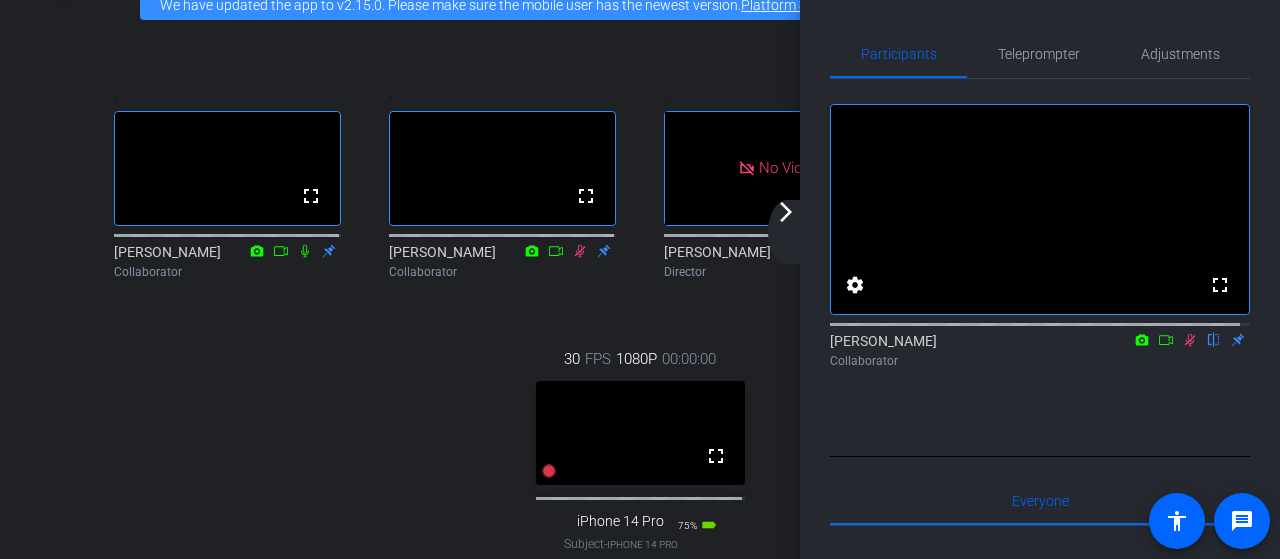 click 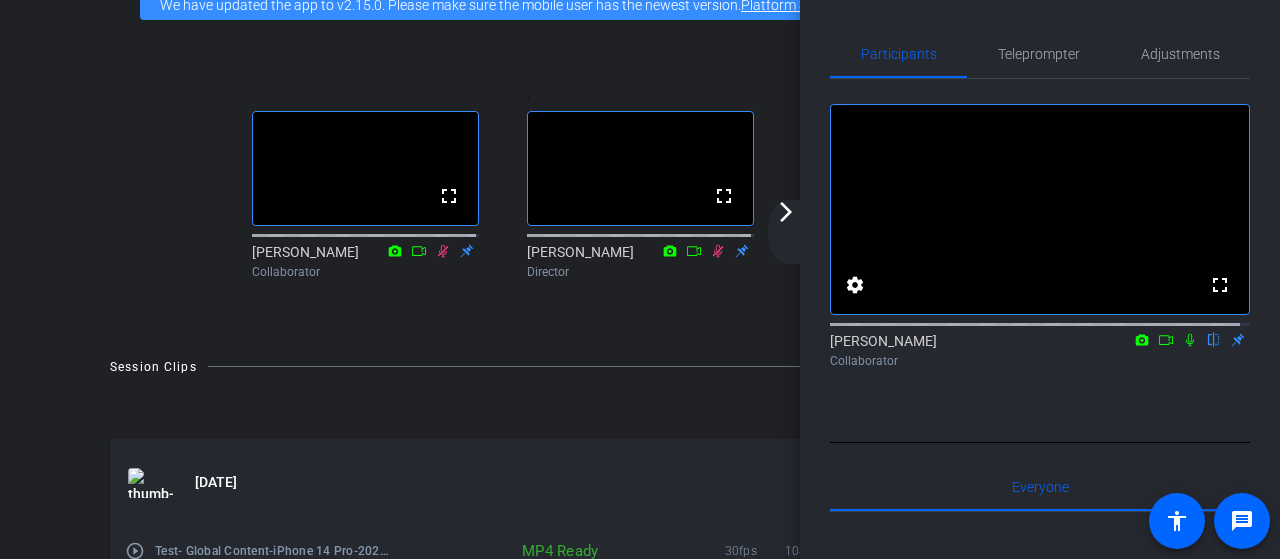 click on "arrow_forward_ios" 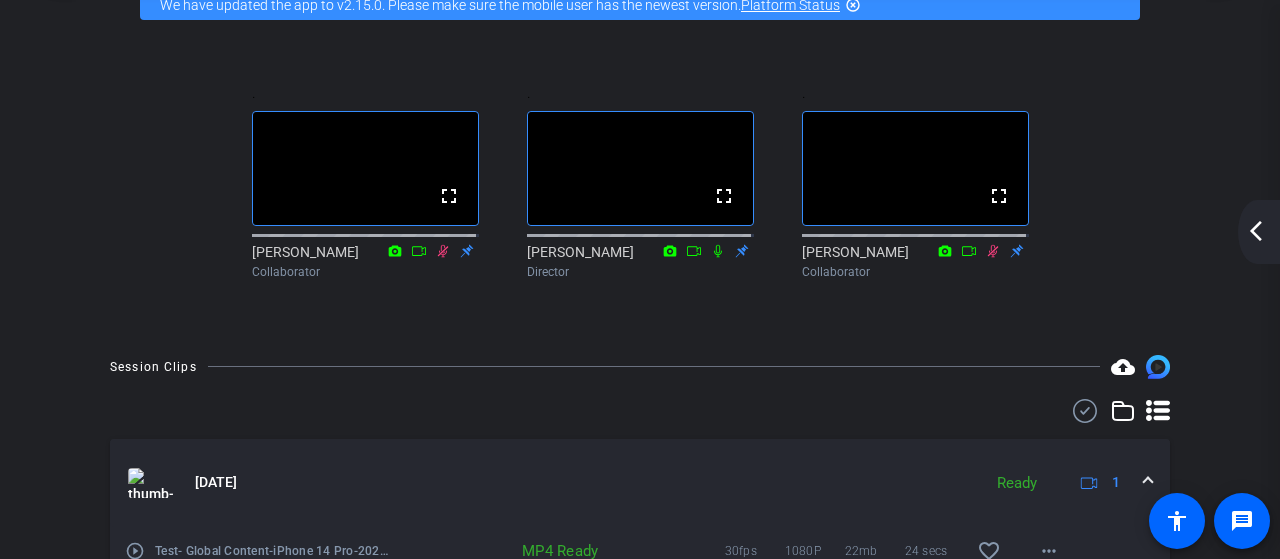 click on "Session Clips   cloud_upload
[DATE]   Ready
1 play_circle_outline  Test- Global Content-iPhone 14 Pro-2025-07-28-10-26-32-997-0   MP4 Ready  30fps 1080P 22mb 24 secs favorite_border more_horiz  Items per page:  10  1 – 1 of 1" at bounding box center [640, 511] 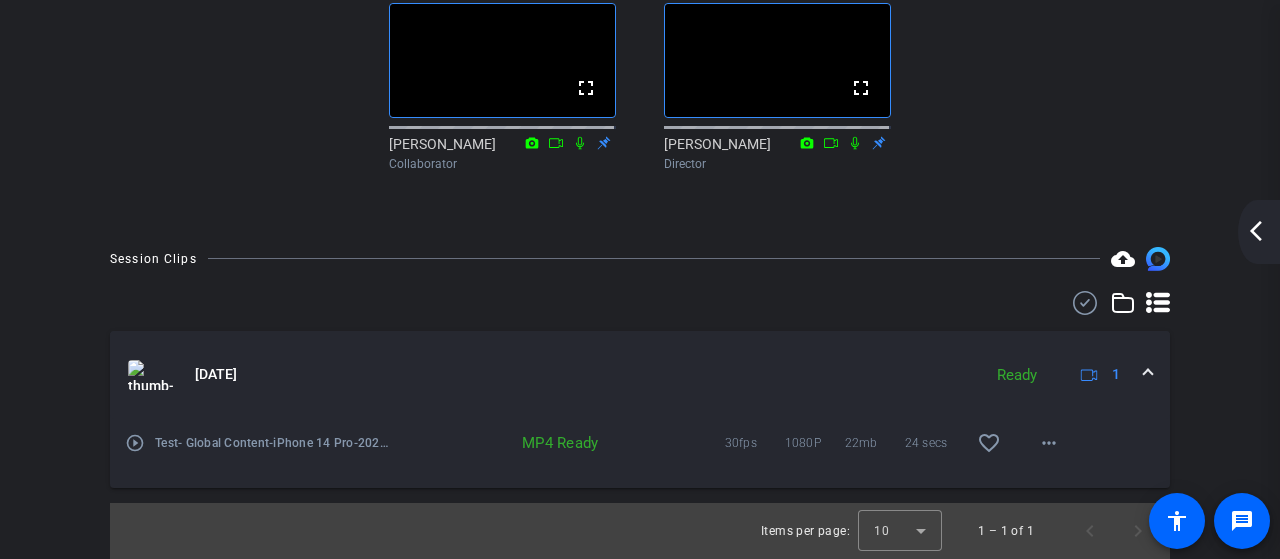 scroll, scrollTop: 0, scrollLeft: 0, axis: both 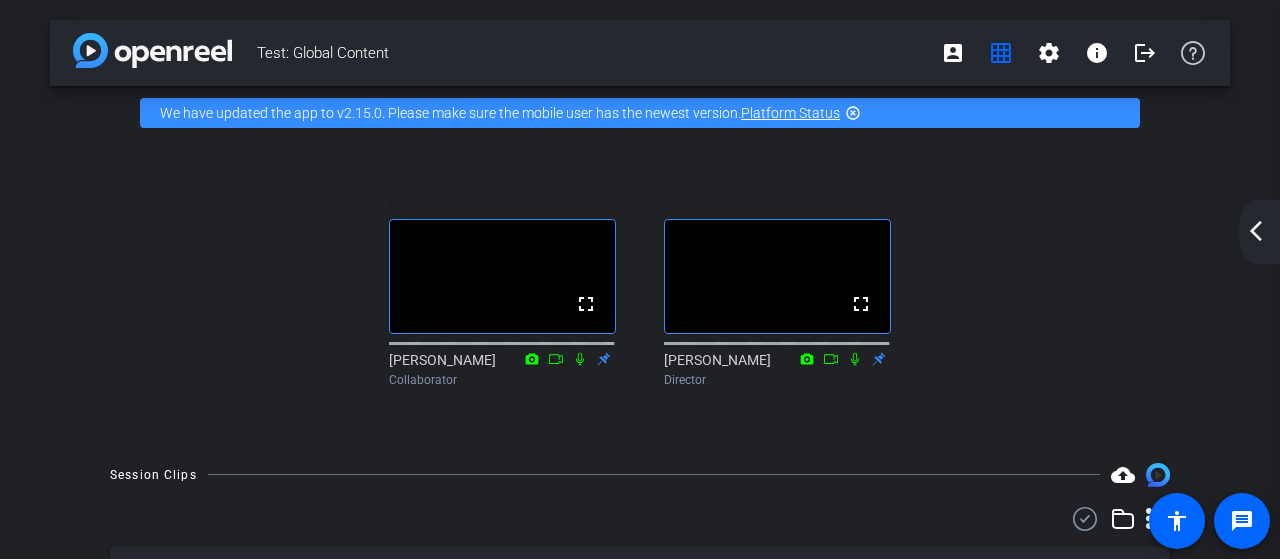 click on "arrow_back_ios_new" 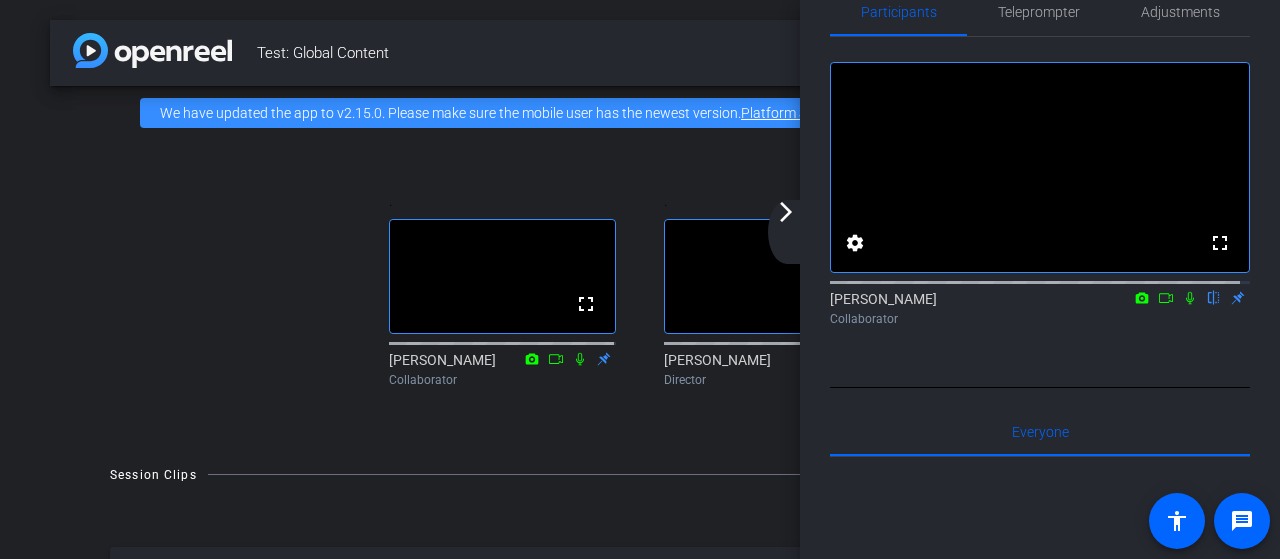 scroll, scrollTop: 0, scrollLeft: 0, axis: both 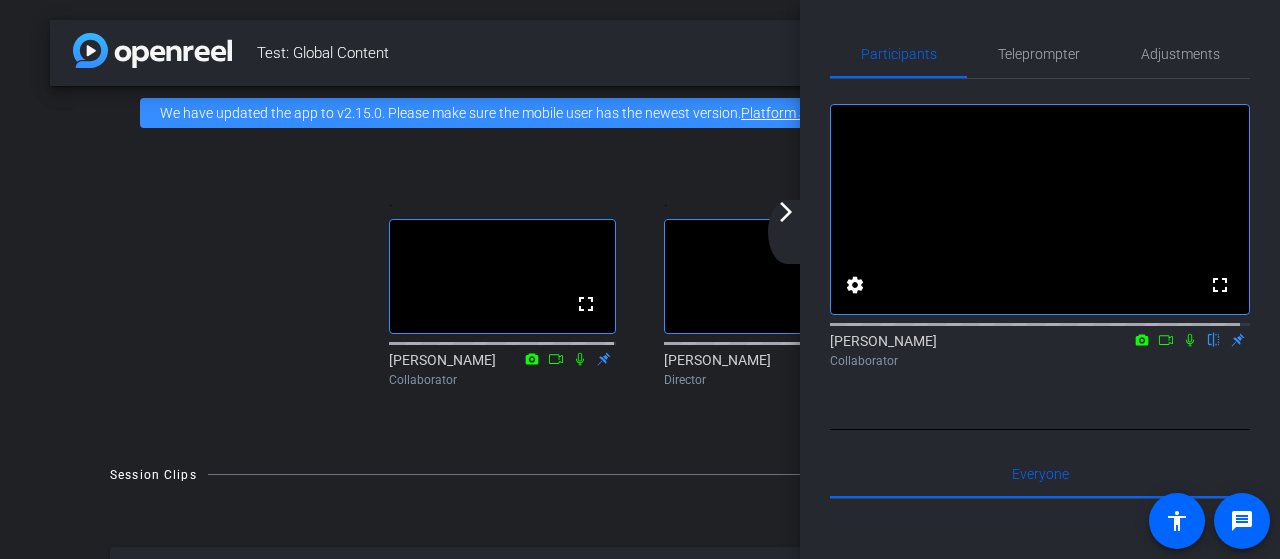 click on "arrow_forward_ios" 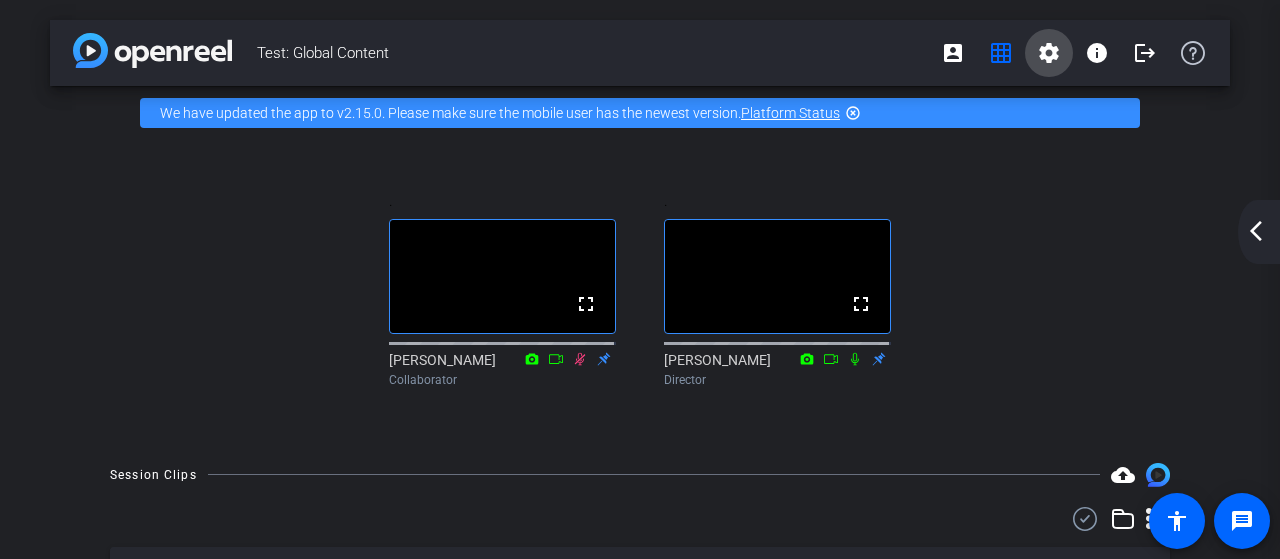 click at bounding box center (1049, 53) 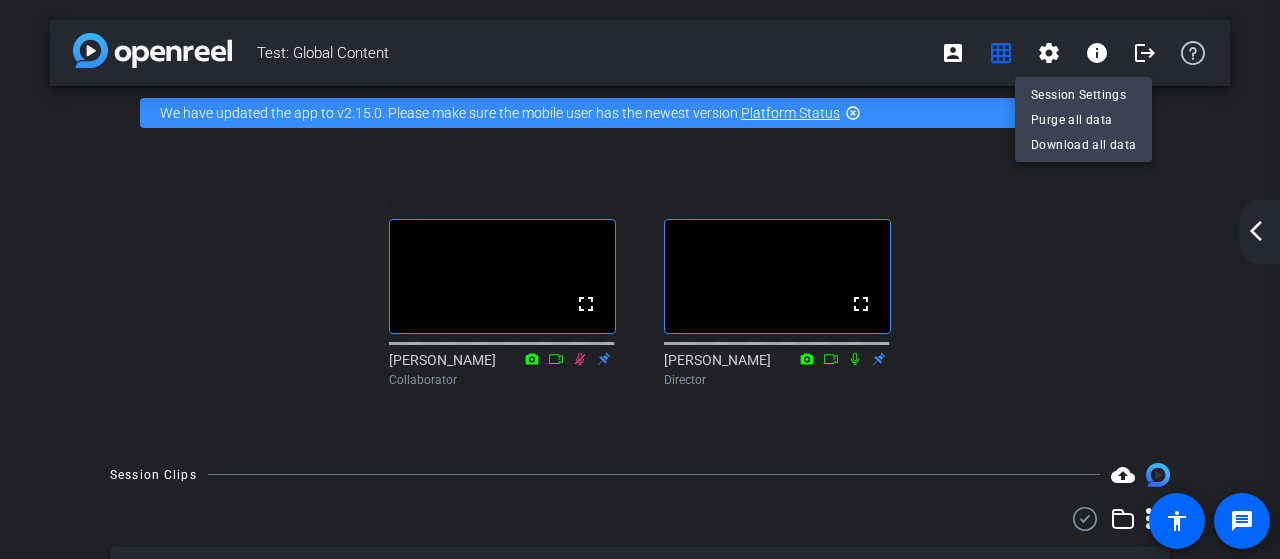 click at bounding box center [640, 279] 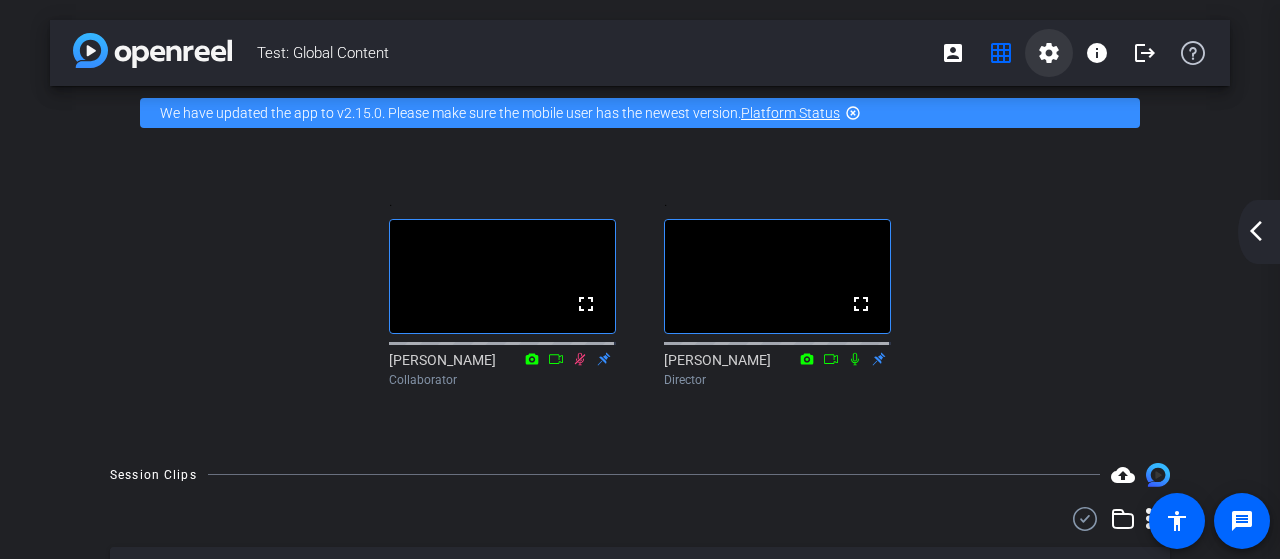 click on "settings" at bounding box center [1049, 53] 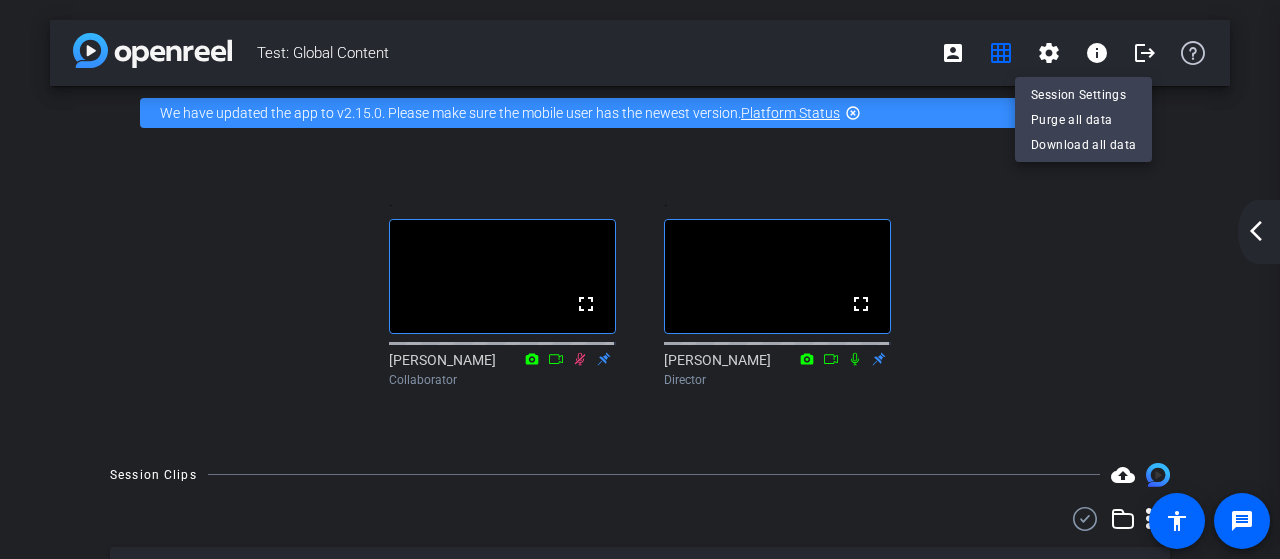 click at bounding box center (640, 279) 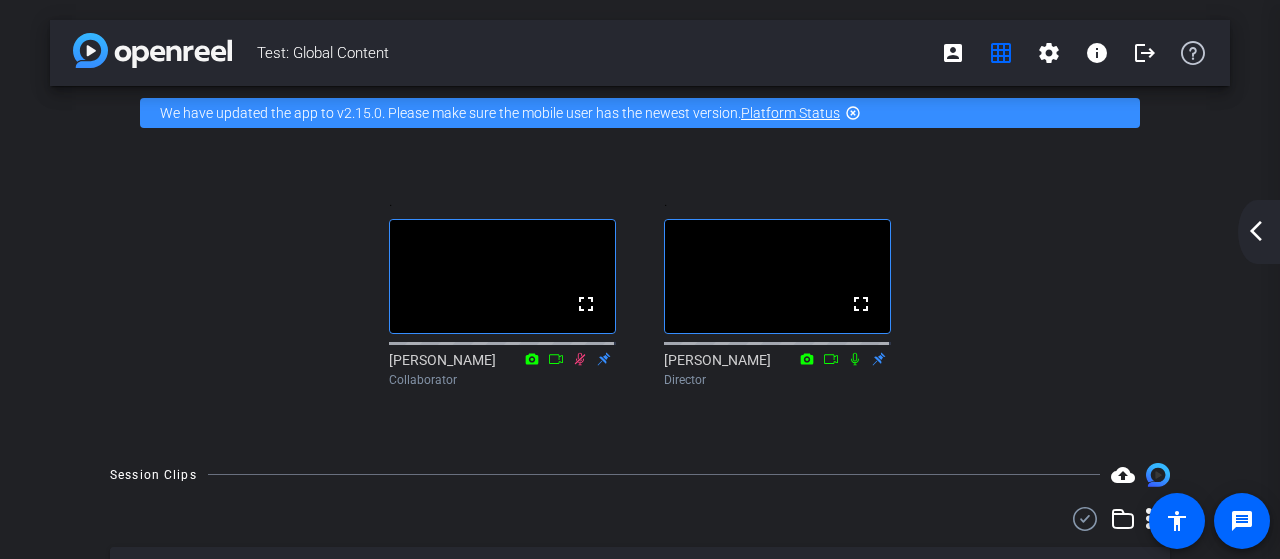 click on "arrow_back_ios_new" 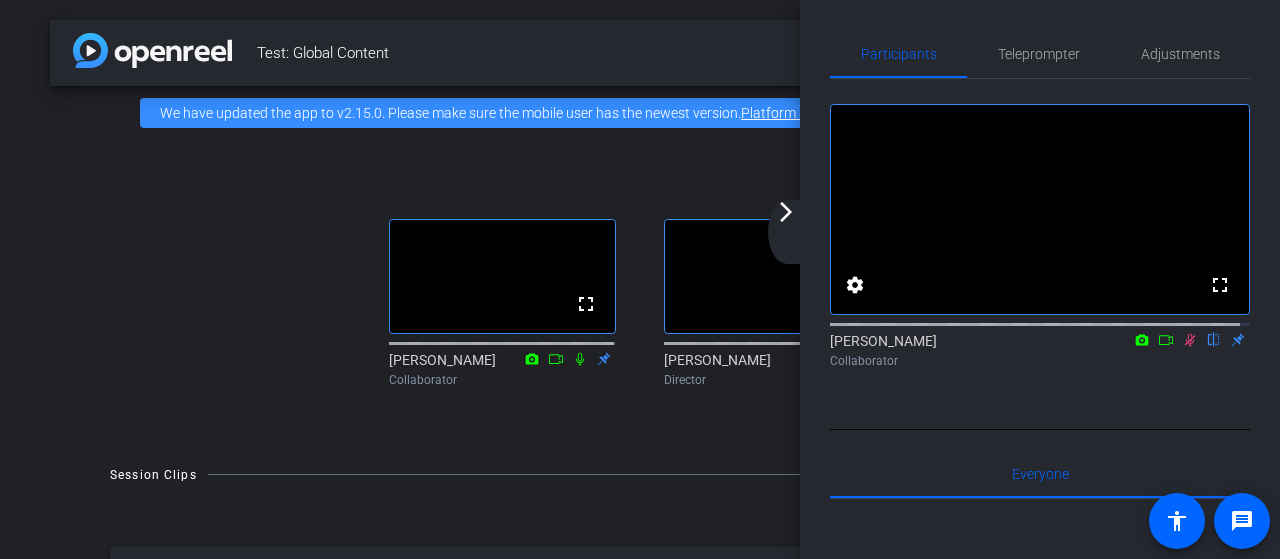 click on "arrow_back_ios_new arrow_forward_ios" 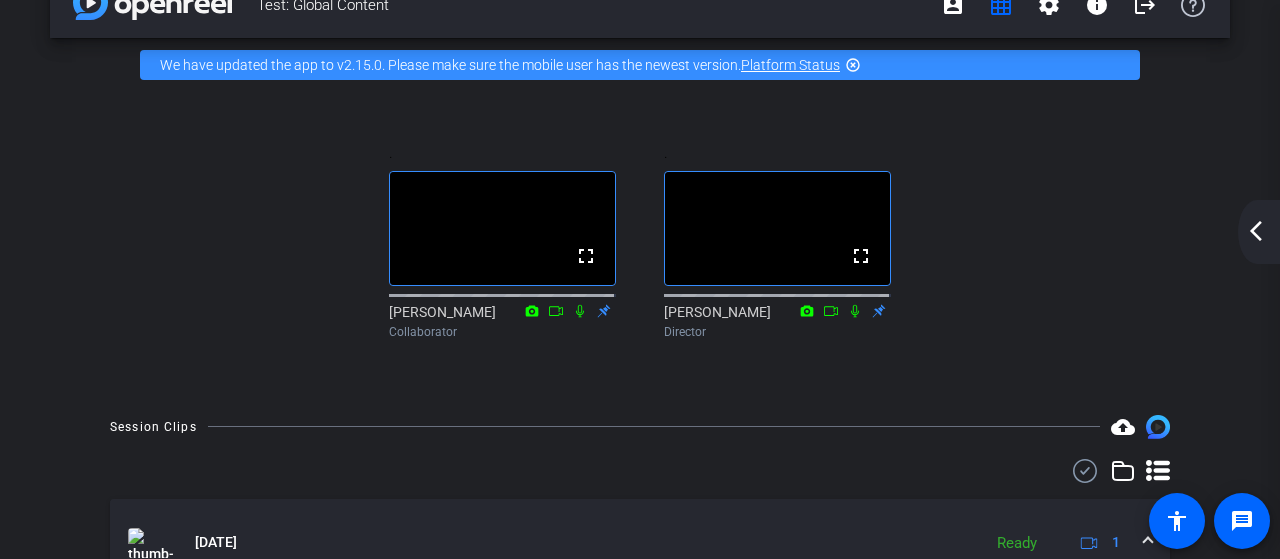 scroll, scrollTop: 0, scrollLeft: 0, axis: both 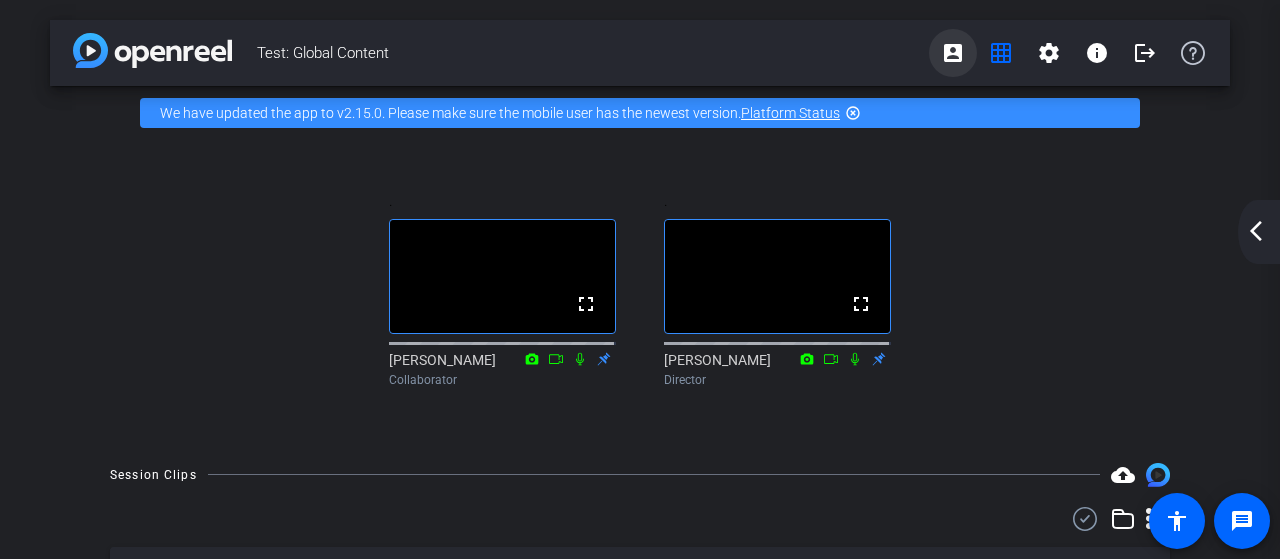 click at bounding box center [953, 53] 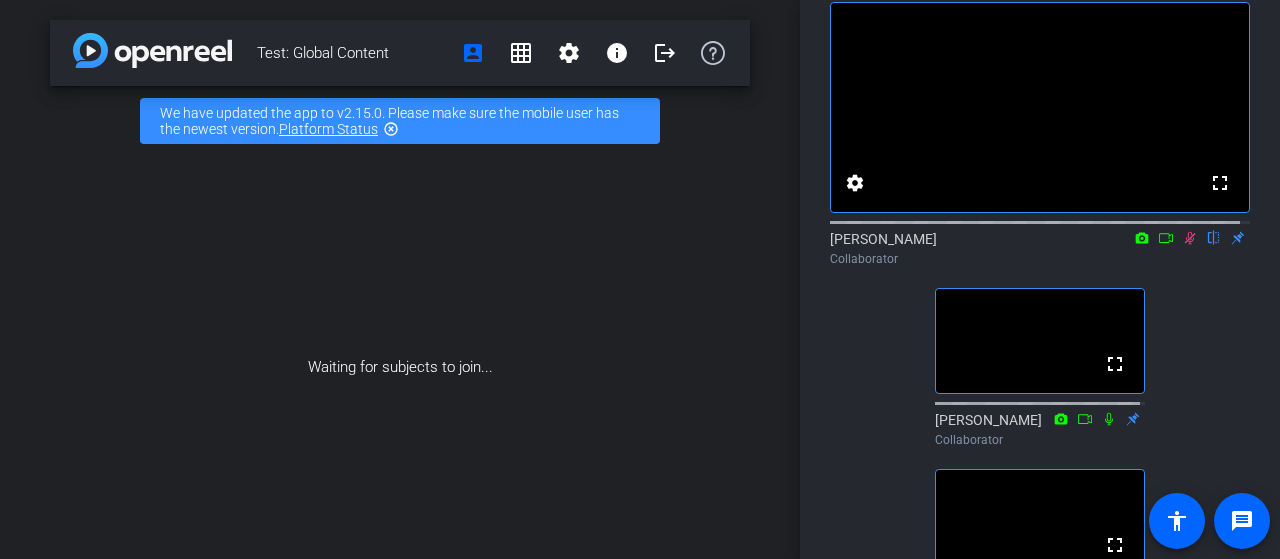 scroll, scrollTop: 0, scrollLeft: 0, axis: both 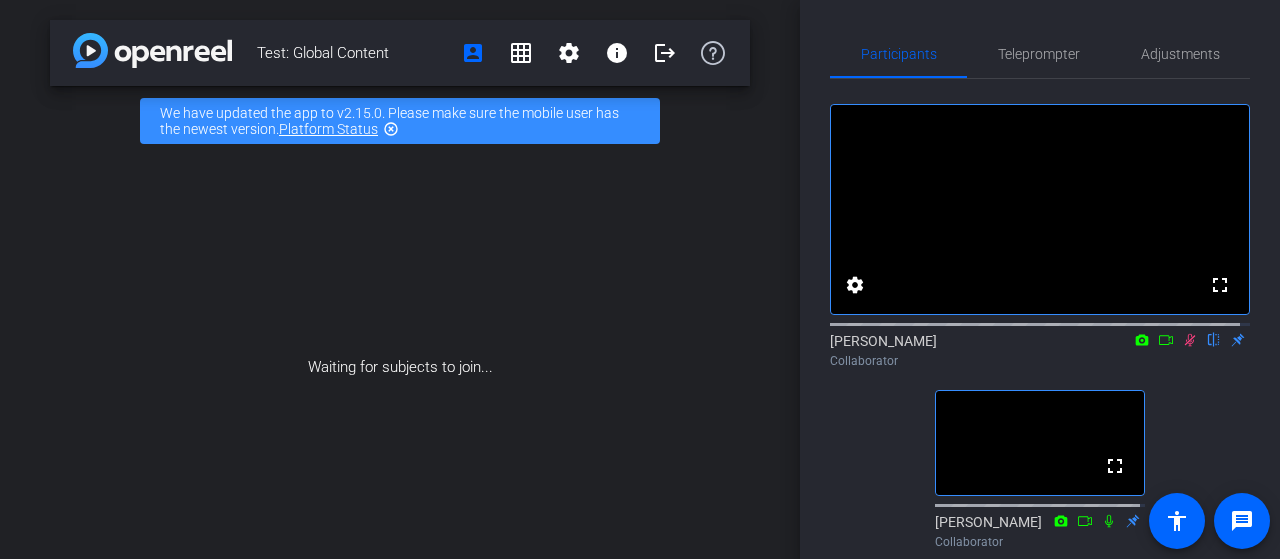 click on "Waiting for subjects to join..." at bounding box center [400, 367] 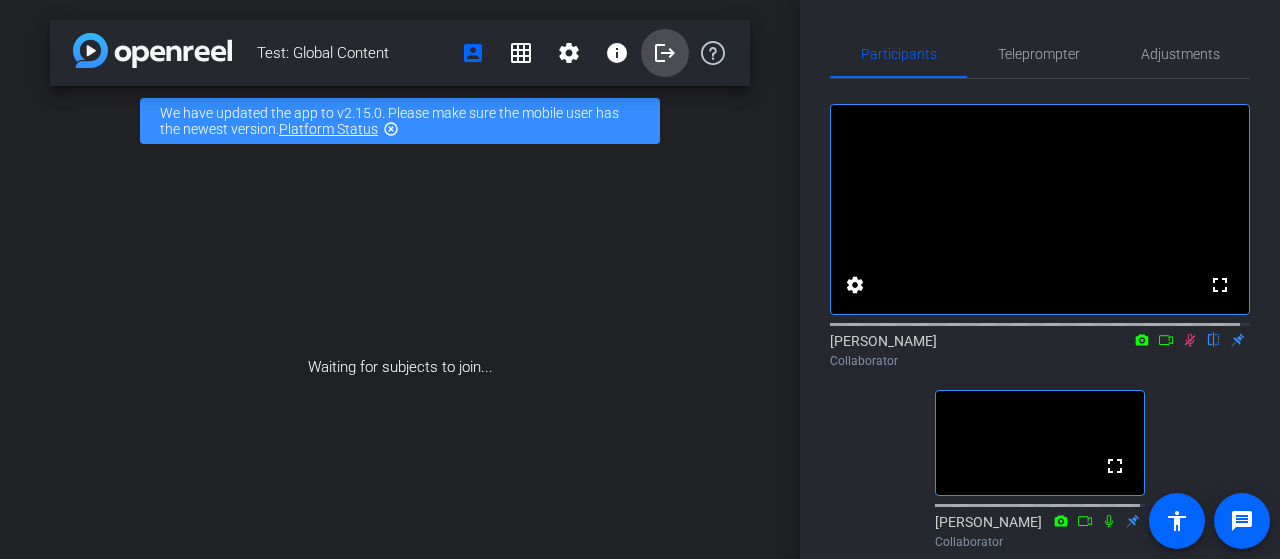 click at bounding box center [665, 53] 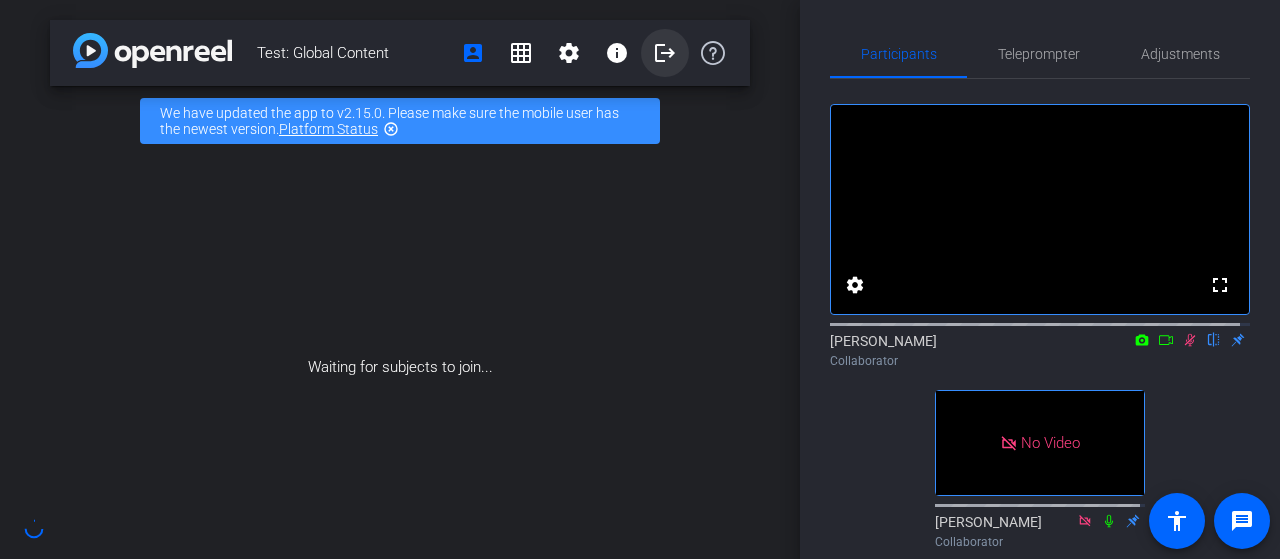 click on "logout" at bounding box center (665, 53) 